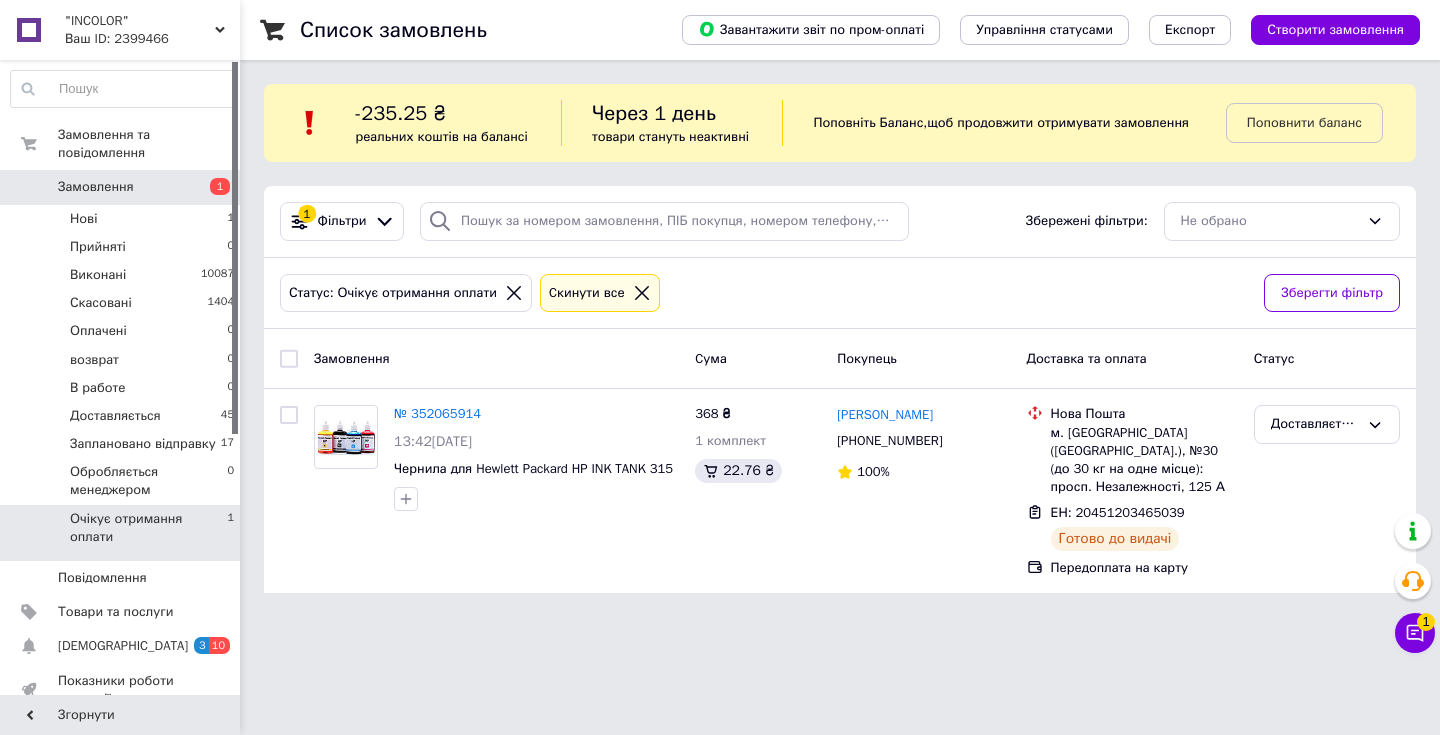 scroll, scrollTop: 0, scrollLeft: 0, axis: both 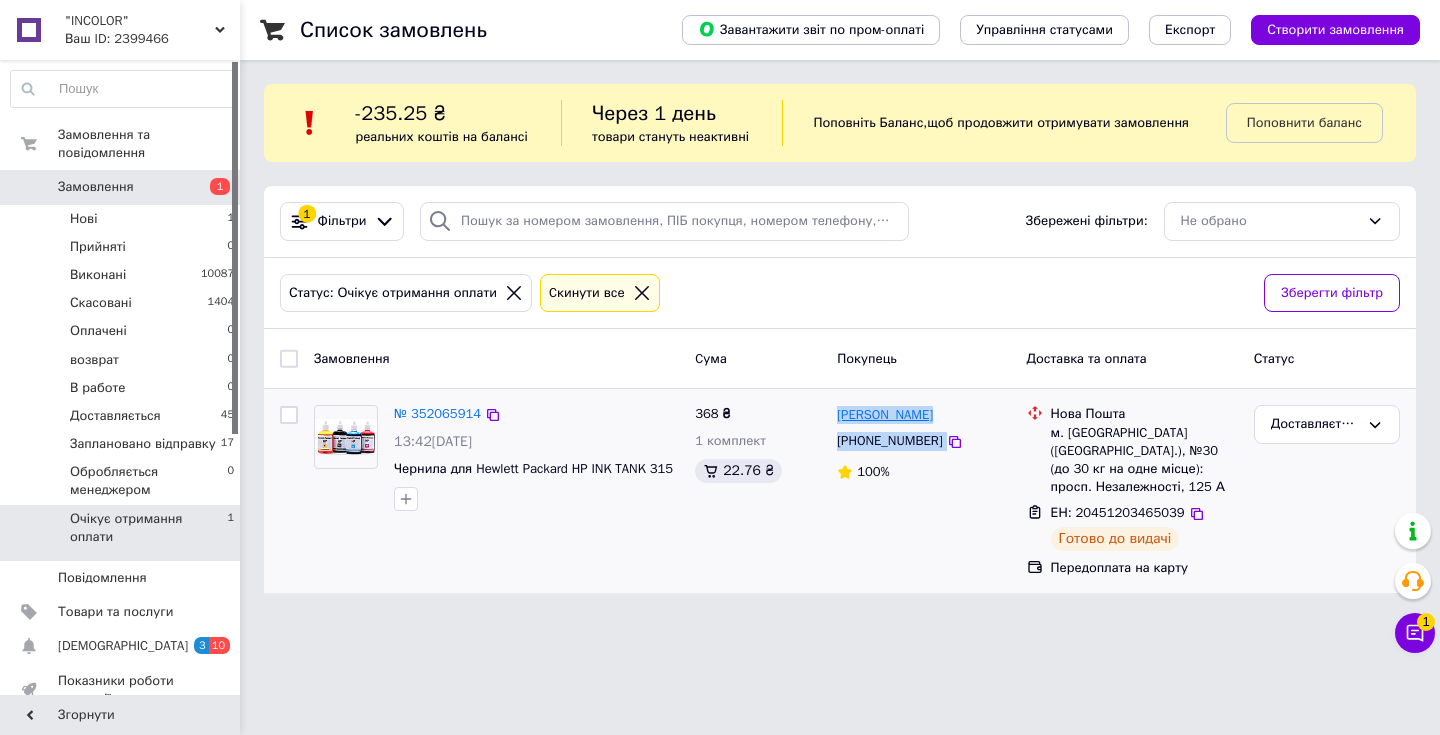 drag, startPoint x: 977, startPoint y: 456, endPoint x: 837, endPoint y: 432, distance: 142.04225 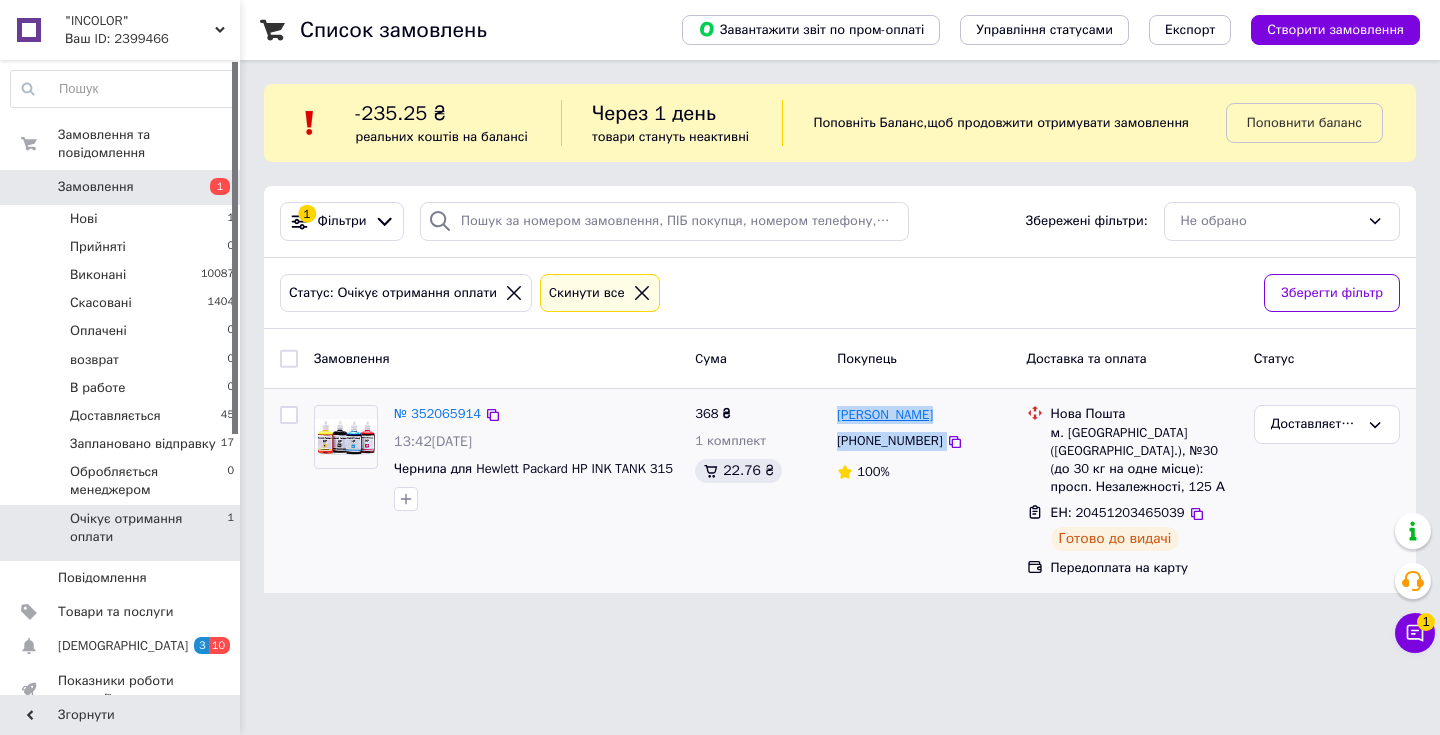 click on "Ольга Ватрич +380506846284 100%" at bounding box center [923, 491] 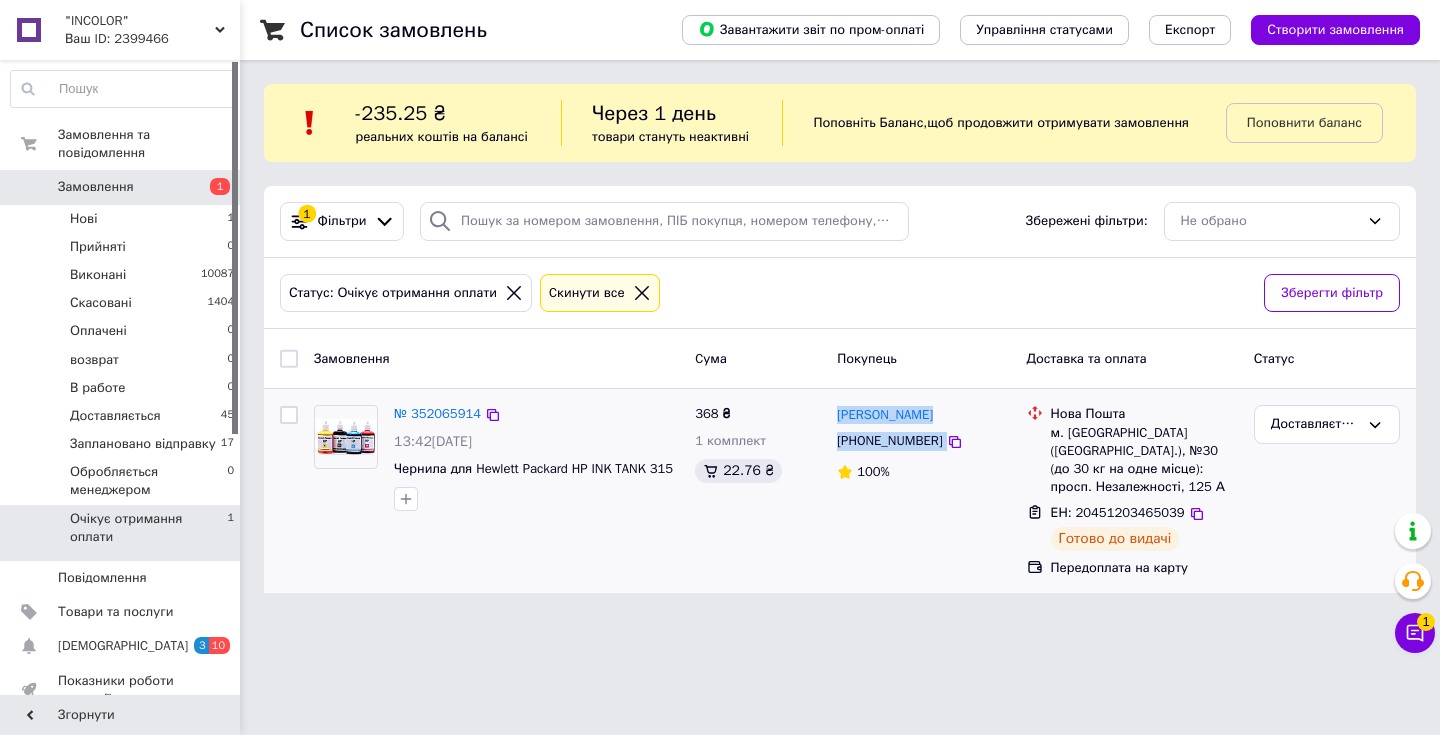 copy on "Ольга Ватрич +380506846284" 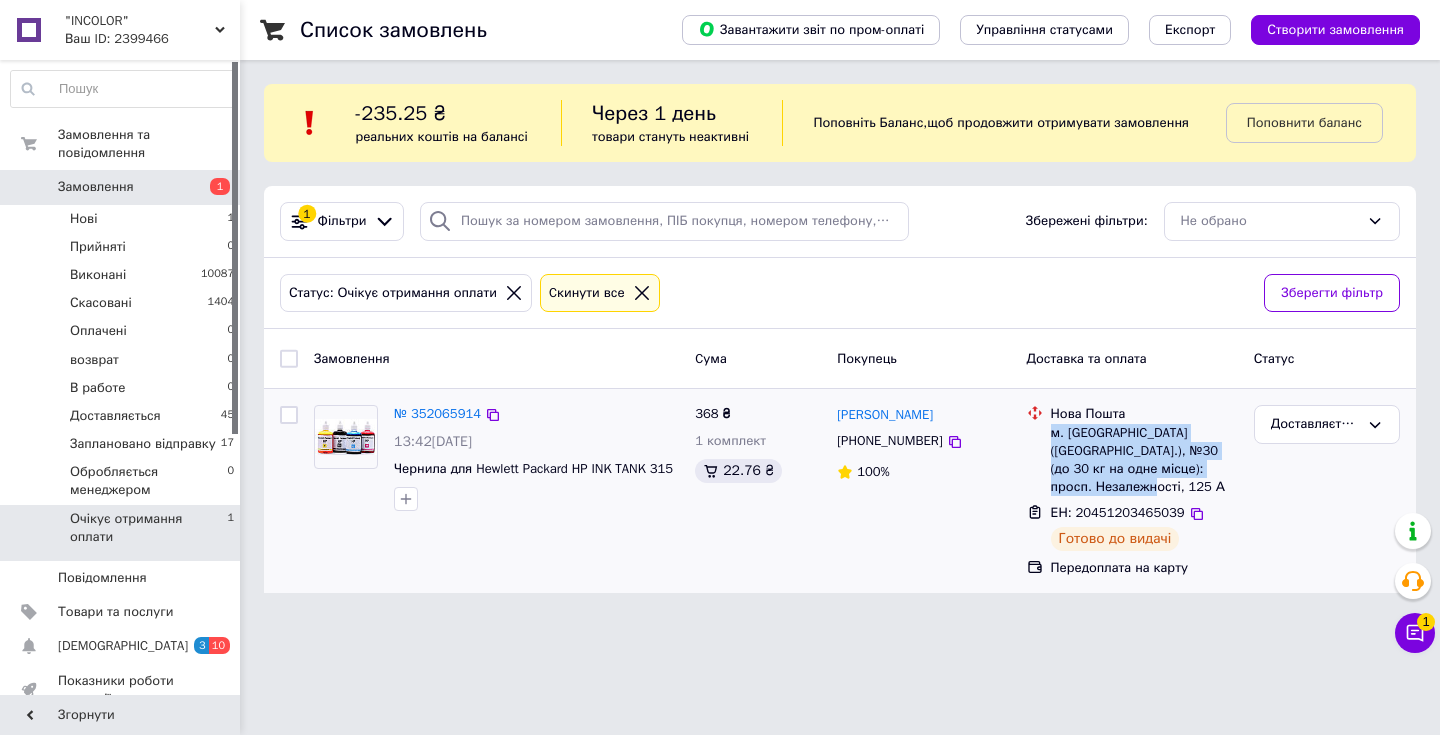 drag, startPoint x: 1052, startPoint y: 452, endPoint x: 1108, endPoint y: 496, distance: 71.21797 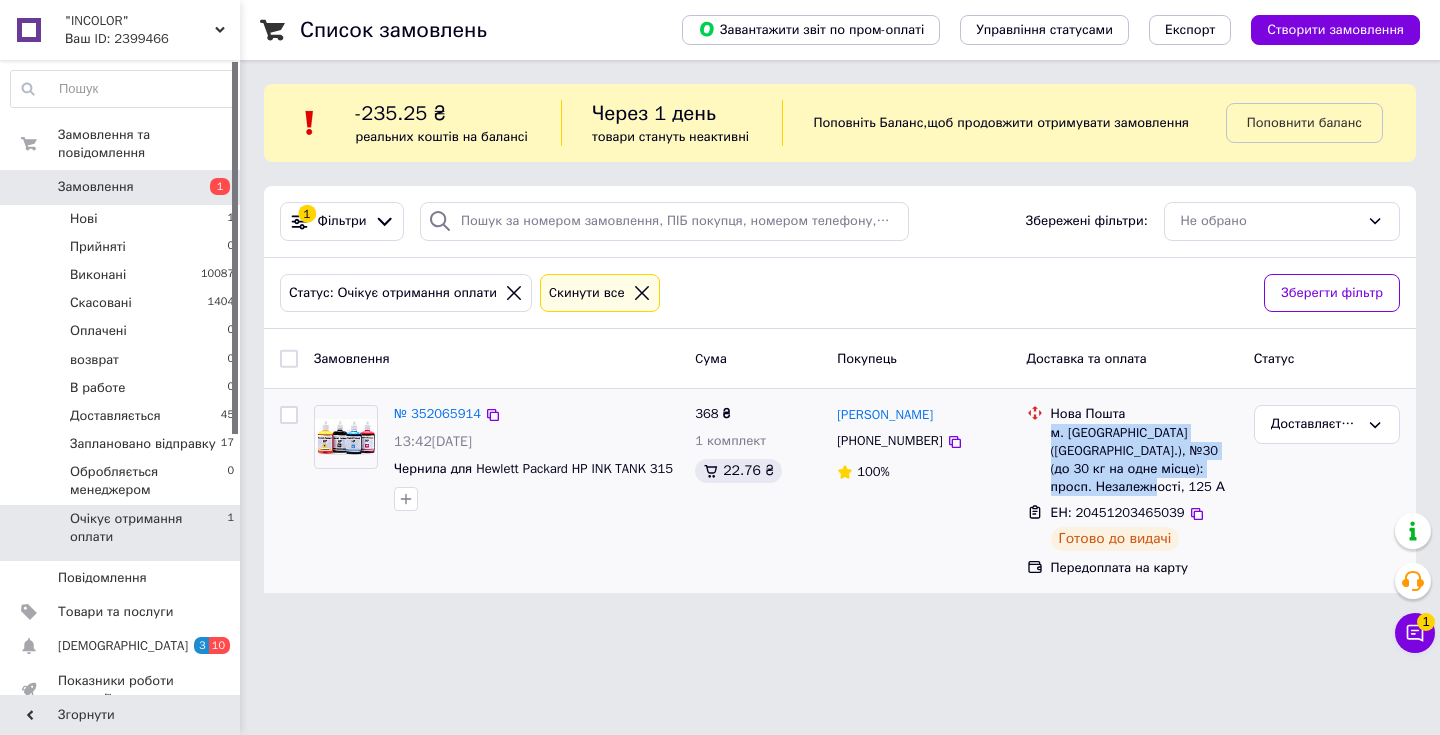 click on "м. Чернівці (Чернівецька обл.), №30 (до 30 кг на одне місце): просп. Незалежності, 125 А" at bounding box center (1144, 460) 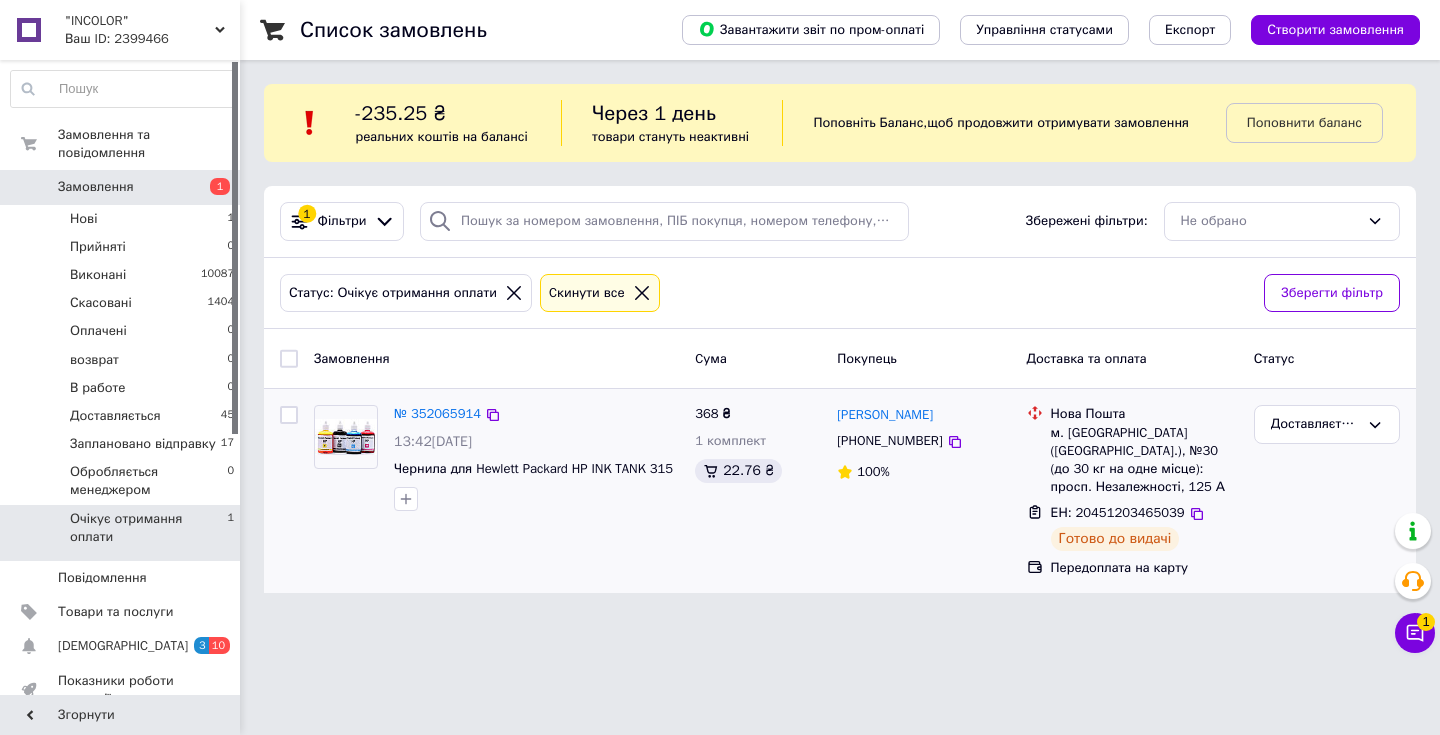 click on "368 ₴ 1 комплект 22.76 ₴" at bounding box center [758, 491] 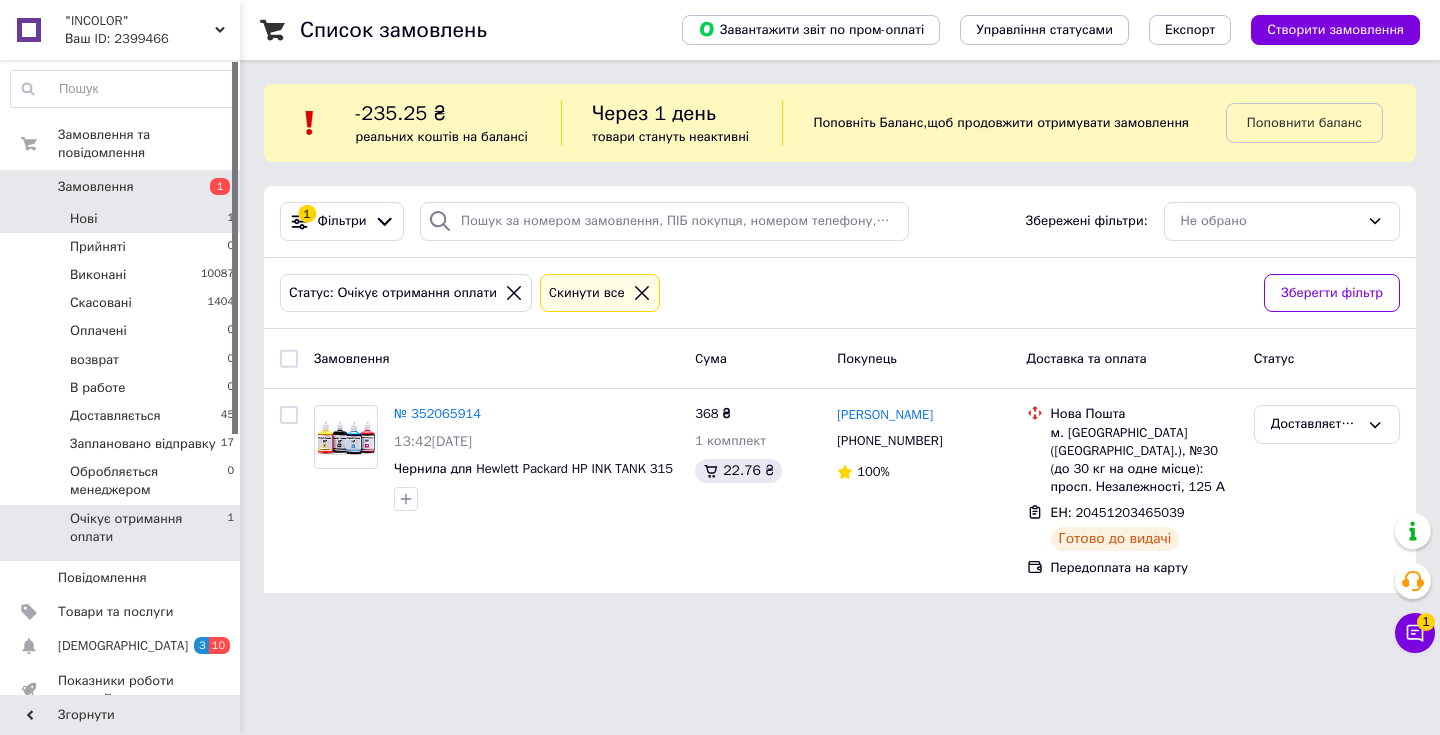 click on "Нові" at bounding box center [83, 219] 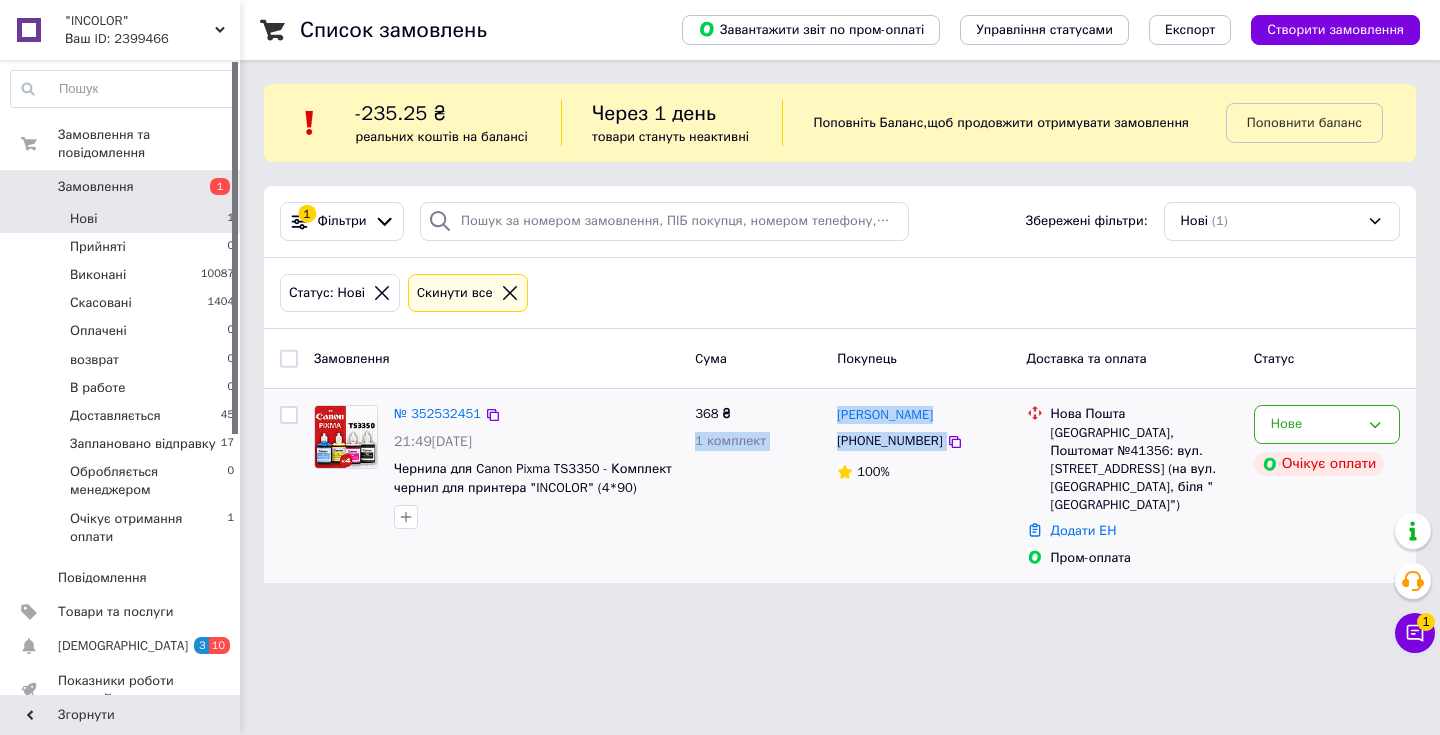 drag, startPoint x: 968, startPoint y: 448, endPoint x: 829, endPoint y: 431, distance: 140.0357 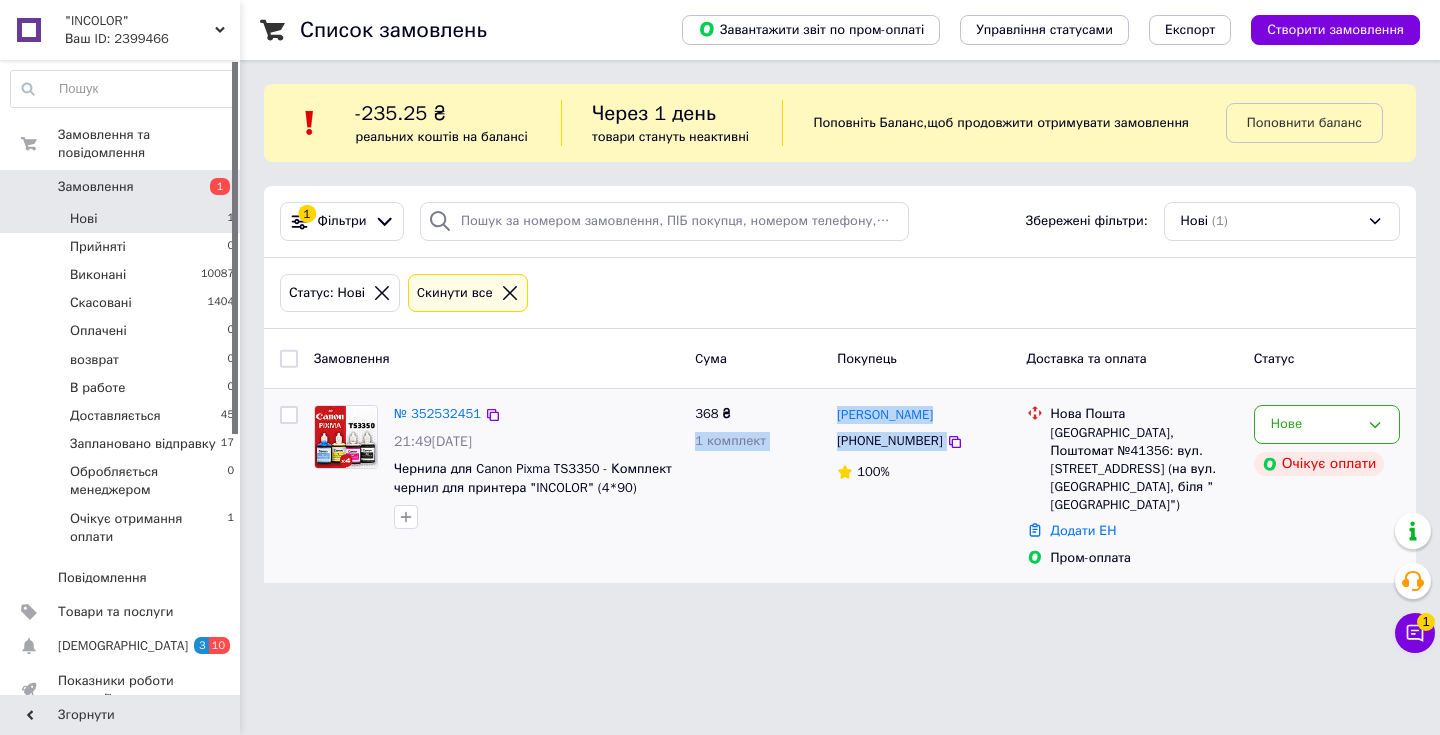 click on "№ 352532451 21:49, 13.07.2025 Чернила для Canon Pixma TS3350 - Комплект чернил для принтера "INCOLOR" (4*90) Украина 368 ₴ 1 комплект Тетяна Криштоп +380683663115 100% Нова Пошта Одеса, Поштомат №41356: вул. Кіри Муратової,, 10 (на вул. Ніжинська, біля "Обжори") Додати ЕН Пром-оплата Нове Очікує оплати" at bounding box center [840, 486] 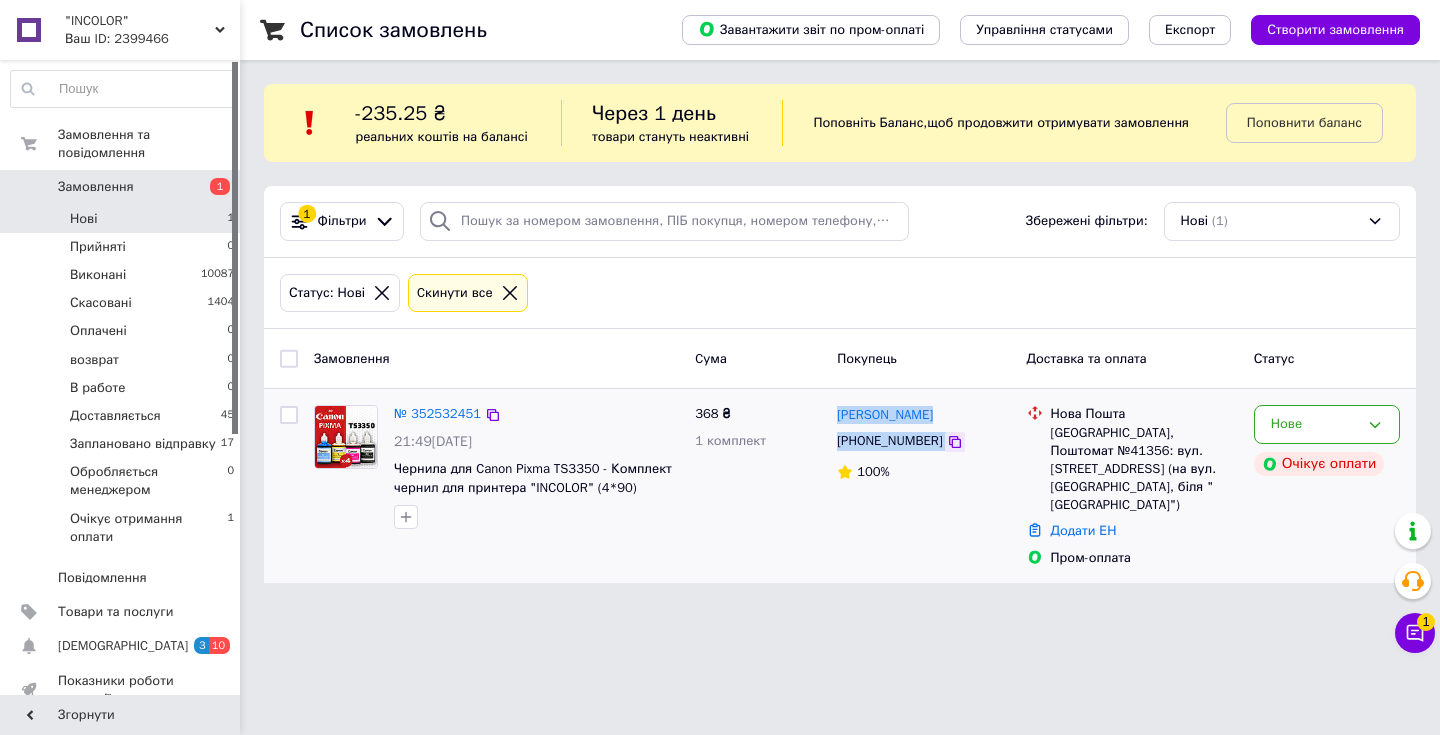 drag, startPoint x: 835, startPoint y: 431, endPoint x: 942, endPoint y: 452, distance: 109.041275 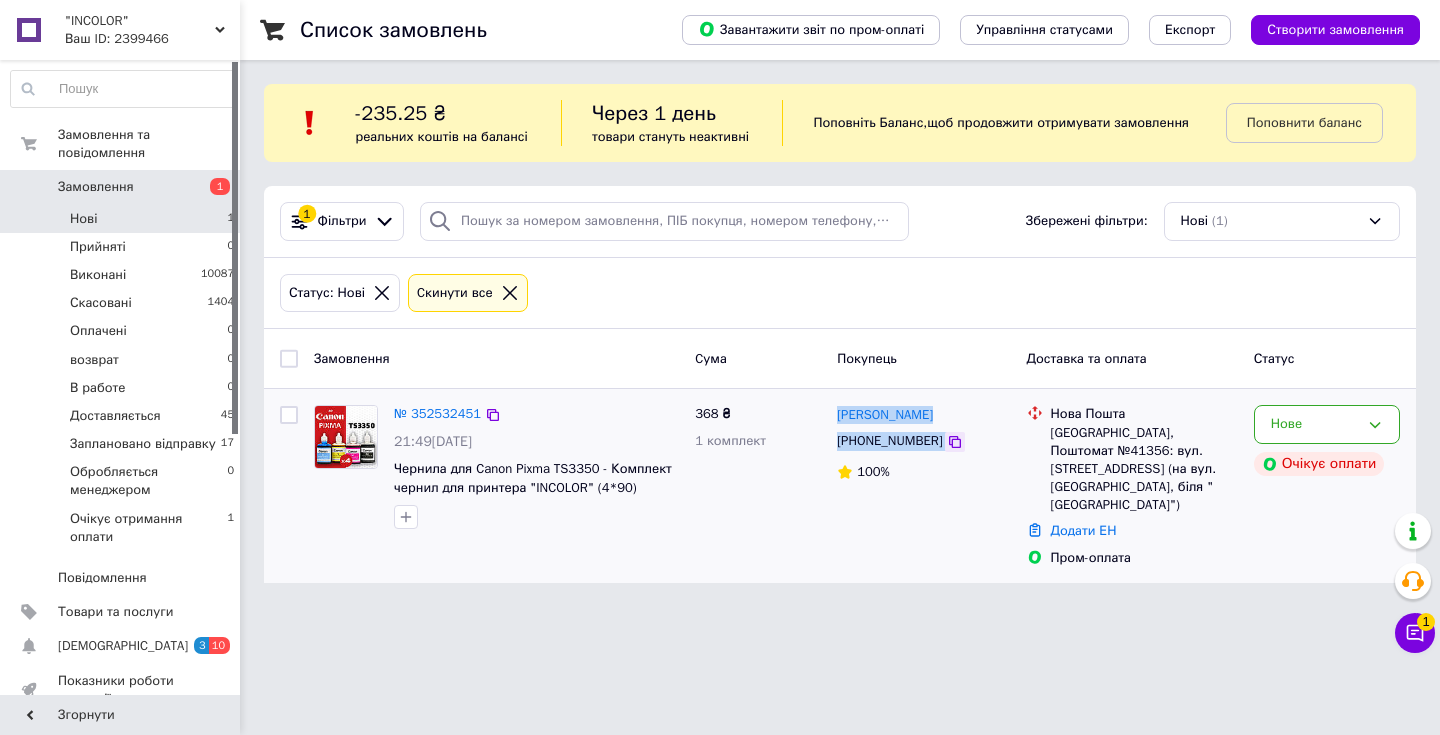 click on "Тетяна Криштоп +380683663115 100%" at bounding box center (923, 486) 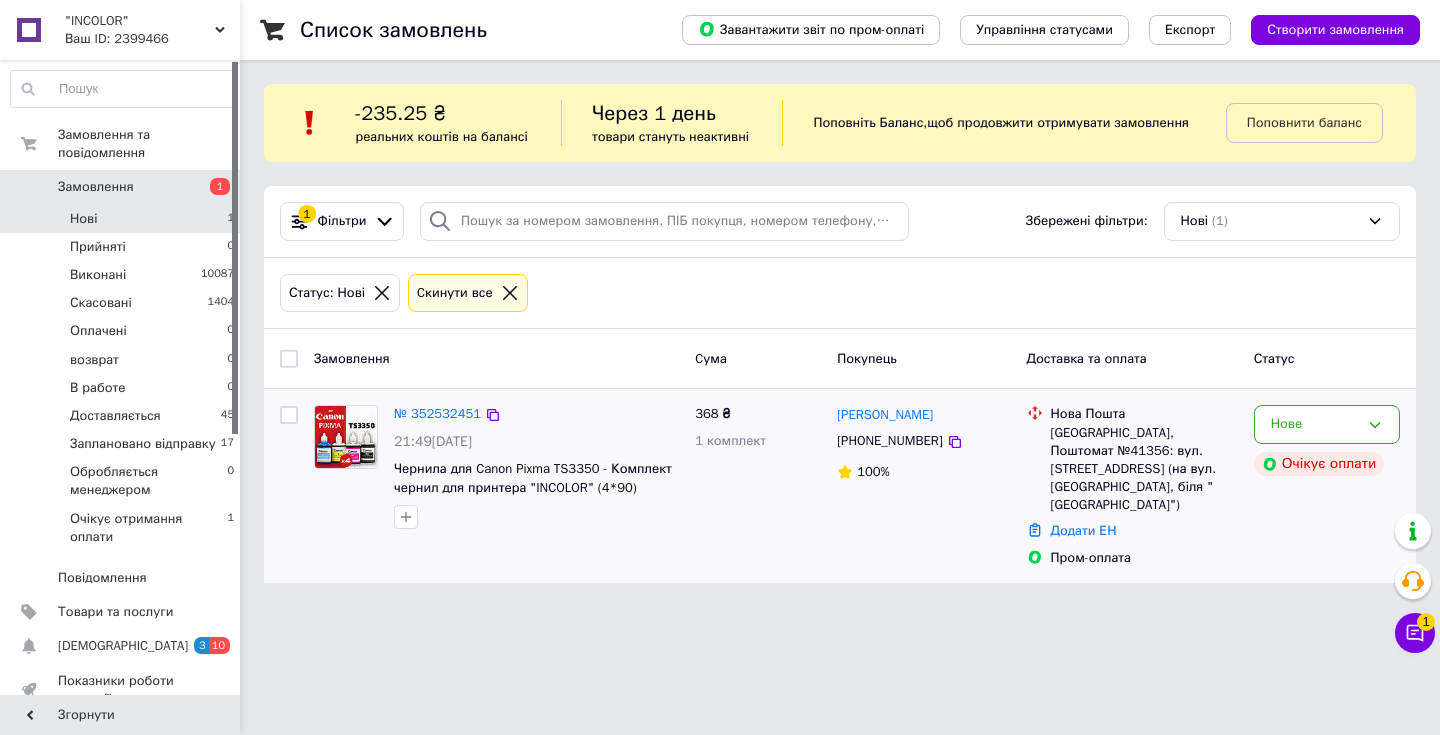 click on "[GEOGRAPHIC_DATA], Поштомат №41356: вул. [STREET_ADDRESS] (на вул. [GEOGRAPHIC_DATA], біля "[GEOGRAPHIC_DATA]")" at bounding box center [1144, 469] 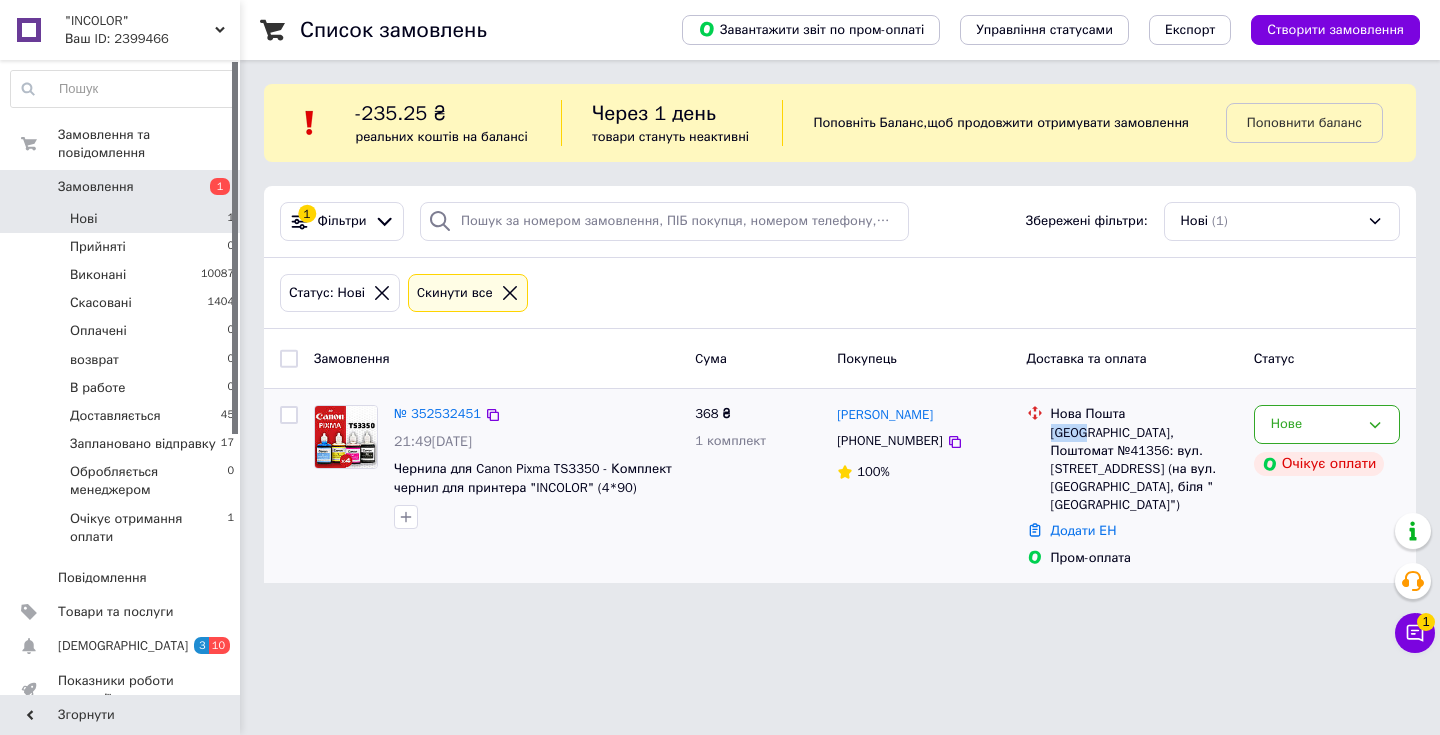 click on "[GEOGRAPHIC_DATA], Поштомат №41356: вул. [STREET_ADDRESS] (на вул. [GEOGRAPHIC_DATA], біля "[GEOGRAPHIC_DATA]")" at bounding box center [1144, 469] 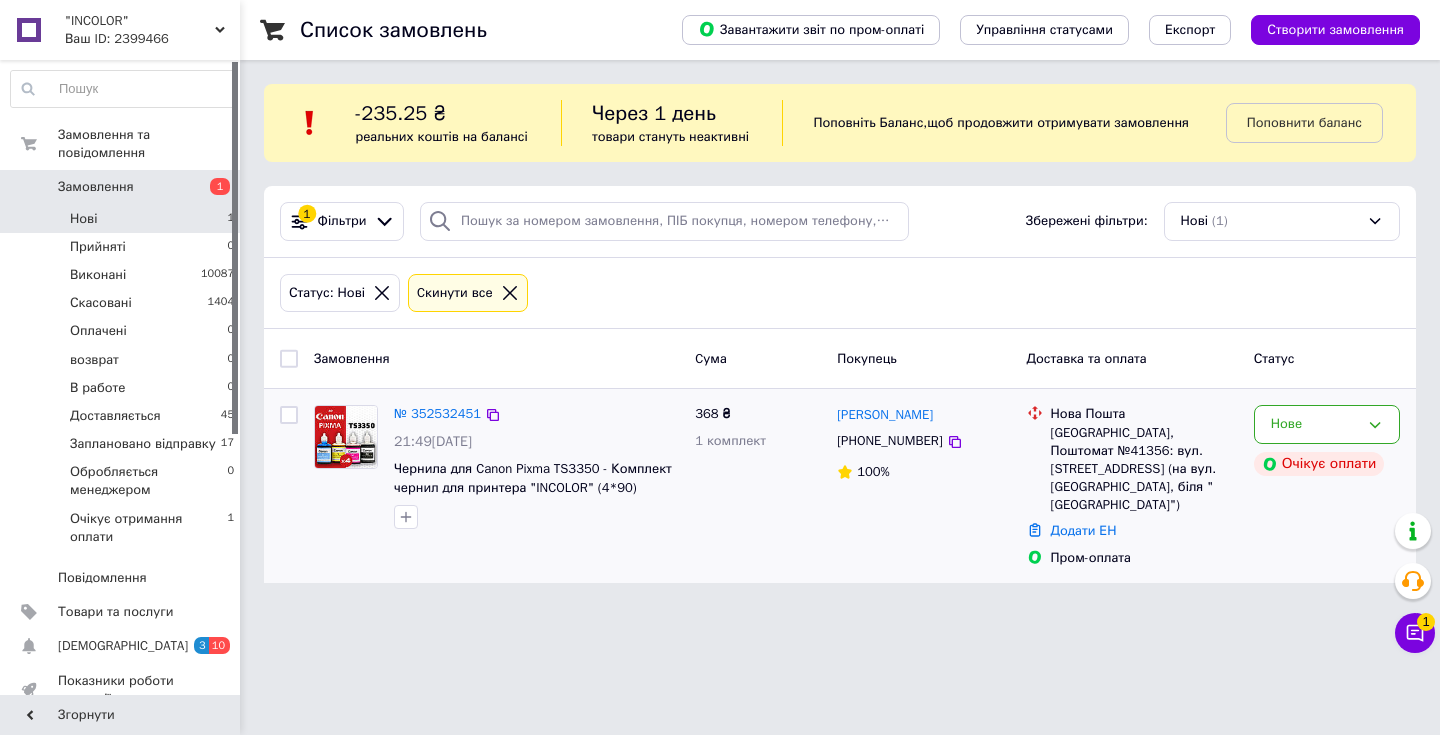 click on "[GEOGRAPHIC_DATA], Поштомат №41356: вул. [STREET_ADDRESS] (на вул. [GEOGRAPHIC_DATA], біля "[GEOGRAPHIC_DATA]")" at bounding box center (1144, 469) 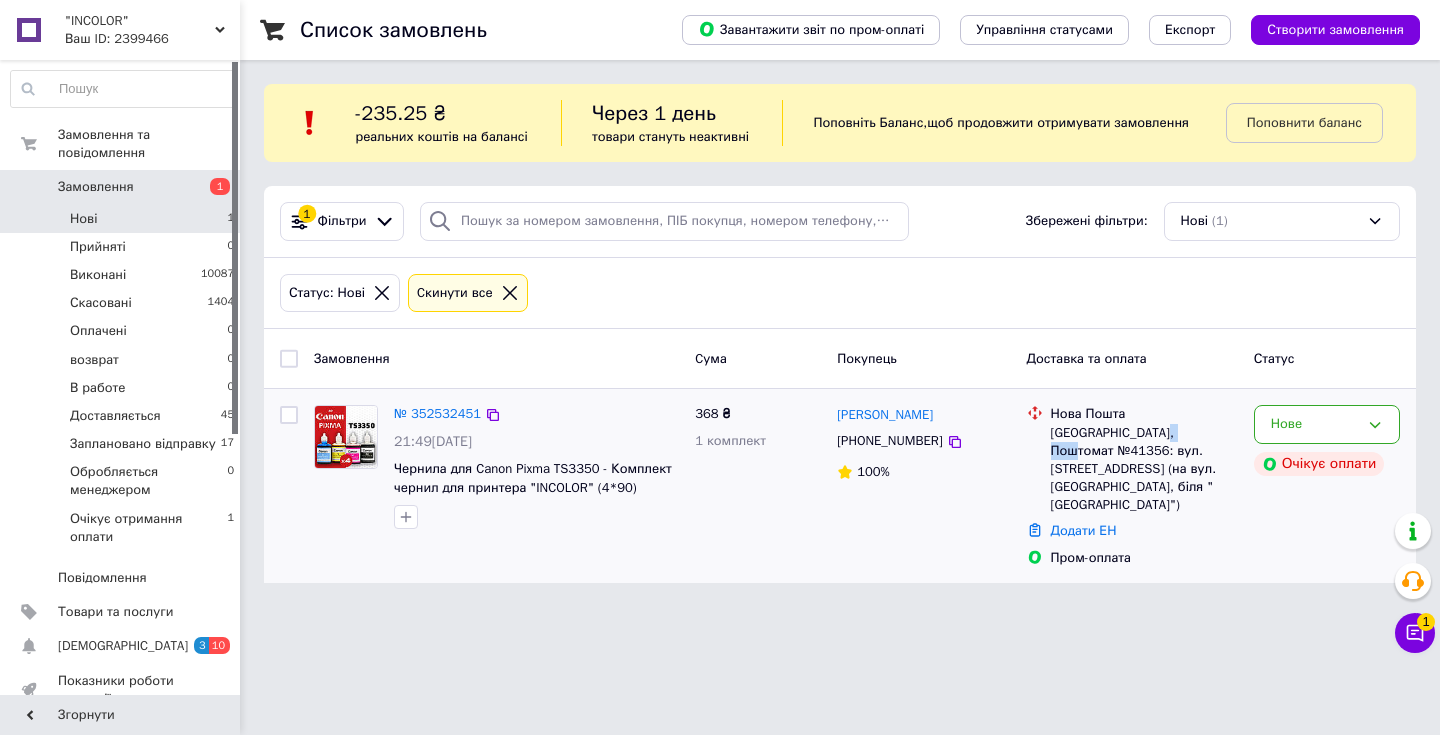 click on "[GEOGRAPHIC_DATA], Поштомат №41356: вул. [STREET_ADDRESS] (на вул. [GEOGRAPHIC_DATA], біля "[GEOGRAPHIC_DATA]")" at bounding box center (1144, 469) 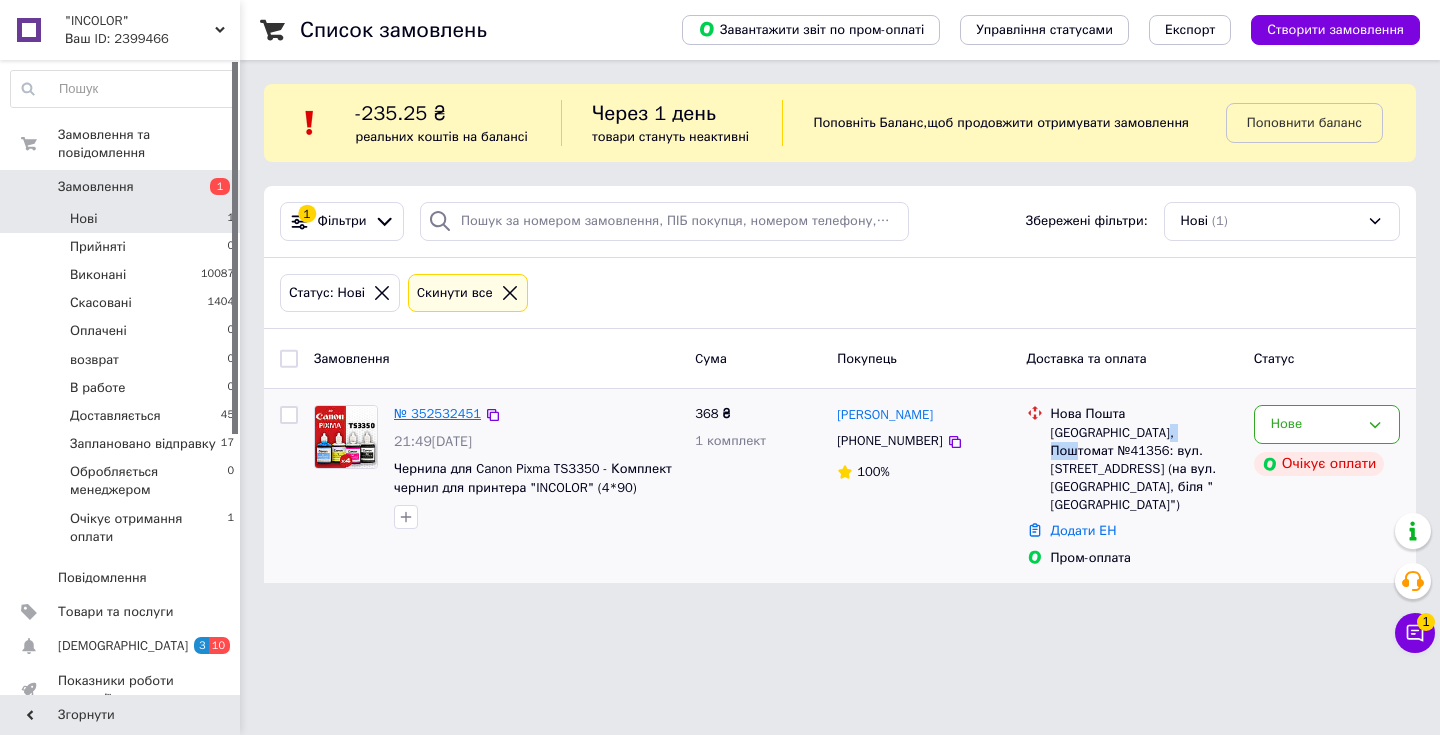 click on "№ 352532451" at bounding box center [437, 413] 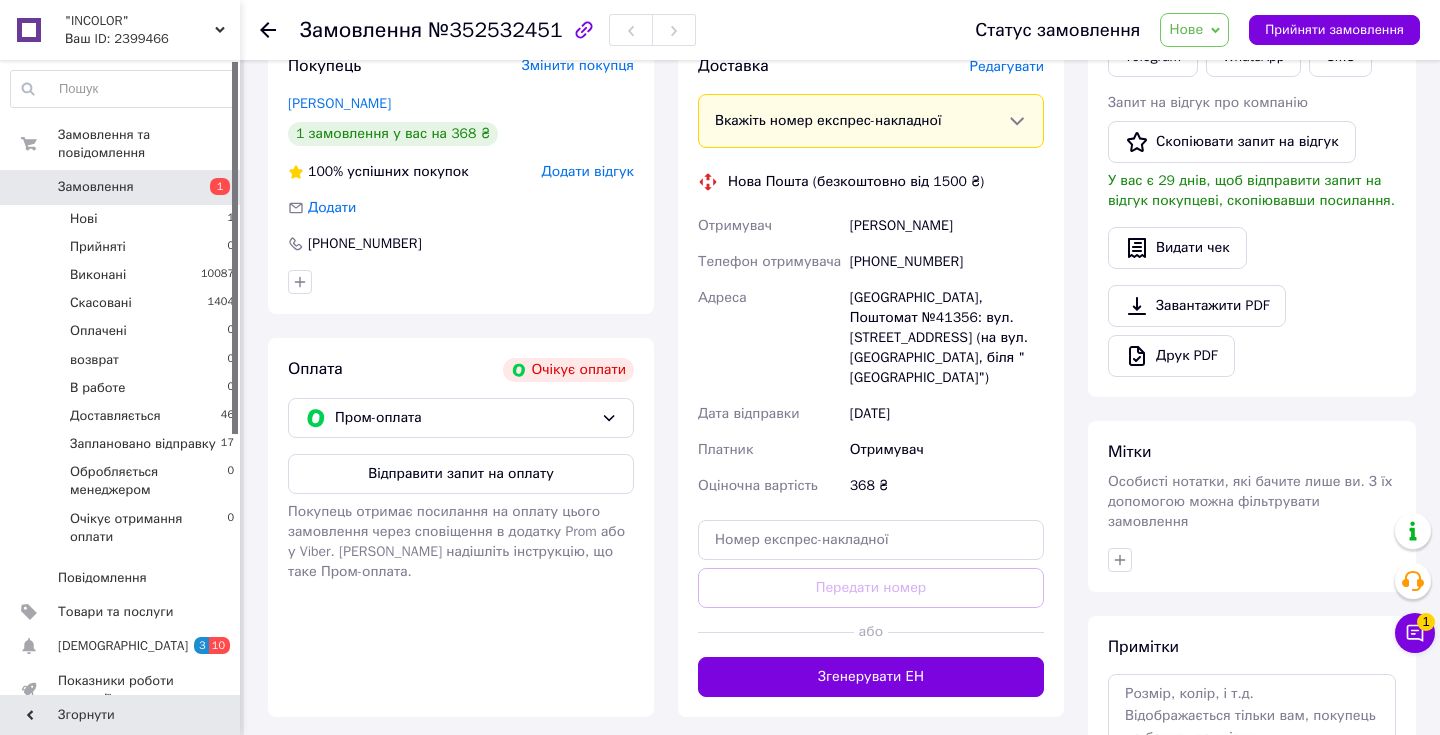 scroll, scrollTop: 436, scrollLeft: 0, axis: vertical 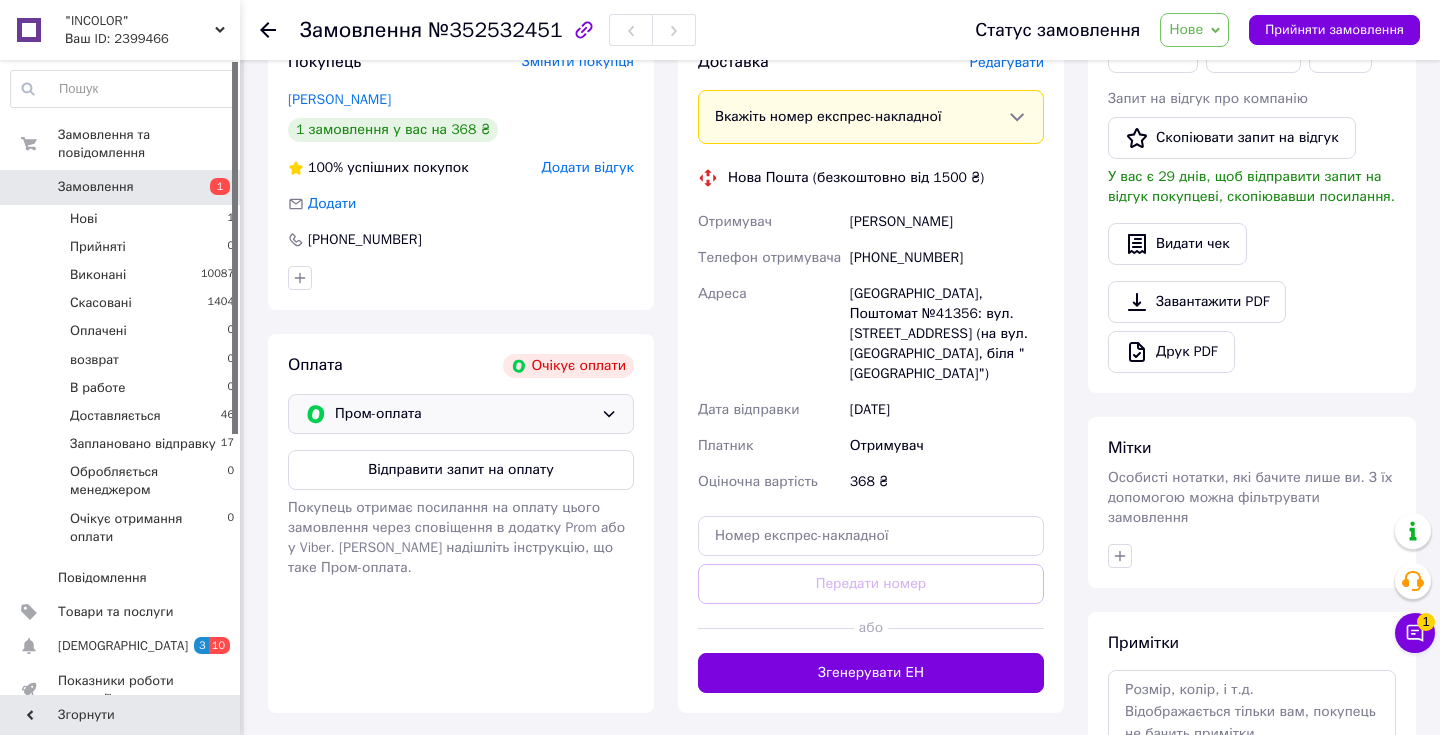 click on "Пром-оплата" at bounding box center [461, 414] 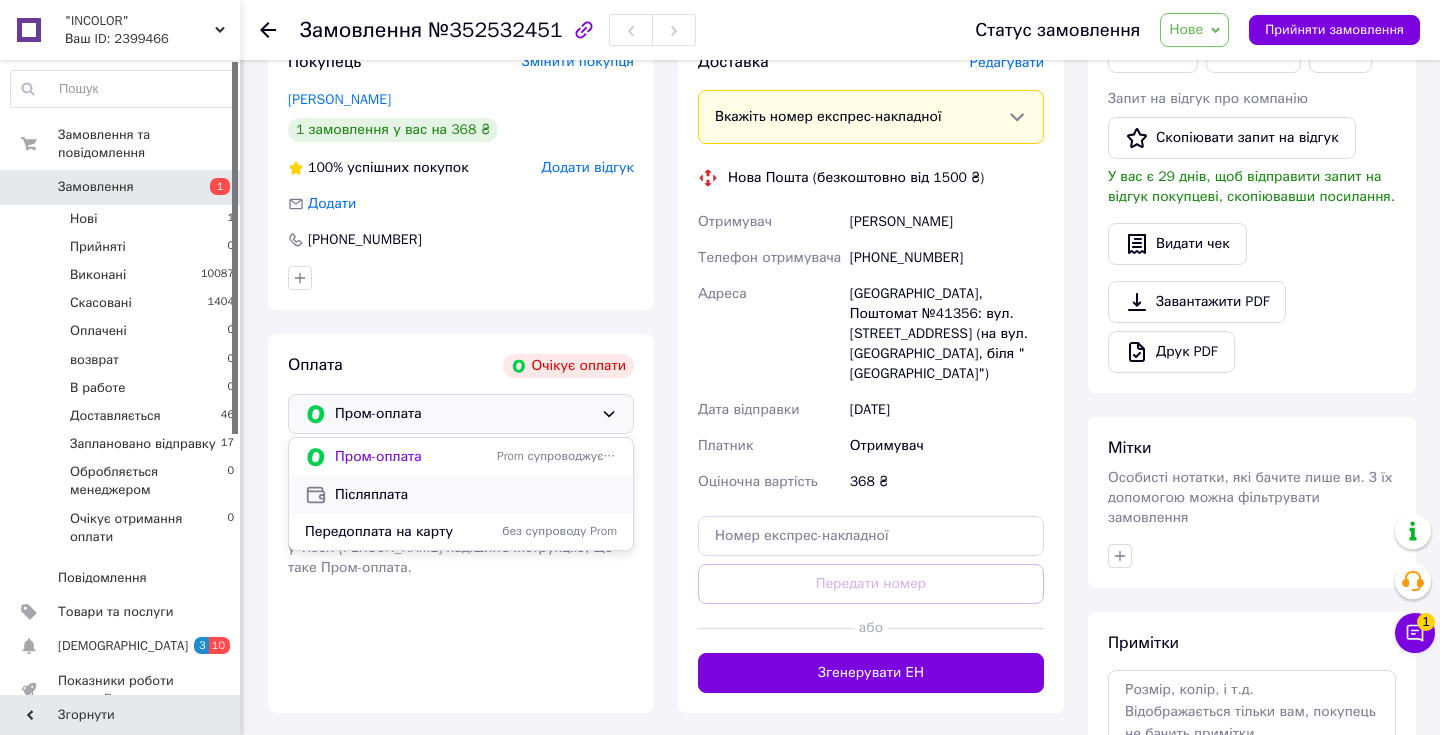 click on "Післяплата" at bounding box center [476, 495] 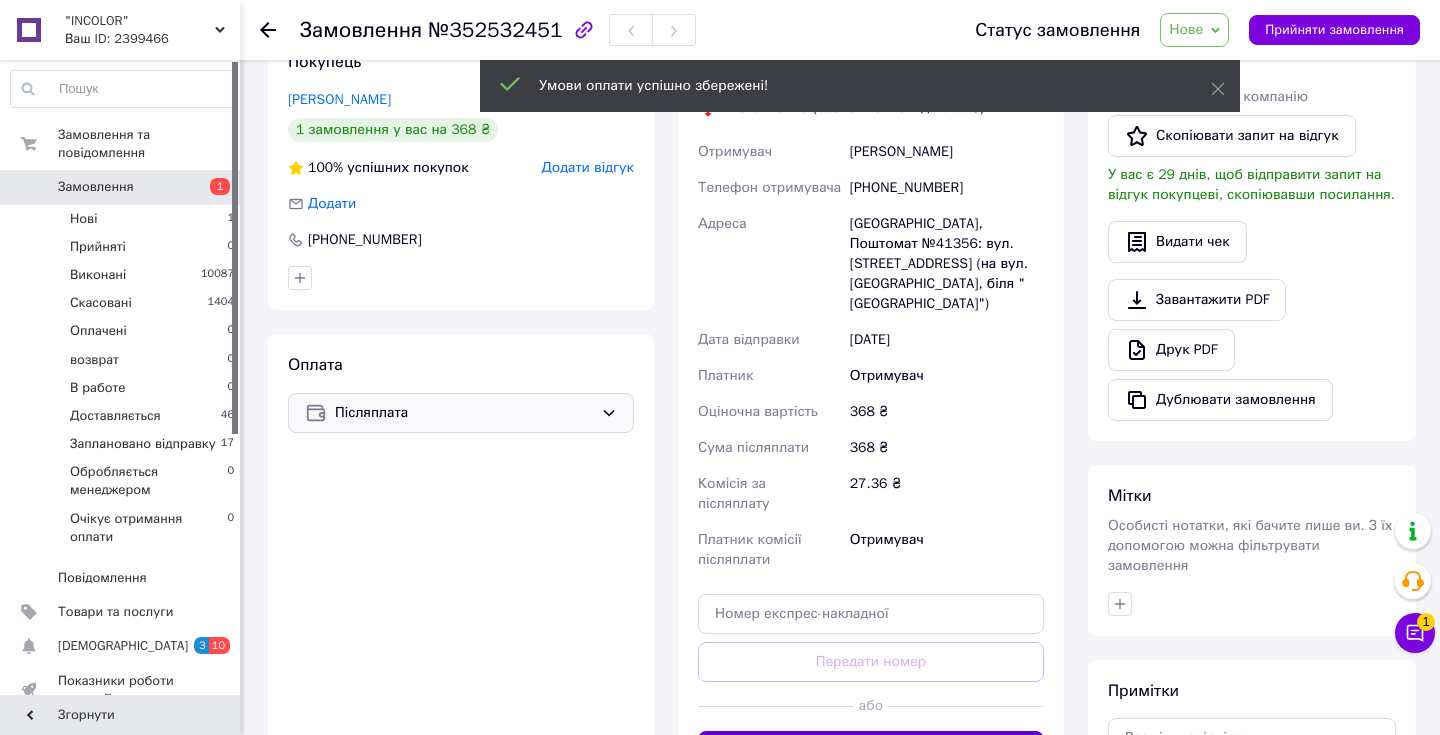 click on "Згенерувати ЕН" at bounding box center [871, 751] 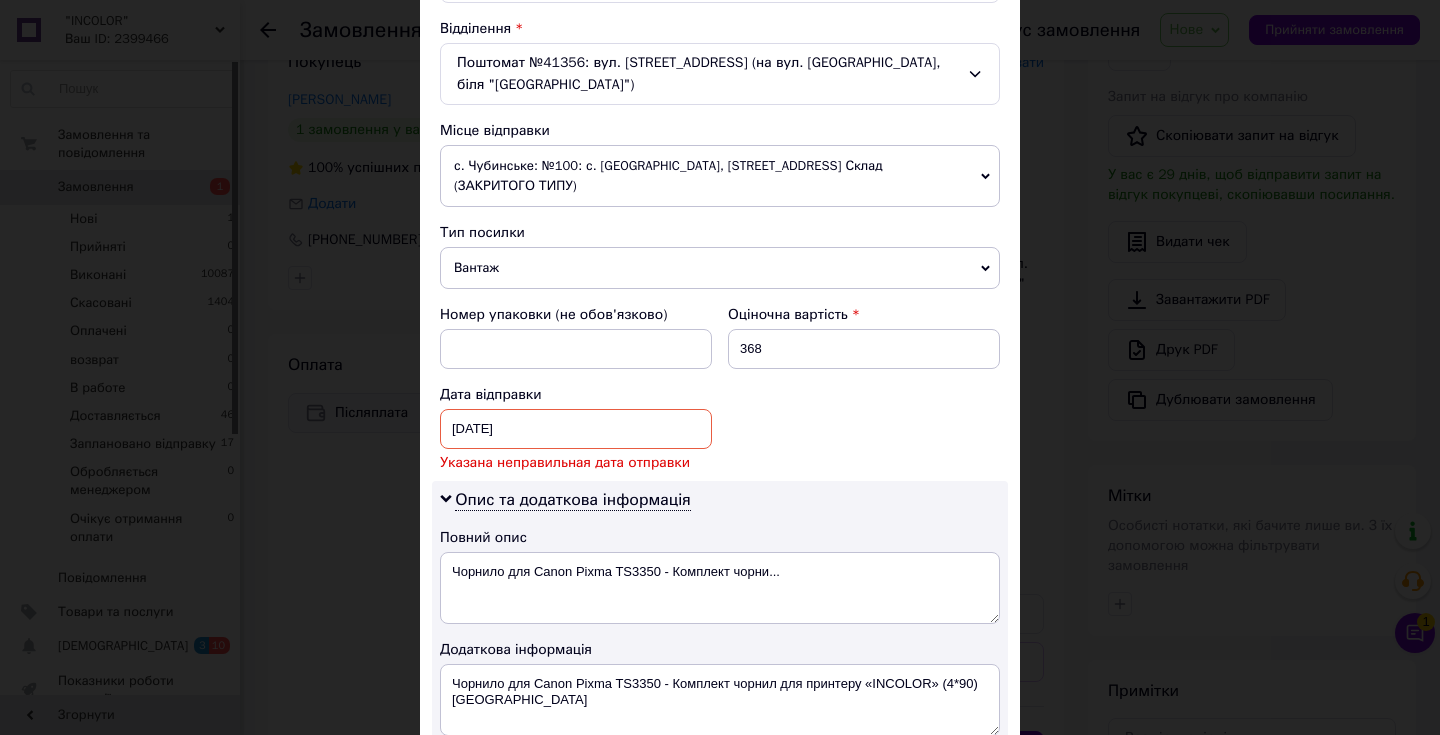 scroll, scrollTop: 842, scrollLeft: 0, axis: vertical 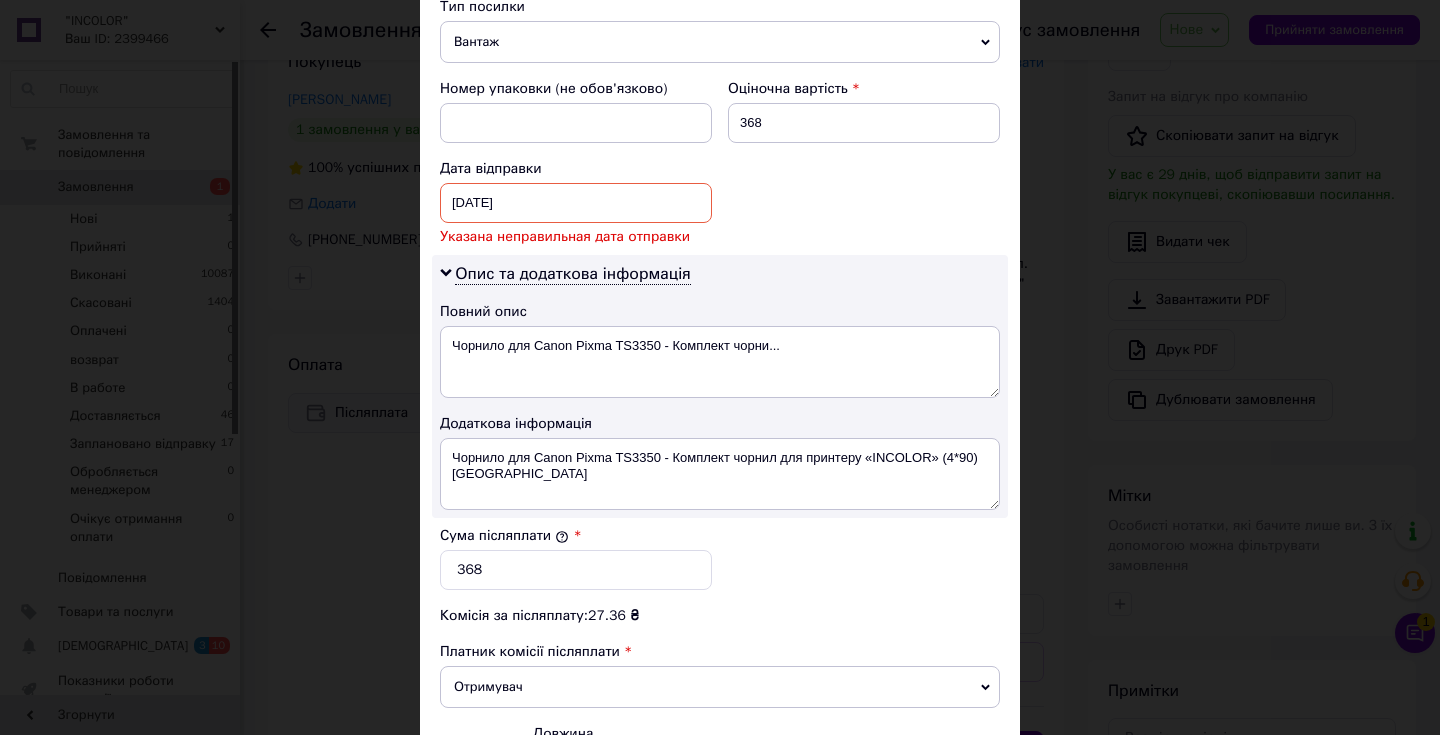 click on "13.07.2025 < 2025 > < Июль > Пн Вт Ср Чт Пт Сб Вс 30 1 2 3 4 5 6 7 8 9 10 11 12 13 14 15 16 17 18 19 20 21 22 23 24 25 26 27 28 29 30 31 1 2 3 4 5 6 7 8 9 10" at bounding box center [576, 203] 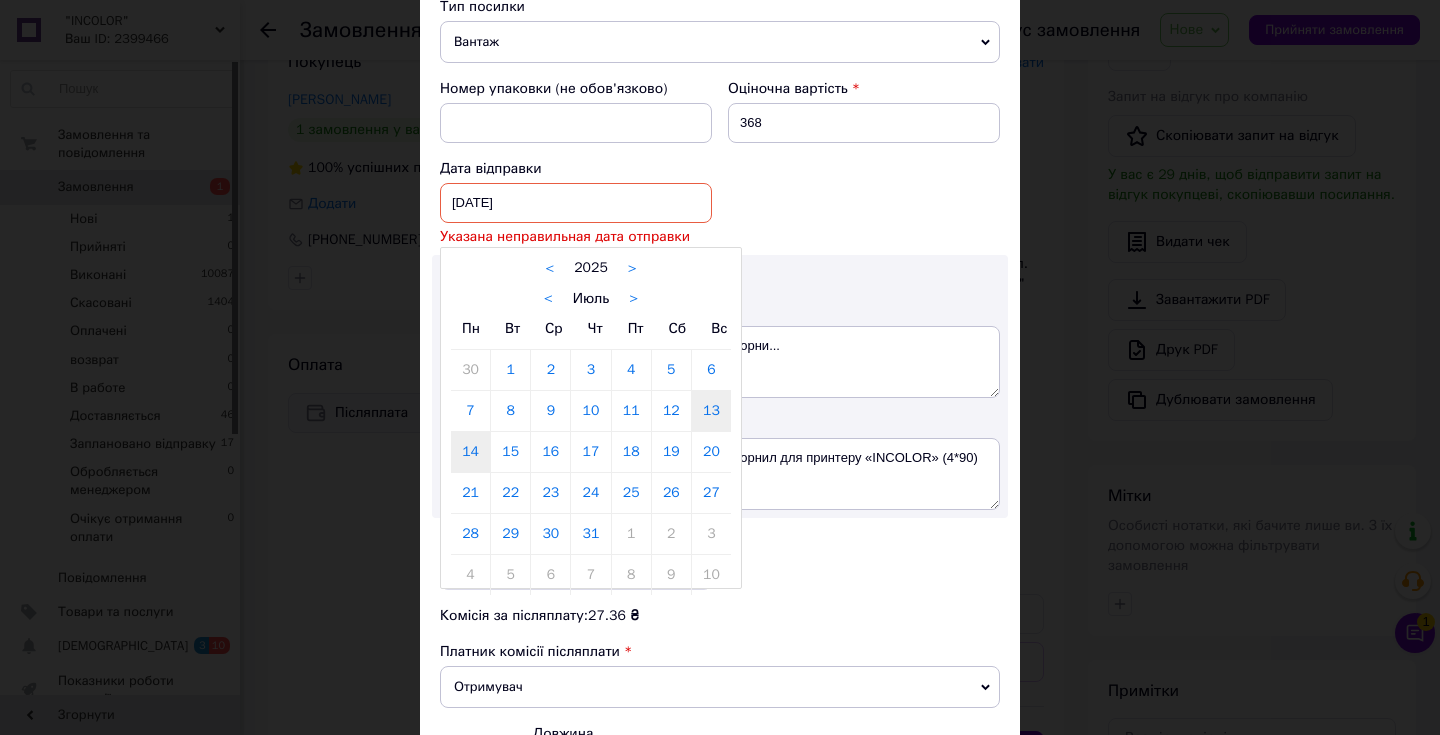 click on "14" at bounding box center (470, 452) 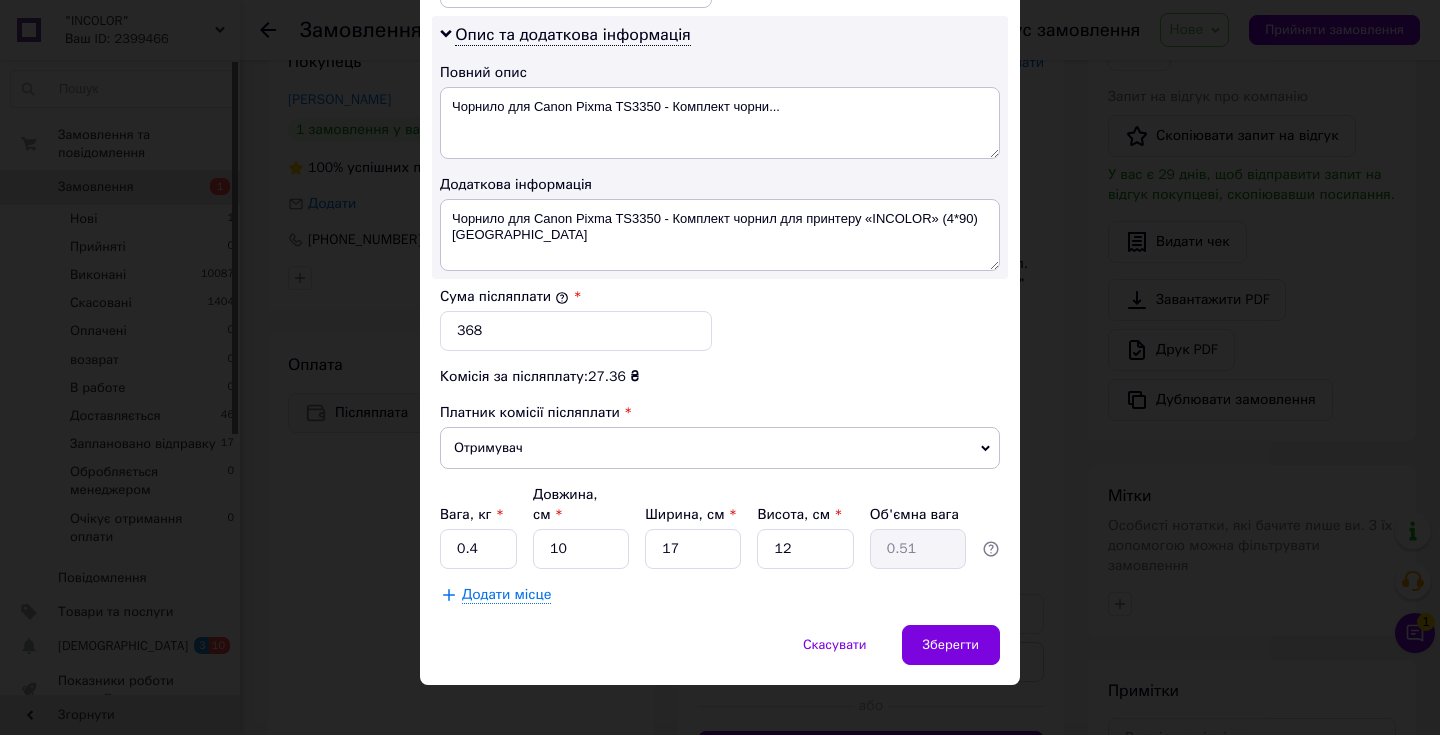 scroll, scrollTop: 1056, scrollLeft: 0, axis: vertical 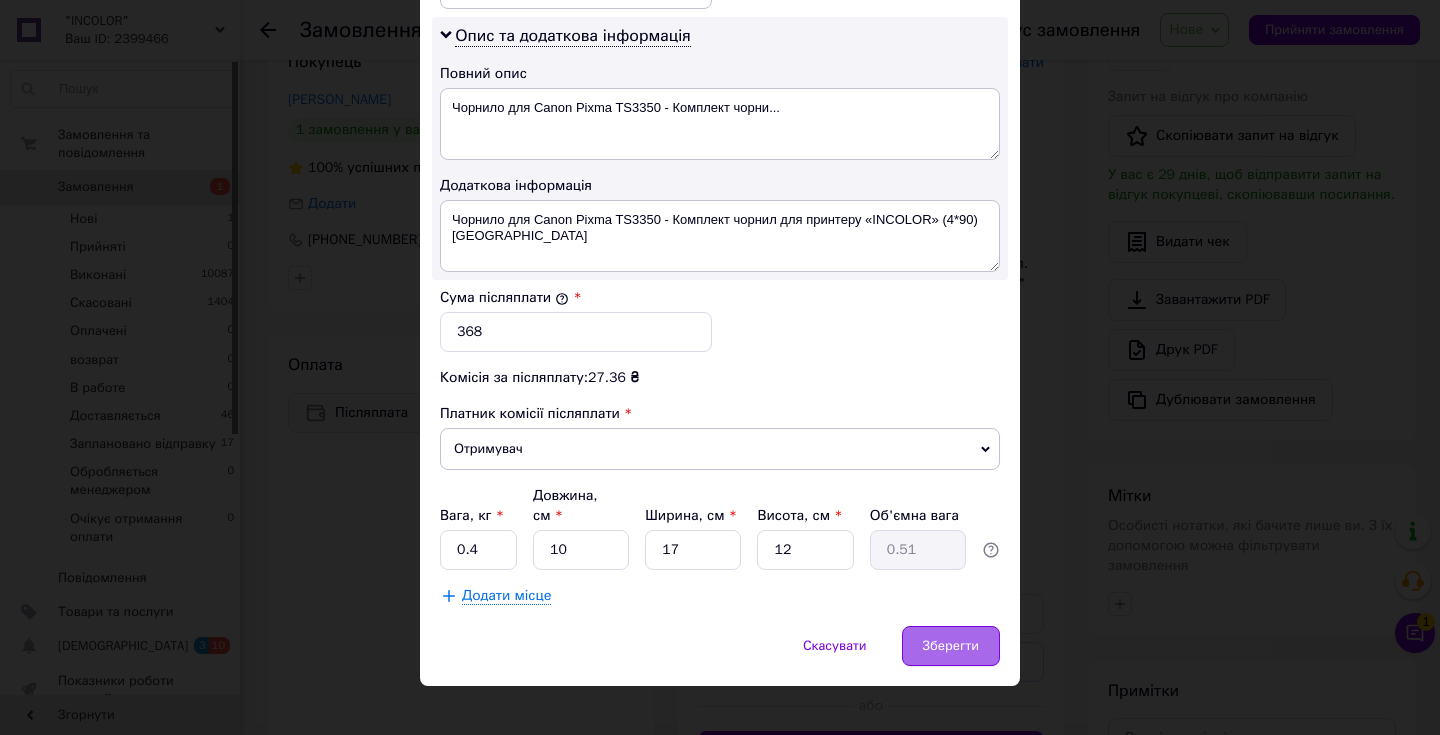 click on "Зберегти" at bounding box center (951, 646) 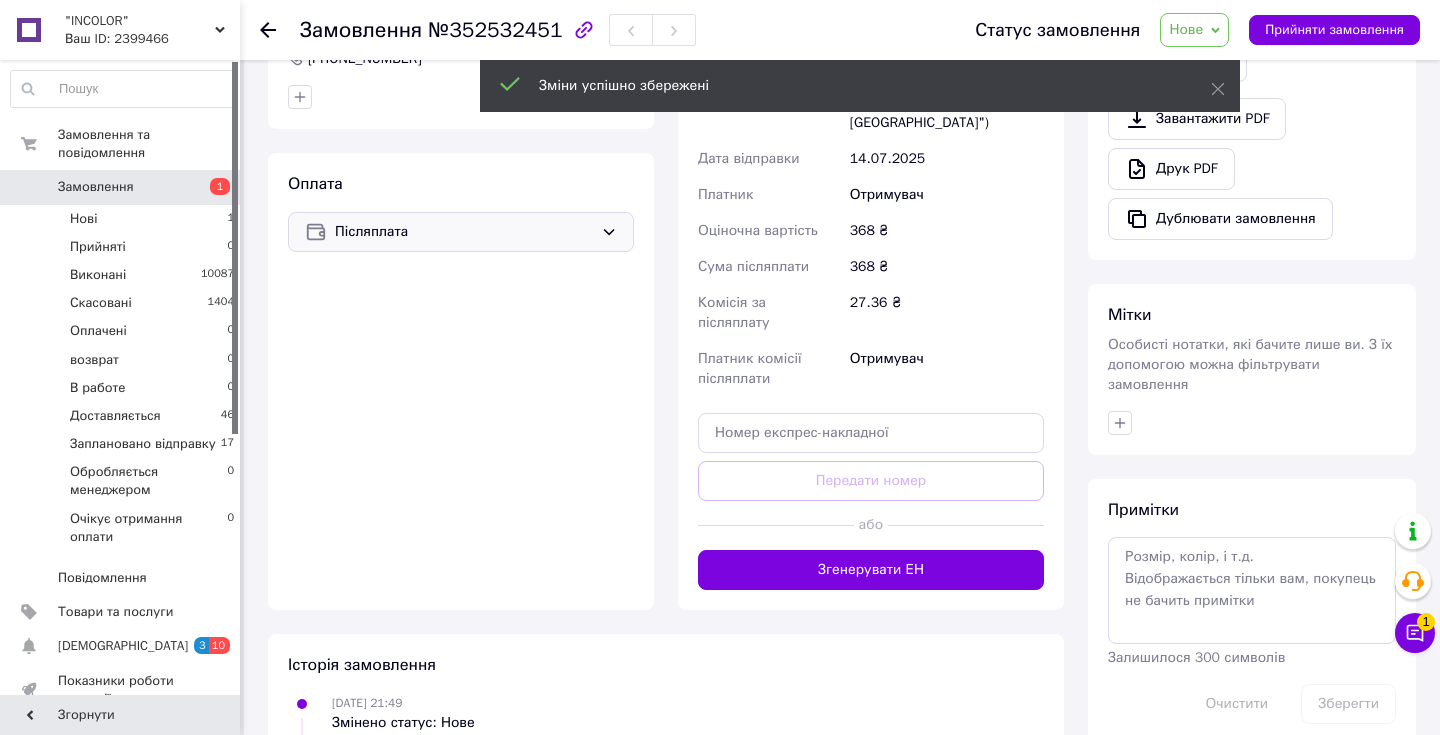 scroll, scrollTop: 636, scrollLeft: 0, axis: vertical 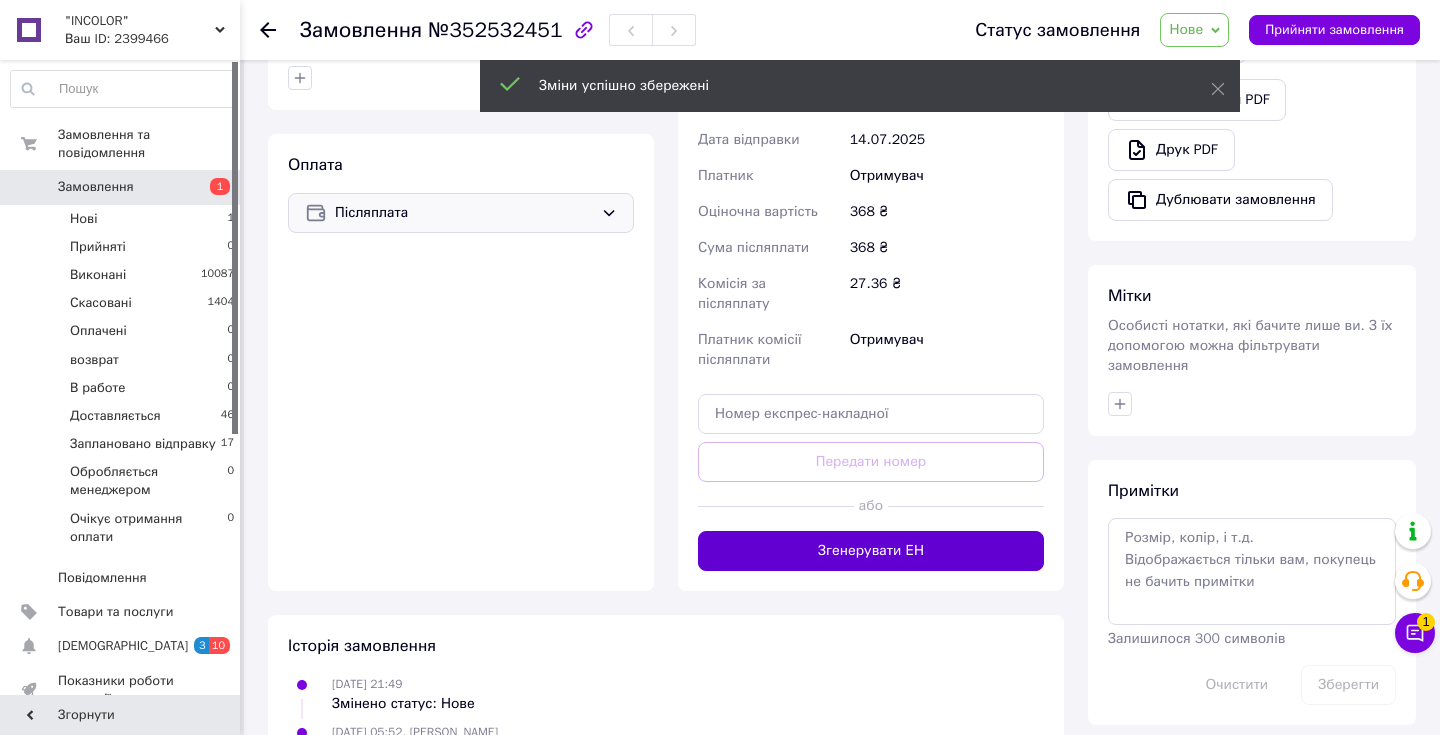 click on "Згенерувати ЕН" at bounding box center [871, 551] 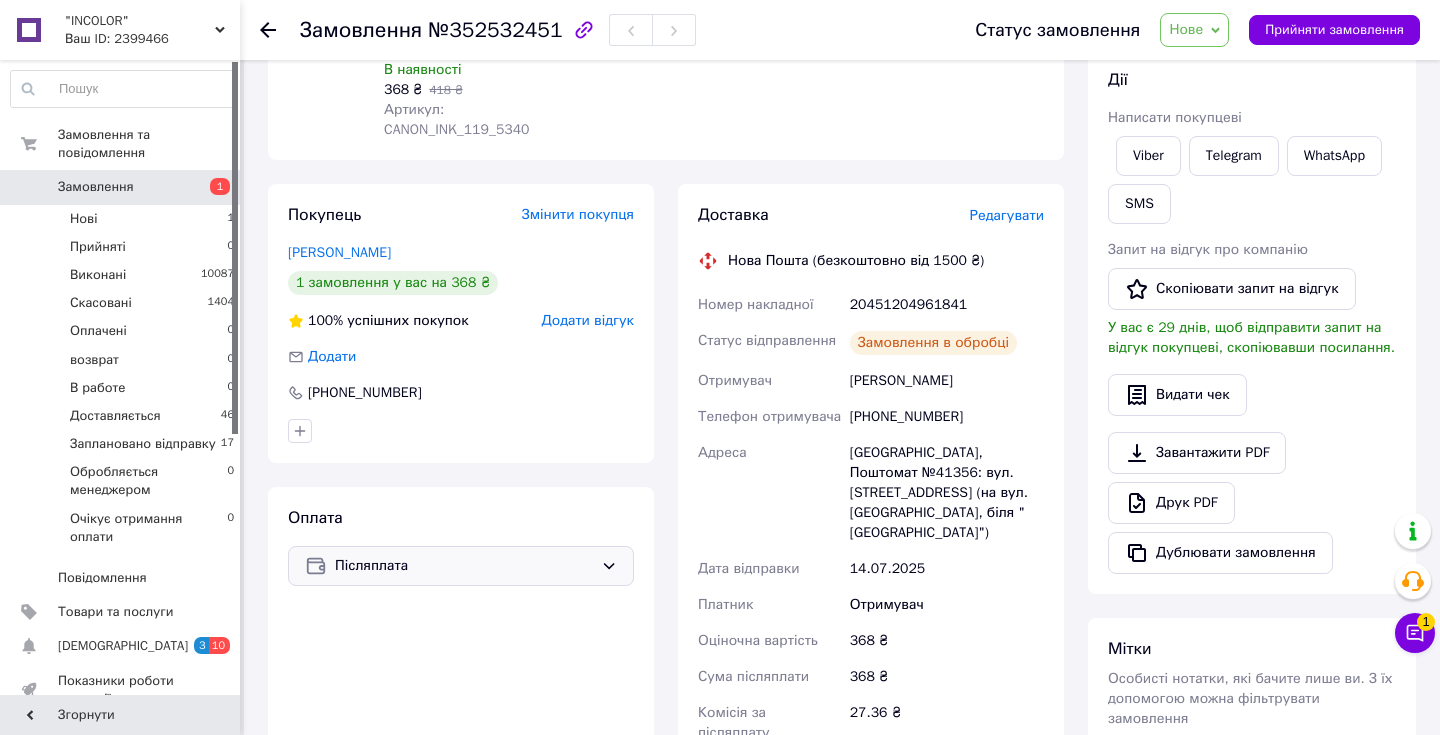 scroll, scrollTop: 260, scrollLeft: 0, axis: vertical 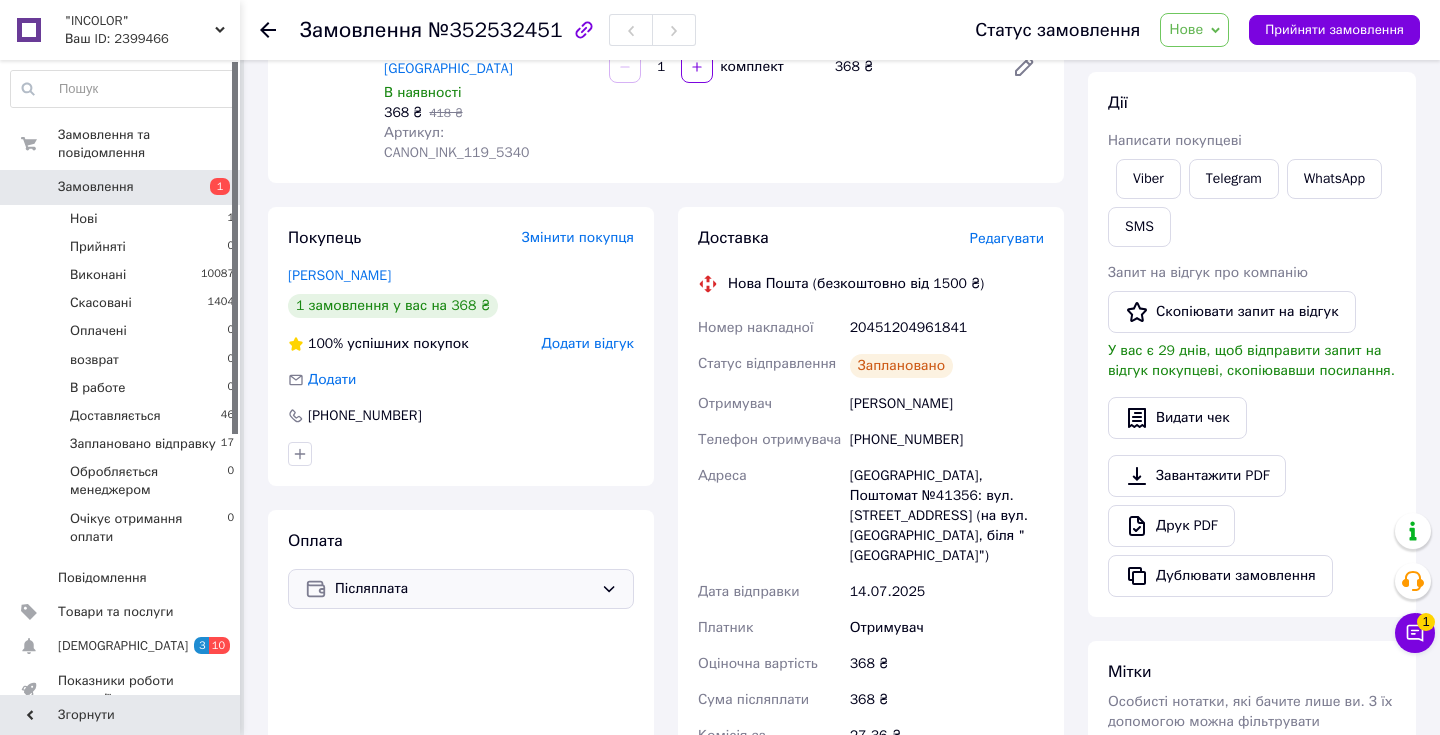 click on "20451204961841" at bounding box center [947, 328] 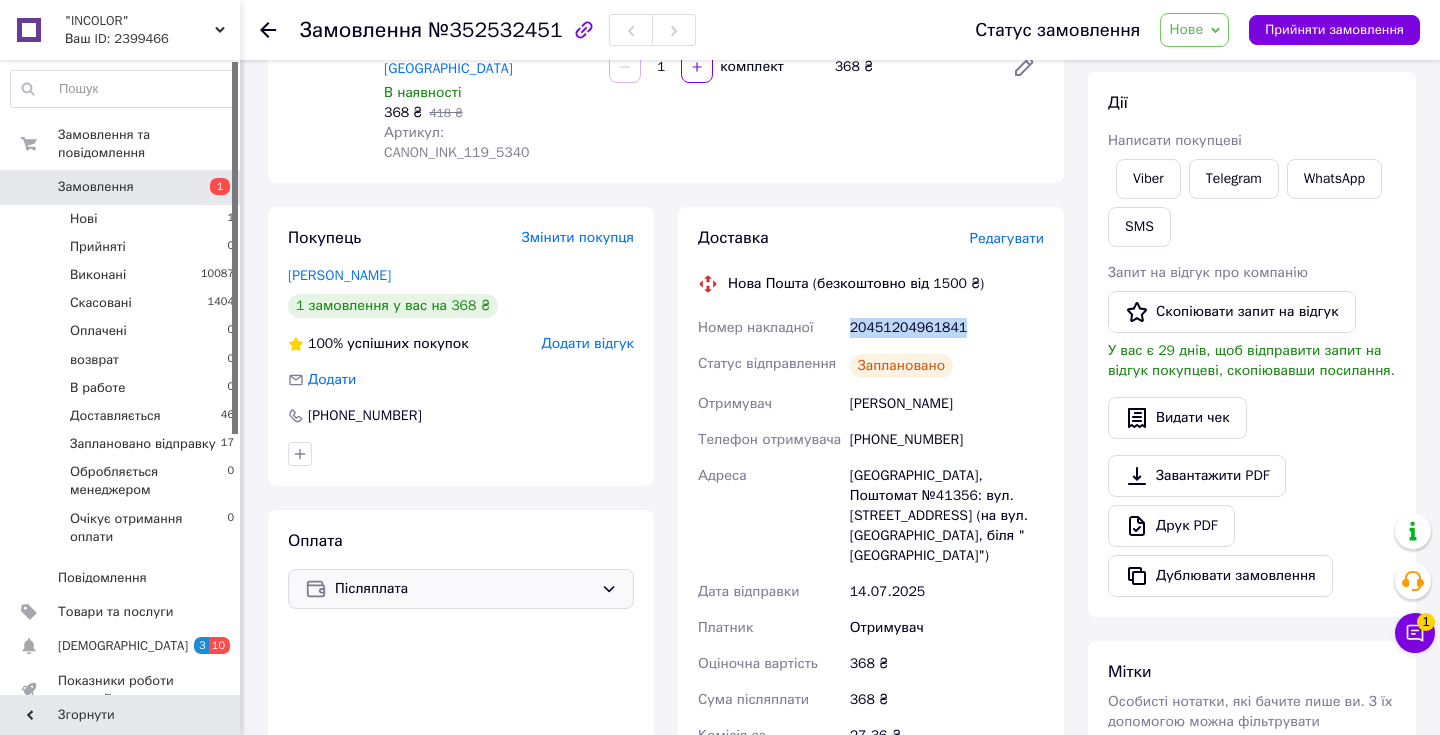 click on "20451204961841" at bounding box center (947, 328) 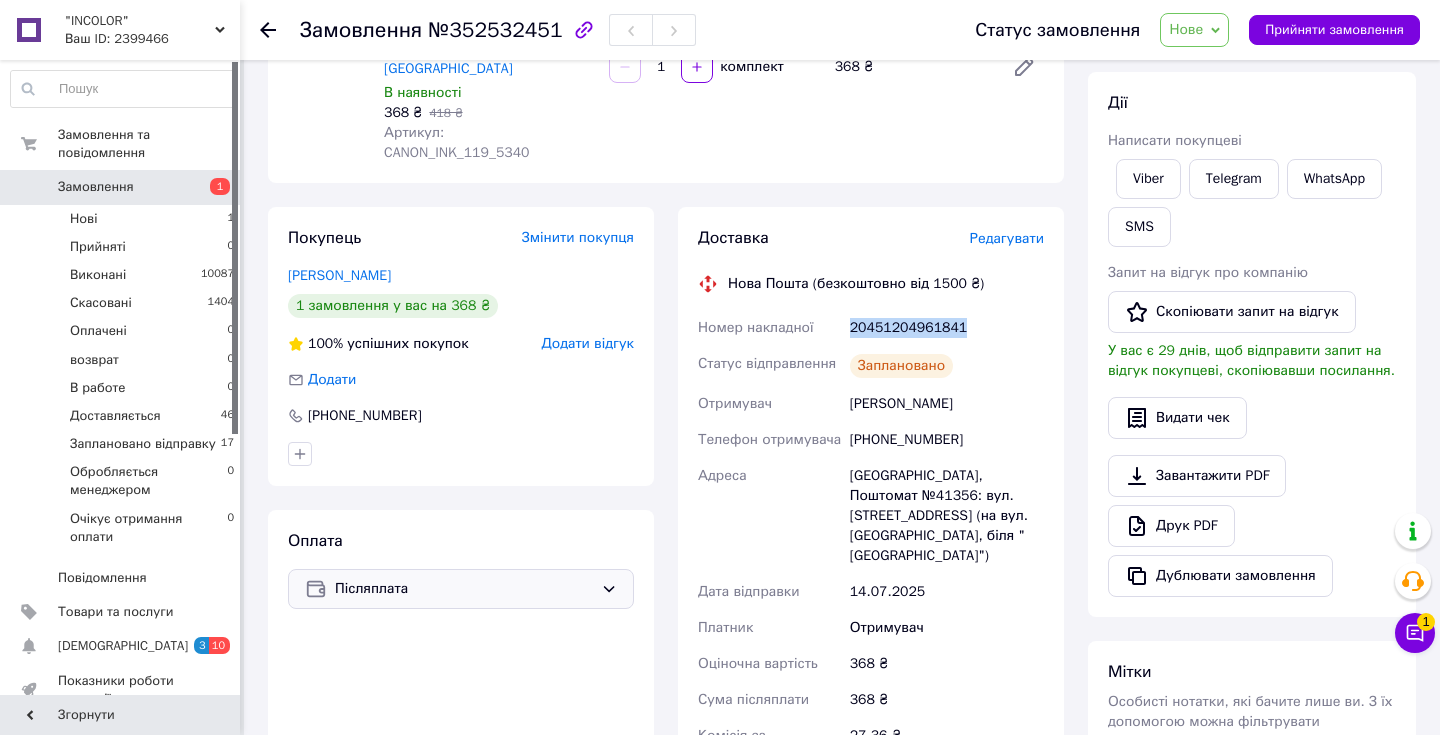 copy on "20451204961841" 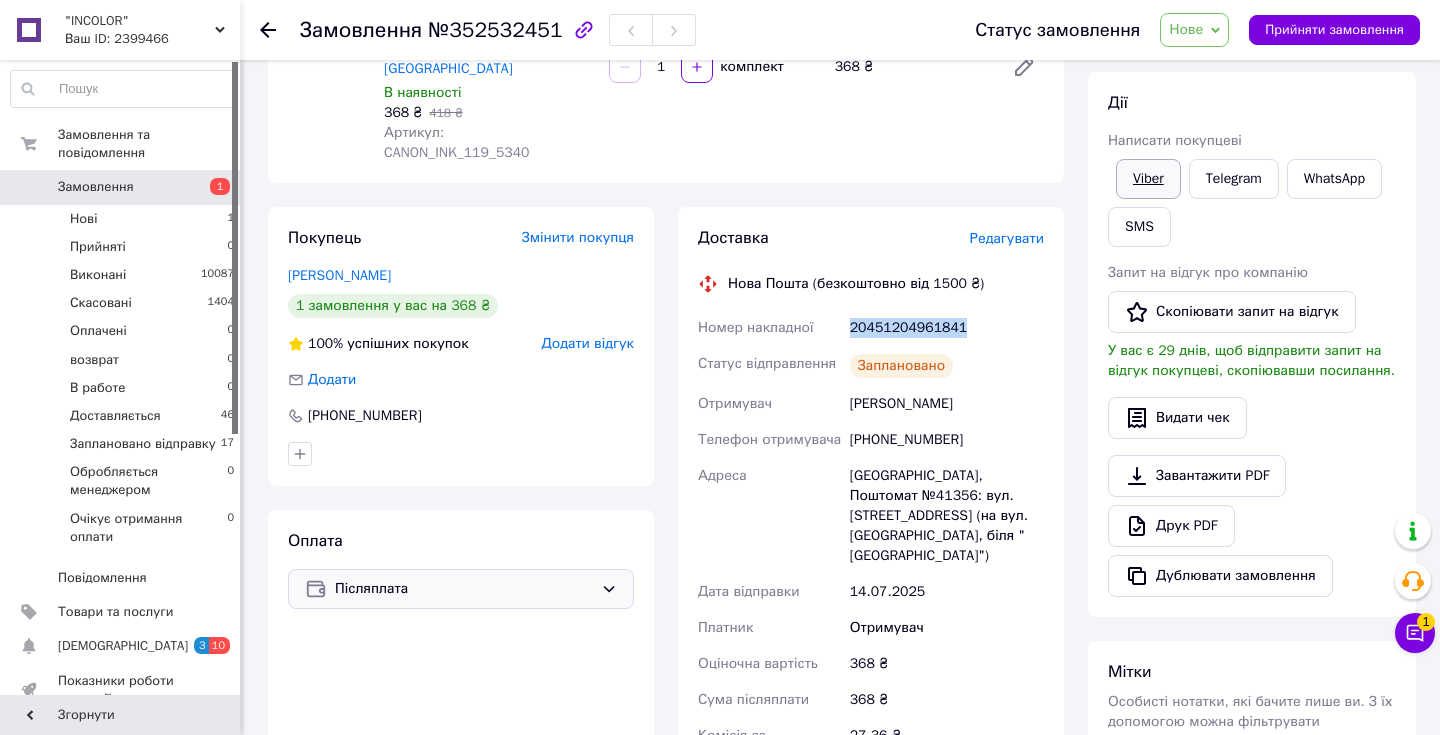 click on "Viber" at bounding box center (1148, 179) 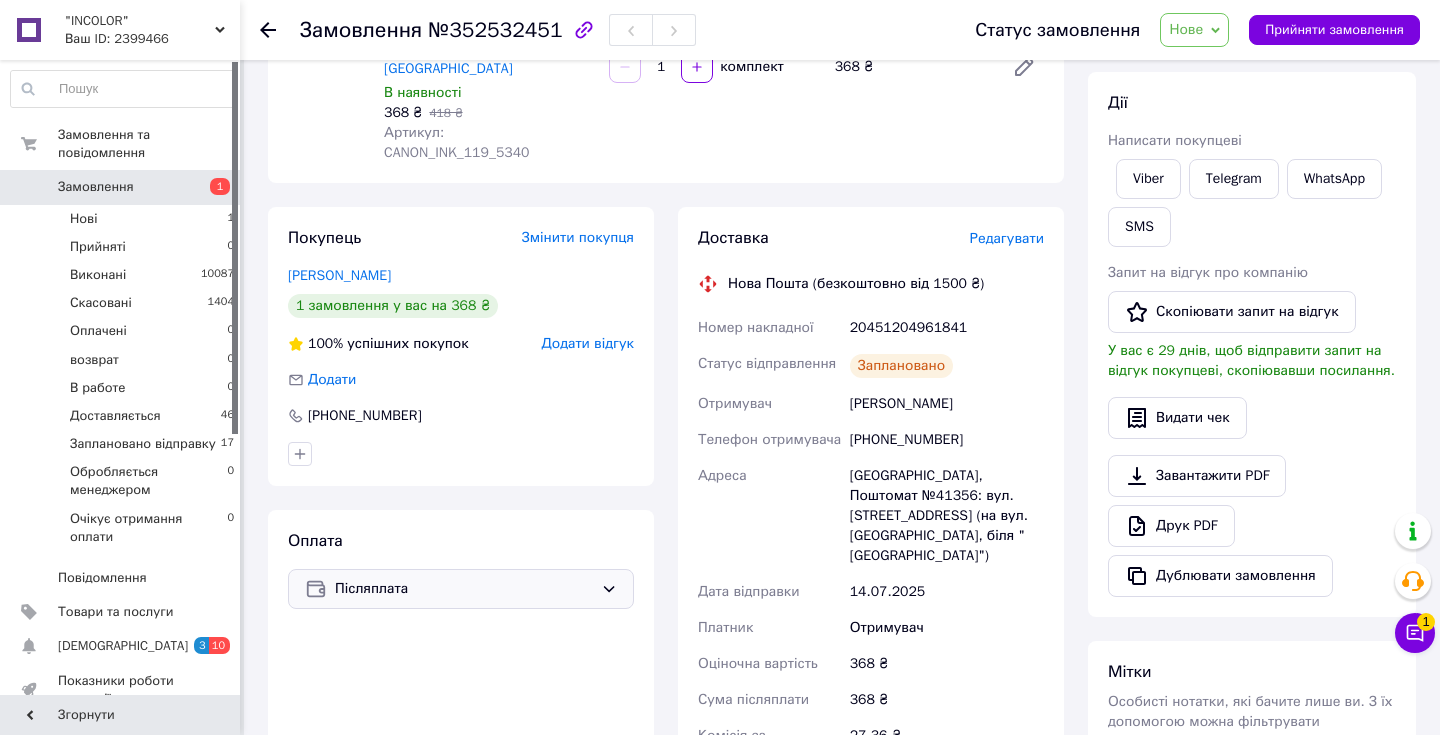 click on "Нове" at bounding box center (1194, 30) 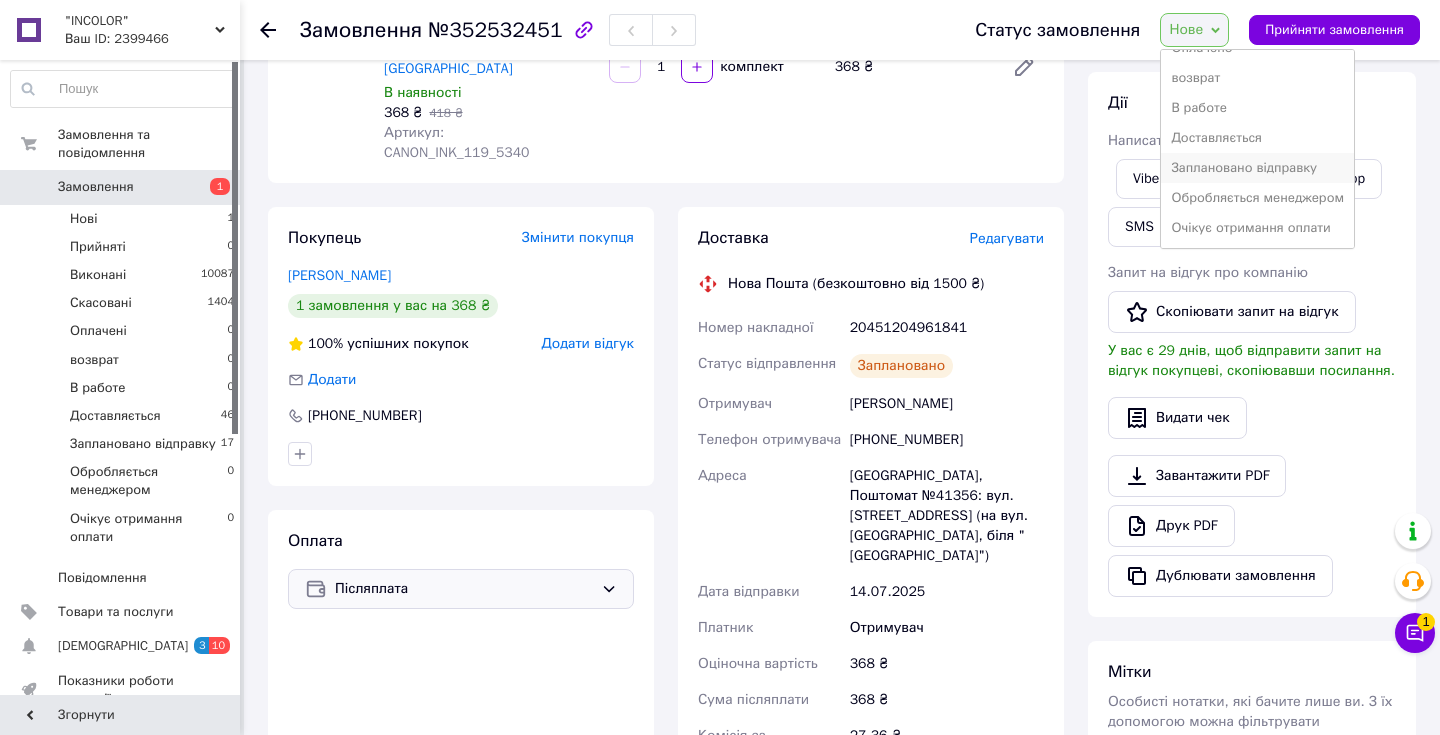 scroll, scrollTop: 112, scrollLeft: 0, axis: vertical 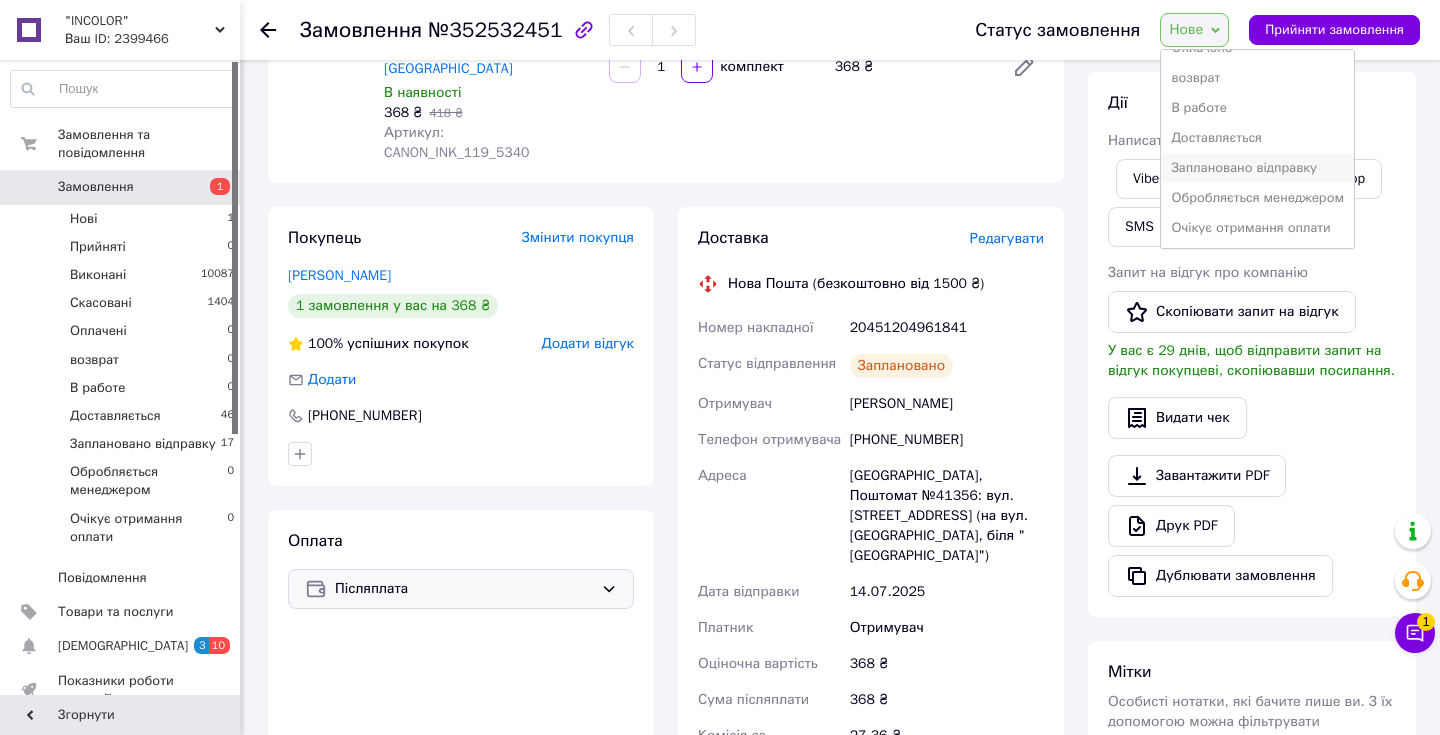 click on "Заплановано відправку" at bounding box center (1257, 168) 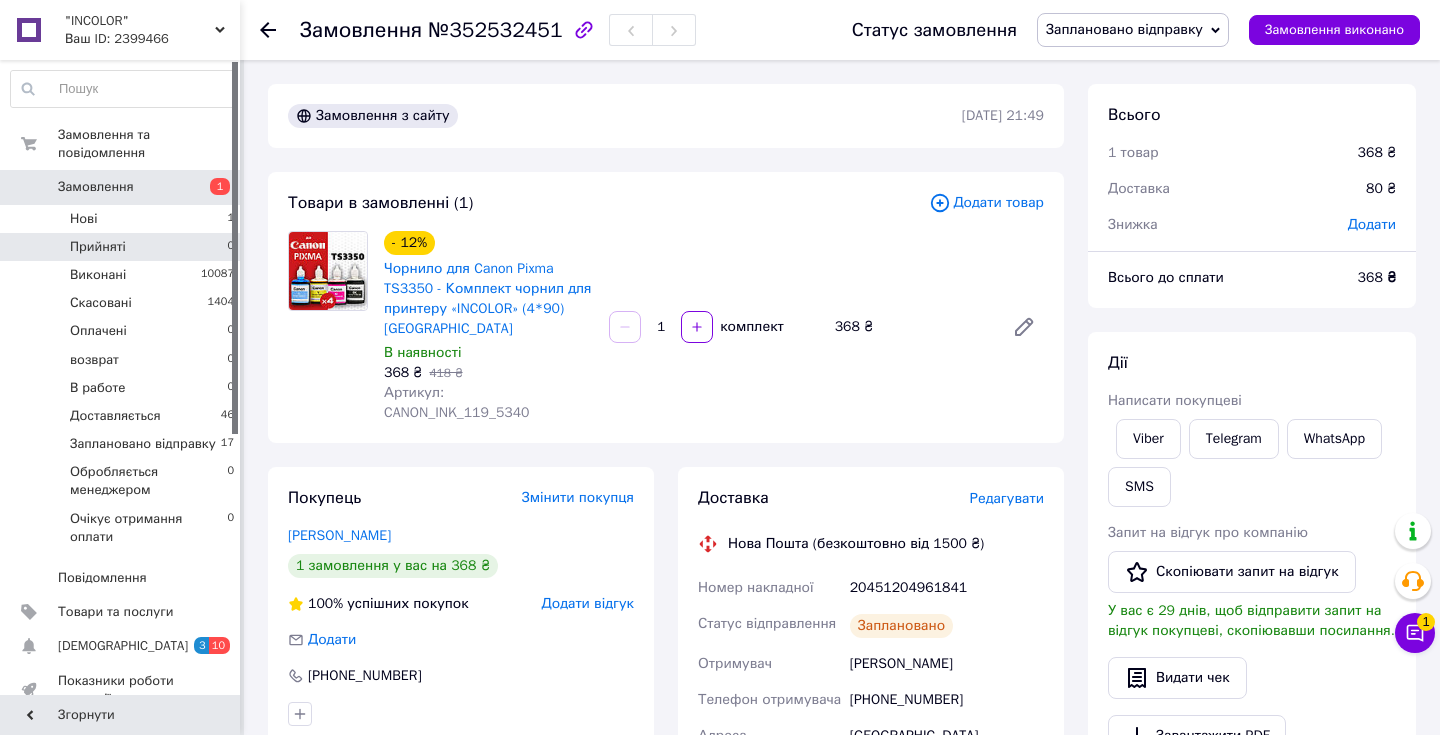 scroll, scrollTop: 0, scrollLeft: 0, axis: both 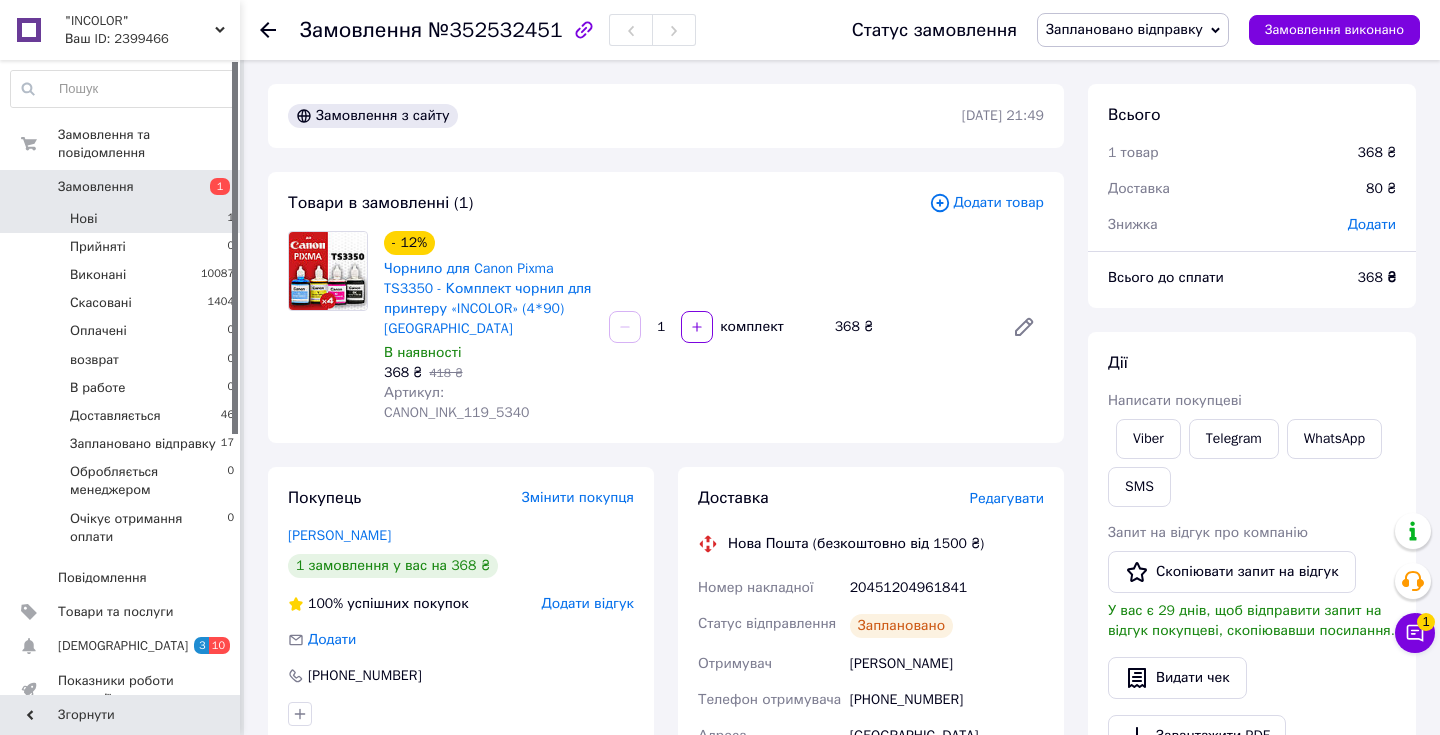 click on "Нові 1" at bounding box center (123, 219) 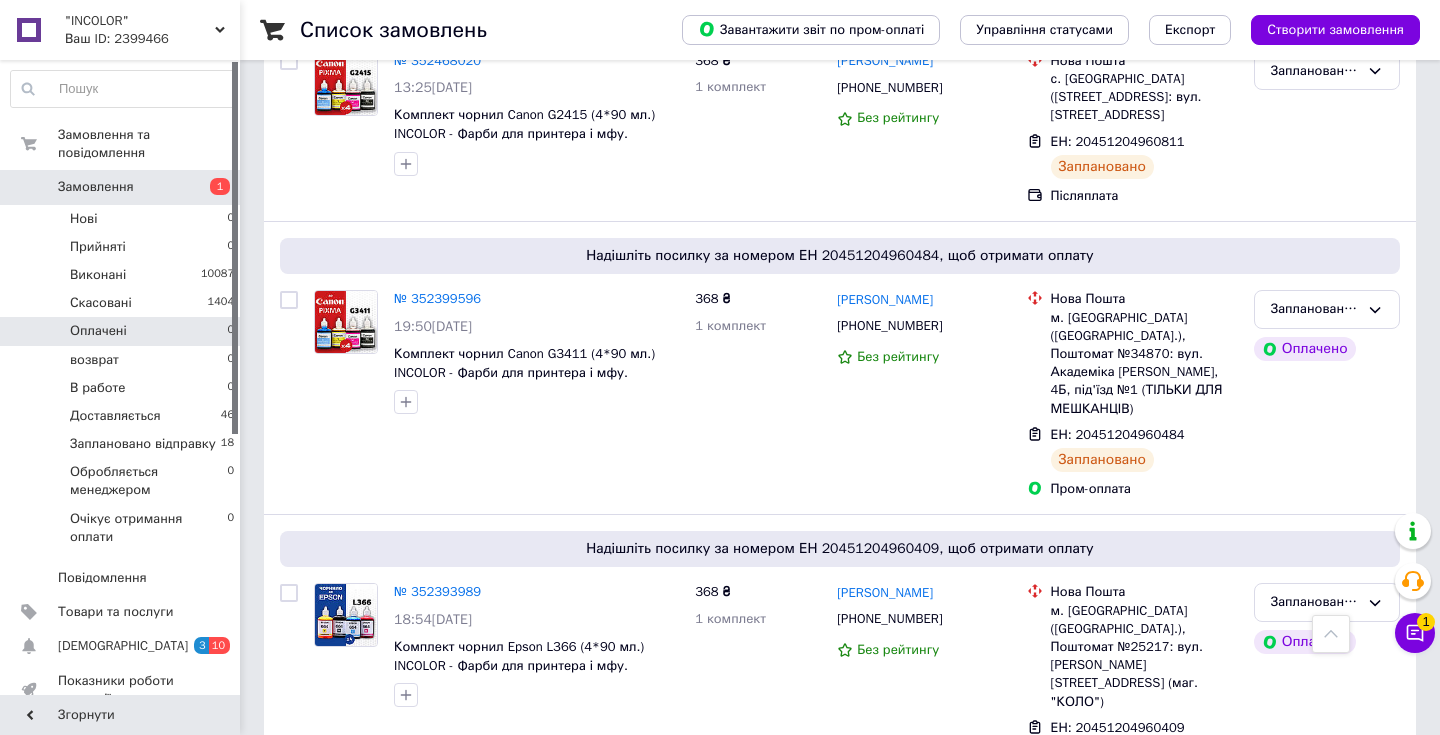 scroll, scrollTop: 950, scrollLeft: 0, axis: vertical 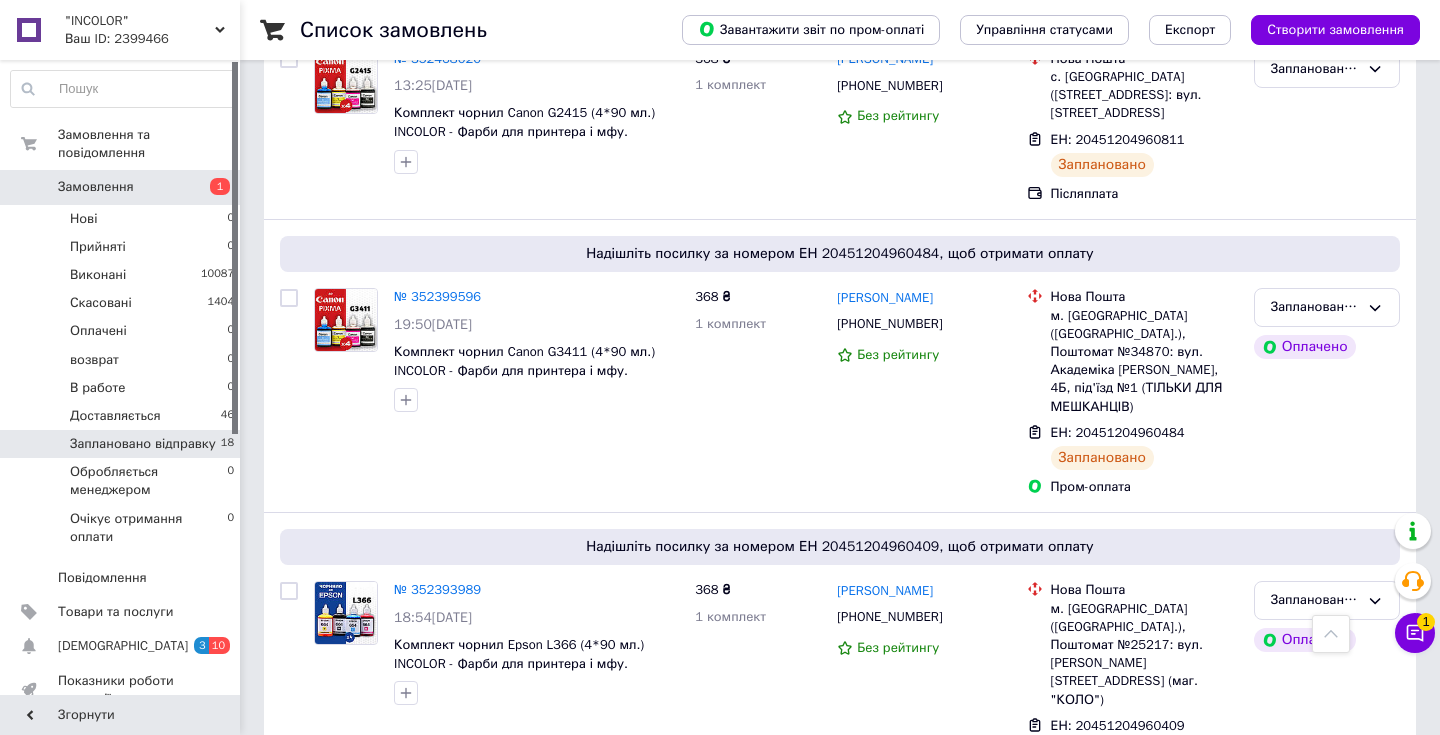 click on "Заплановано відправку" at bounding box center (143, 444) 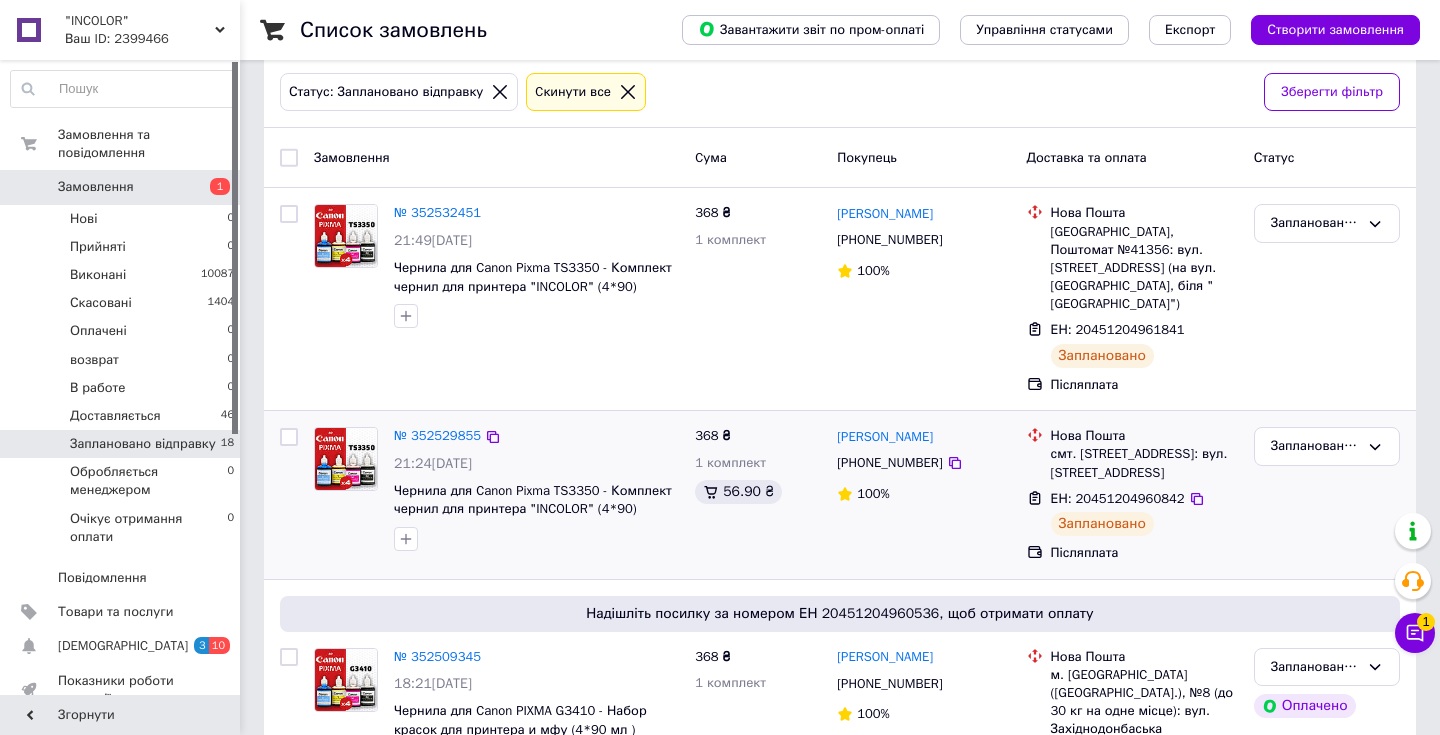 scroll, scrollTop: 114, scrollLeft: 0, axis: vertical 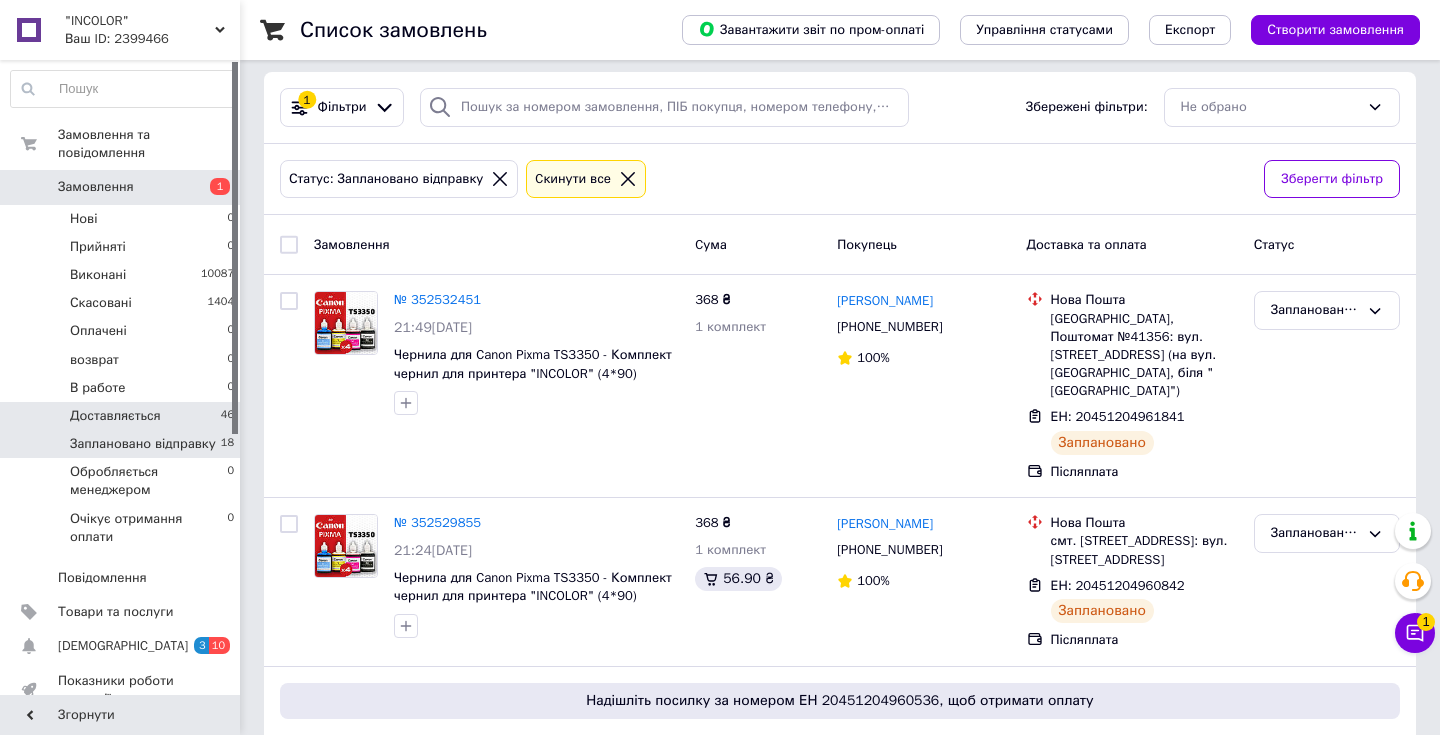click on "Доставляється" at bounding box center [115, 416] 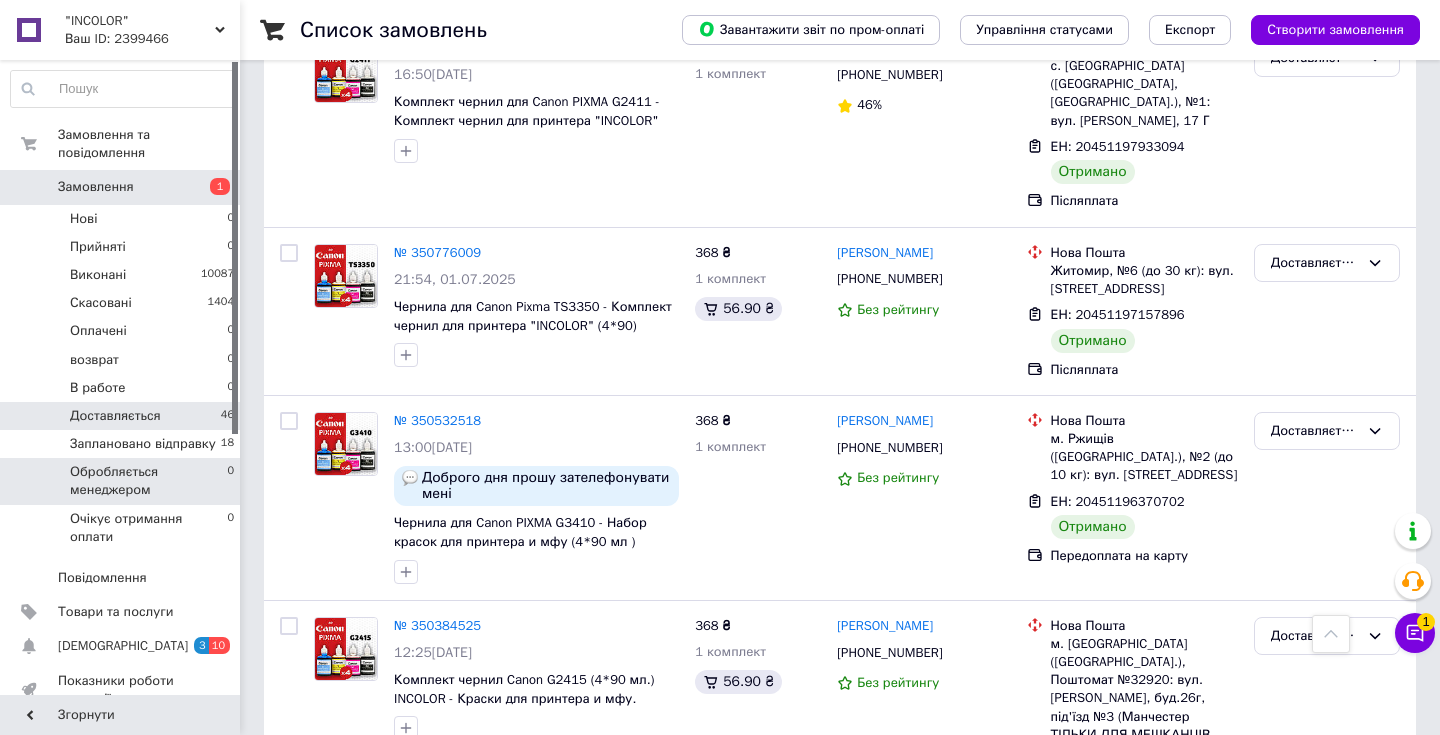 scroll, scrollTop: 8413, scrollLeft: 0, axis: vertical 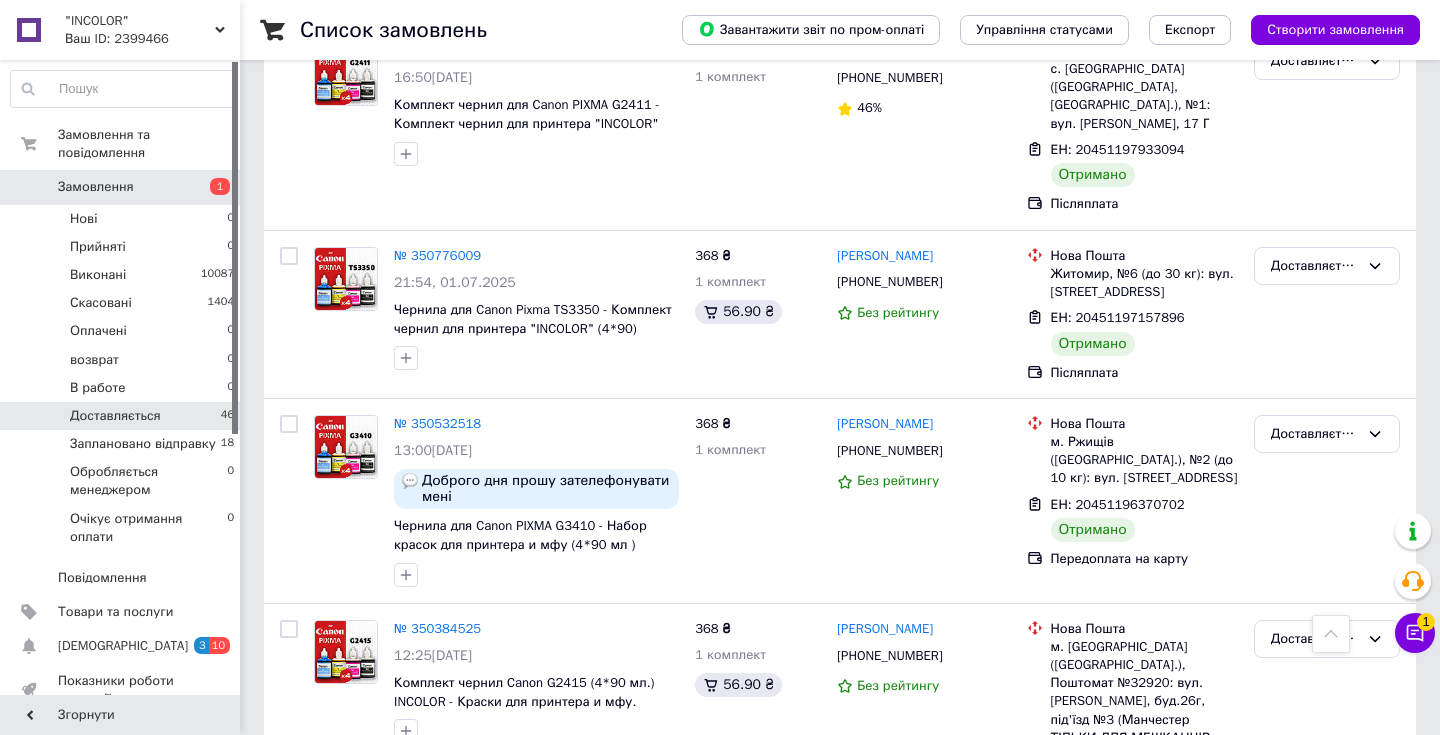 click at bounding box center [289, 870] 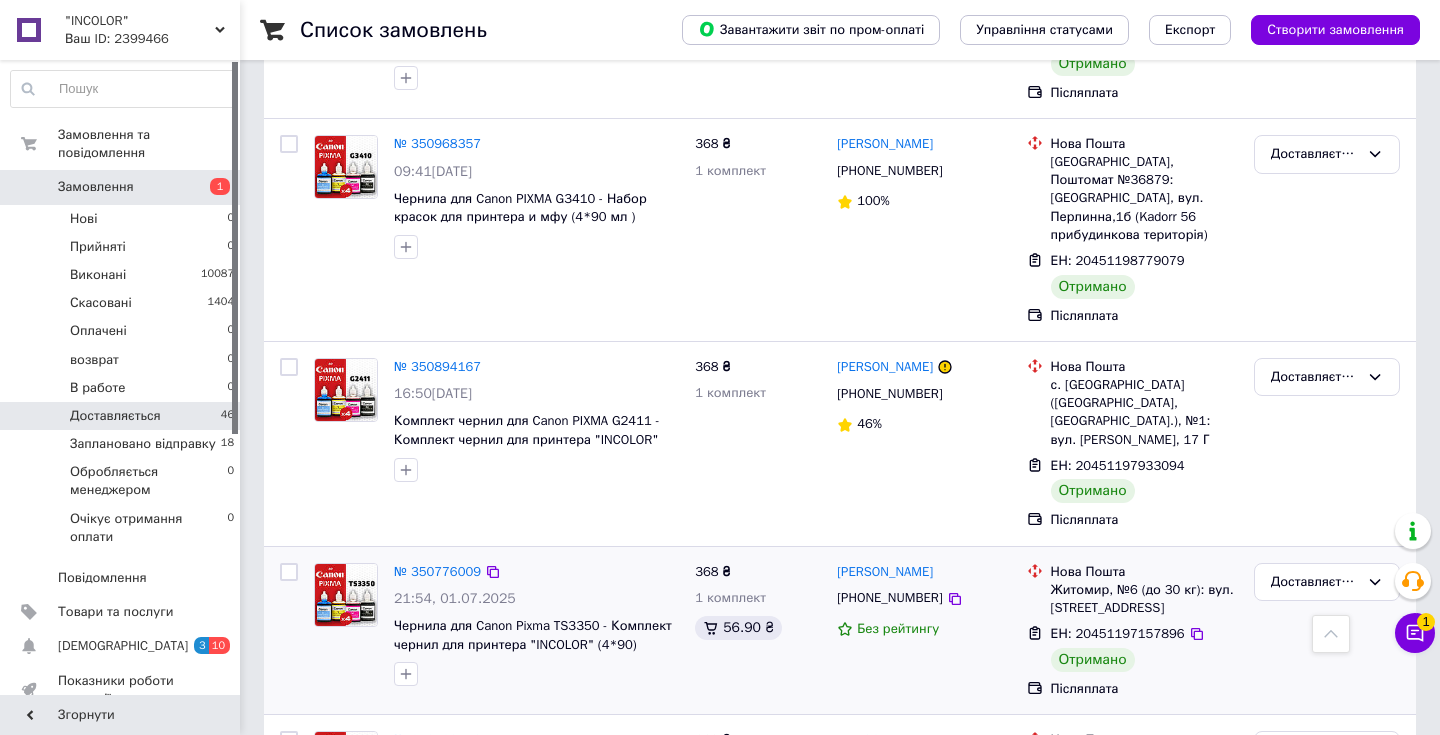 scroll, scrollTop: 8035, scrollLeft: 0, axis: vertical 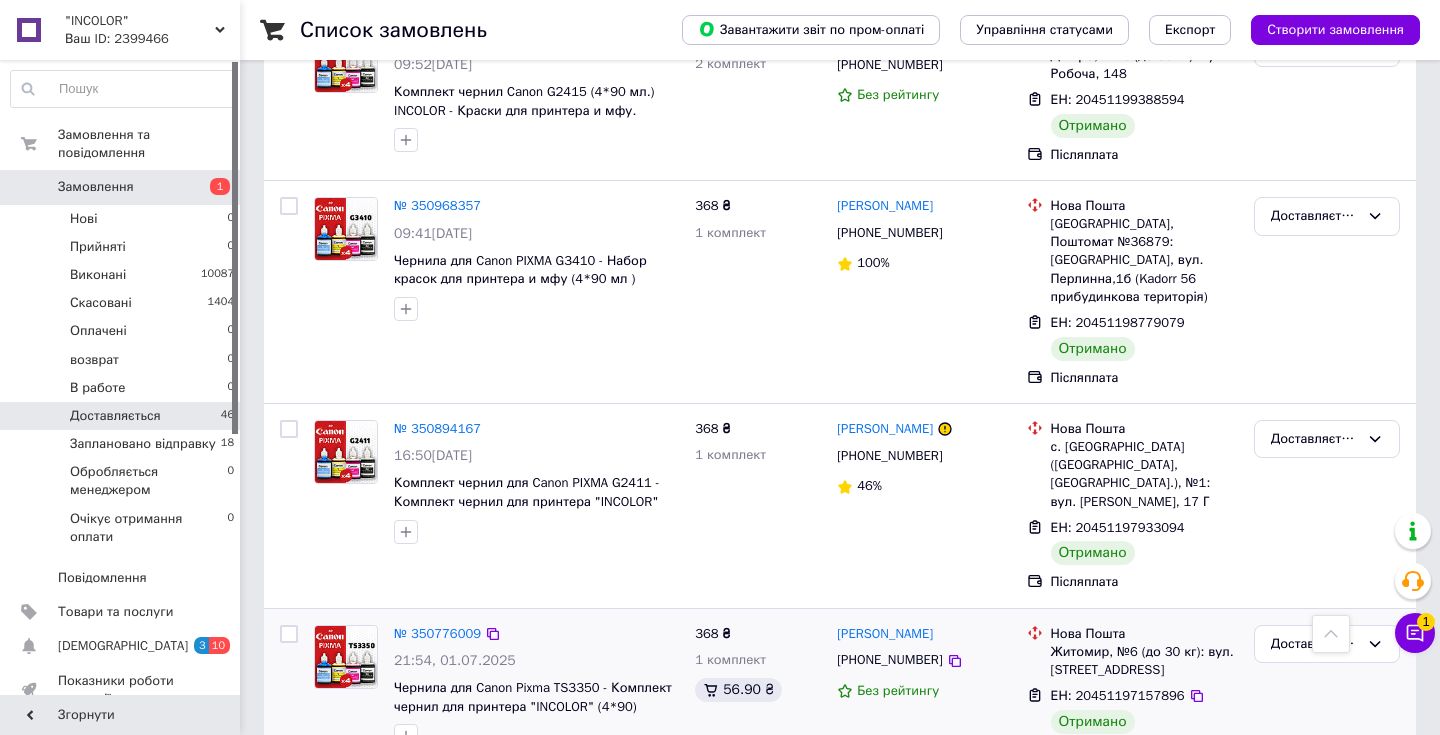 click at bounding box center [289, 634] 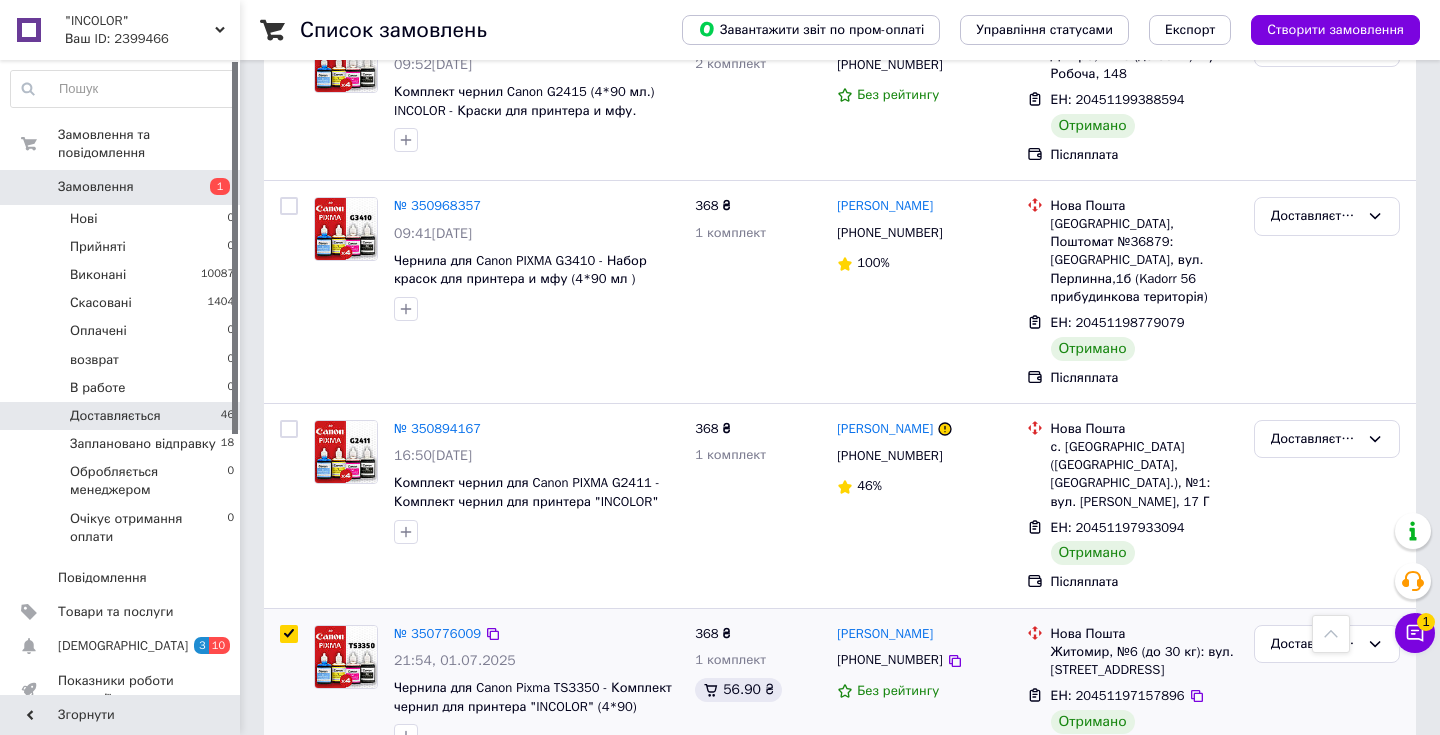 checkbox on "true" 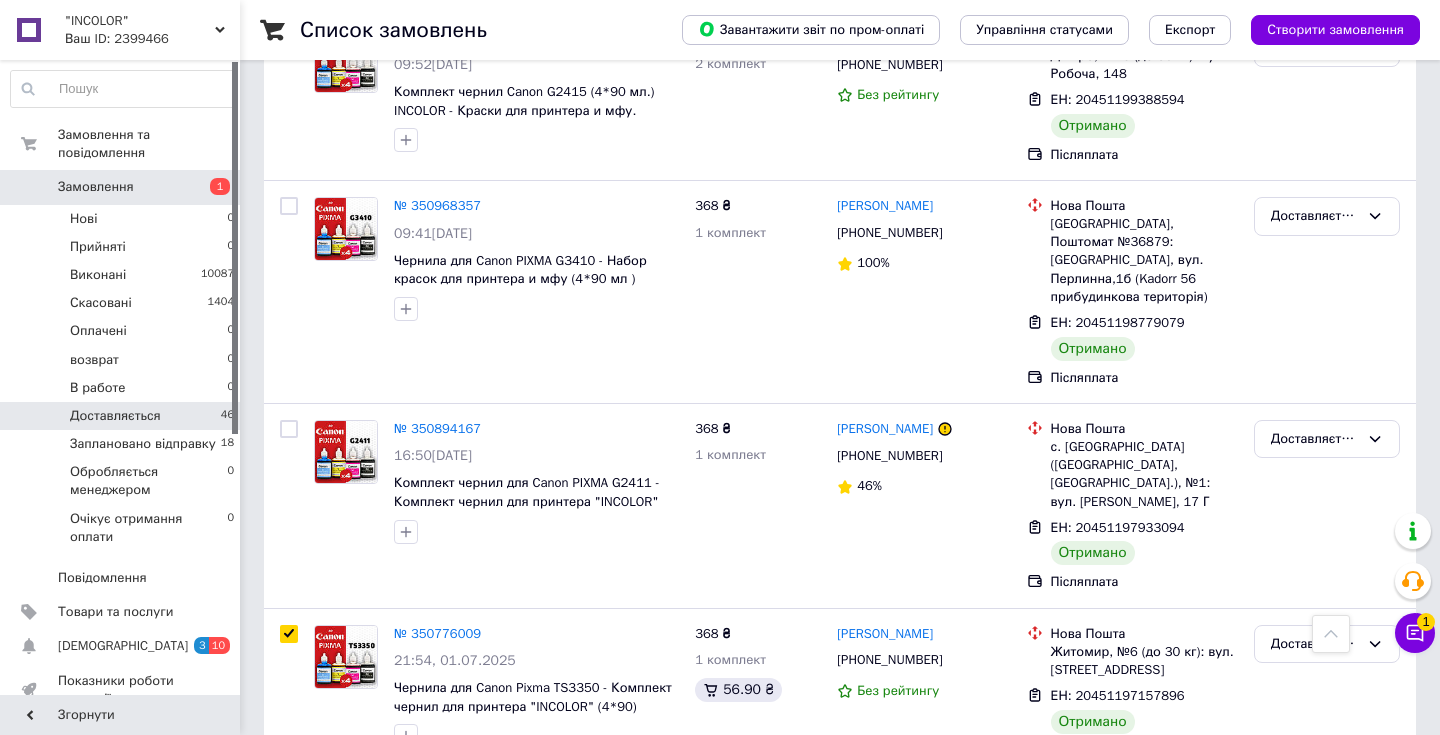click at bounding box center [289, 802] 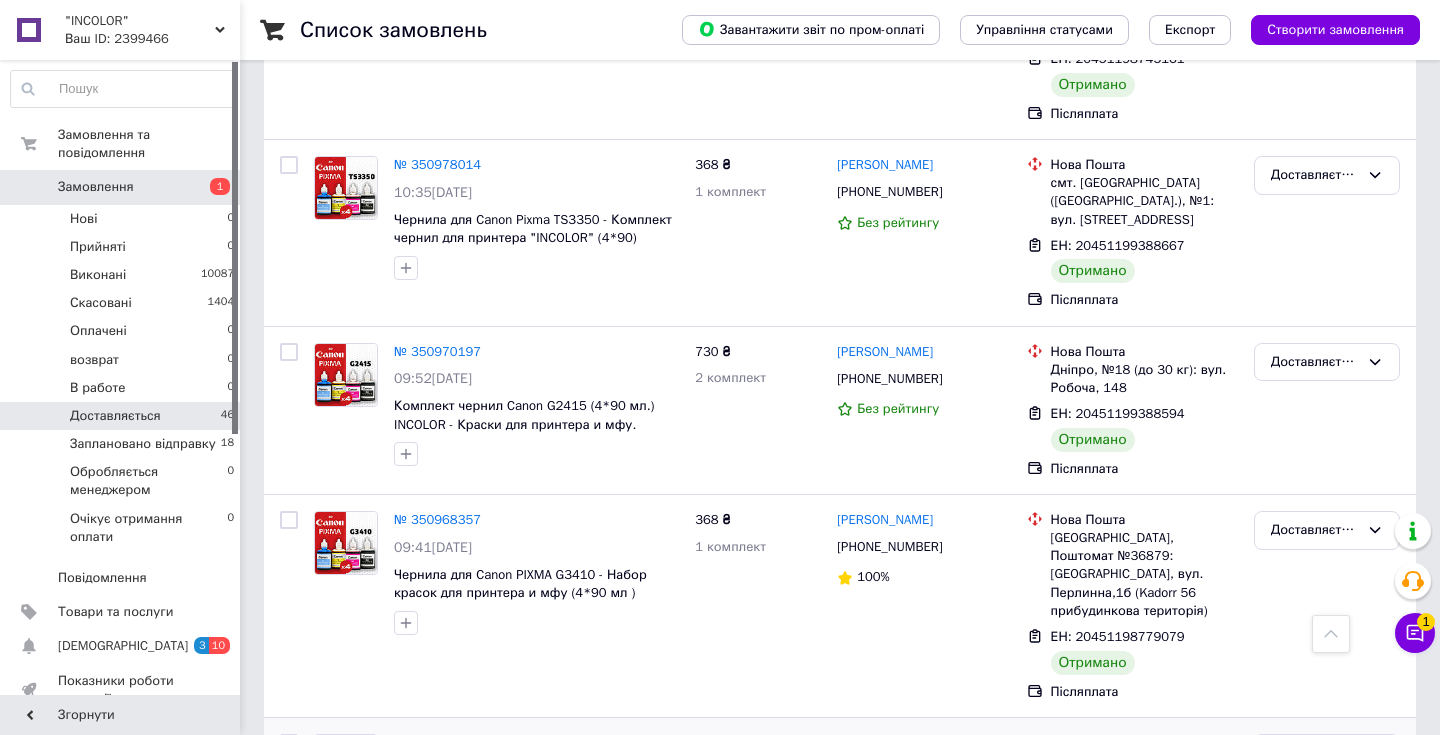 scroll, scrollTop: 7708, scrollLeft: 0, axis: vertical 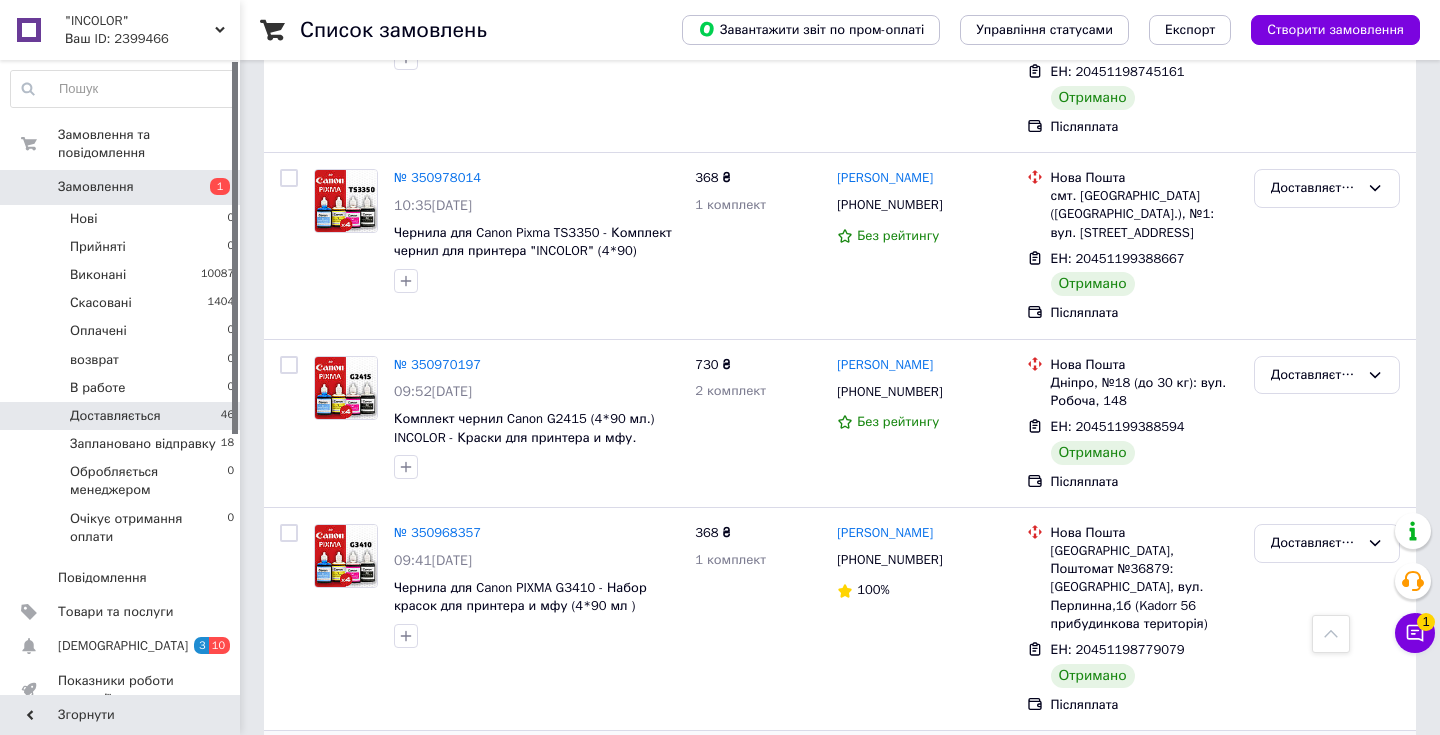 click at bounding box center (289, 756) 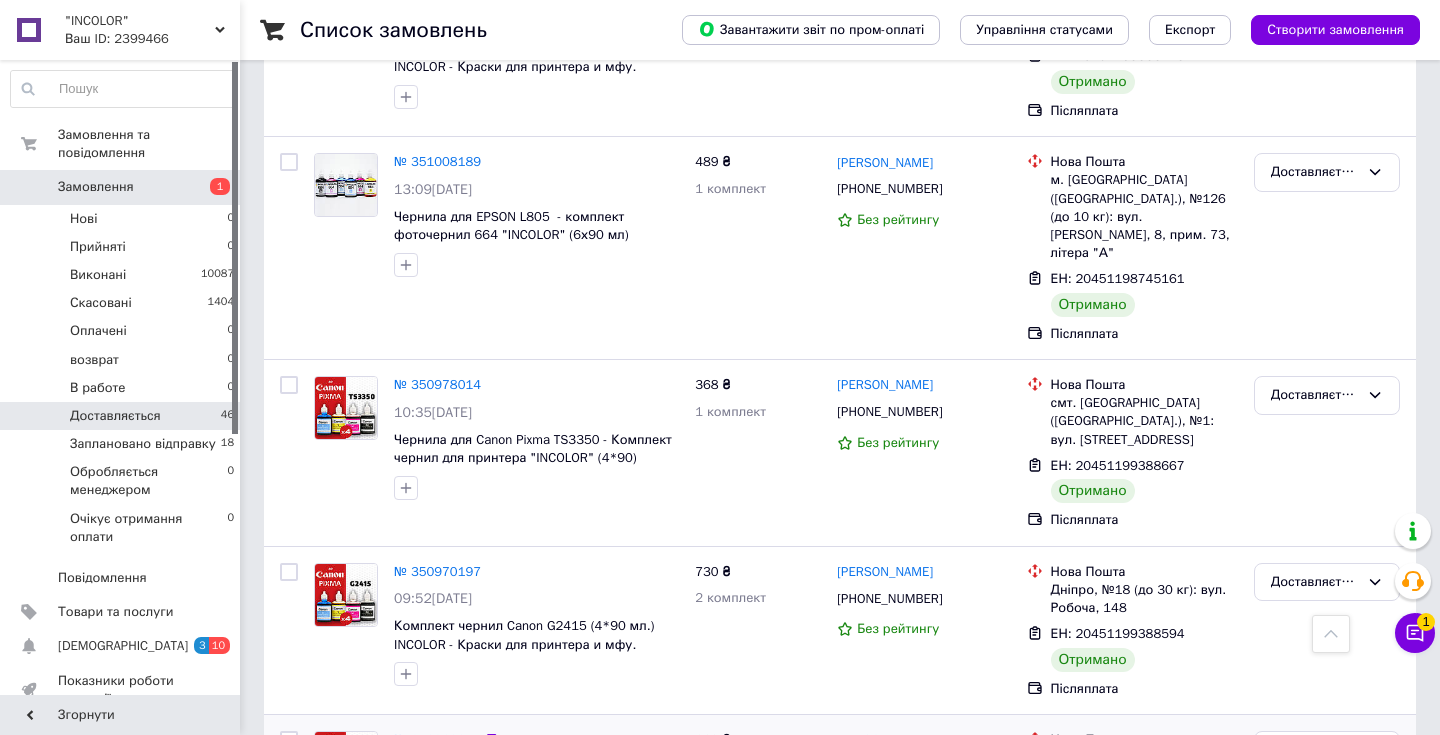 scroll, scrollTop: 7489, scrollLeft: 0, axis: vertical 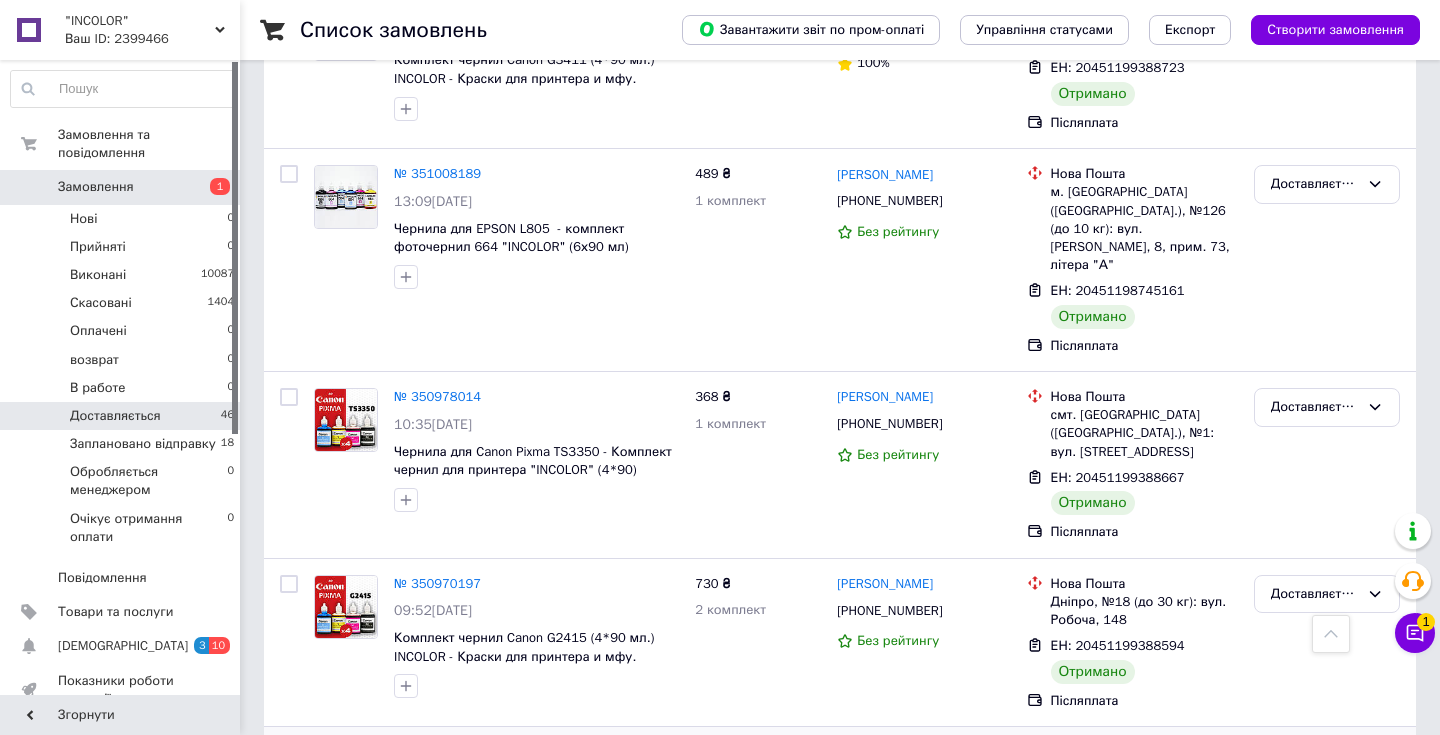 click at bounding box center [289, 752] 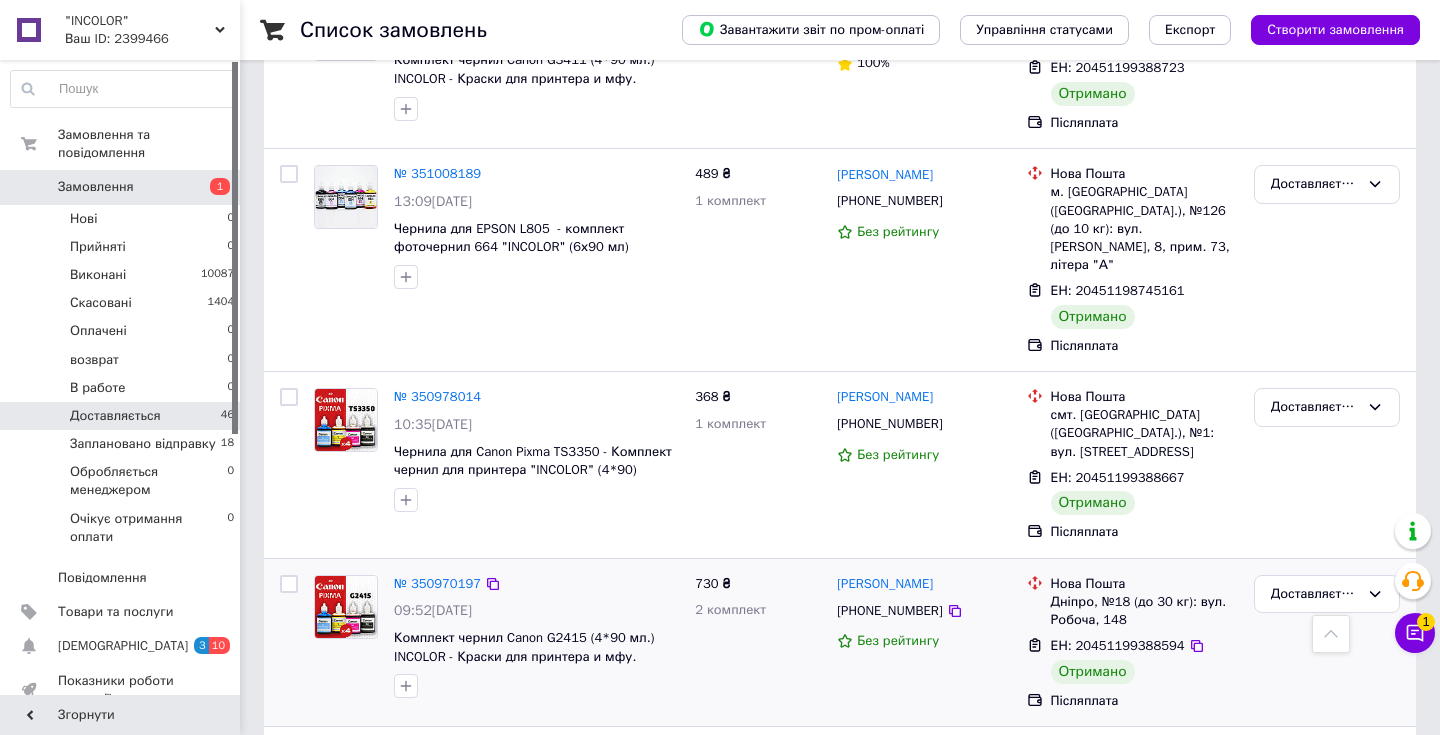 click at bounding box center [289, 584] 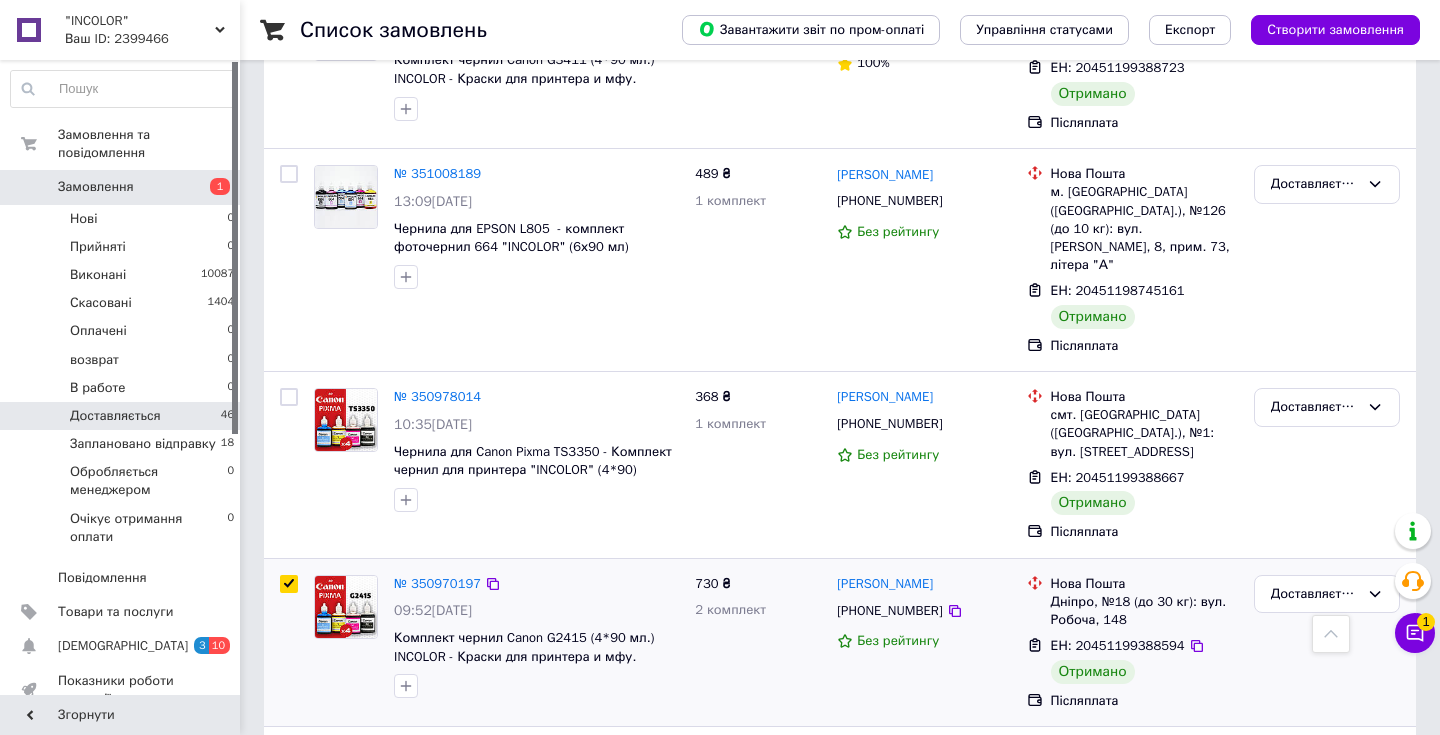 checkbox on "true" 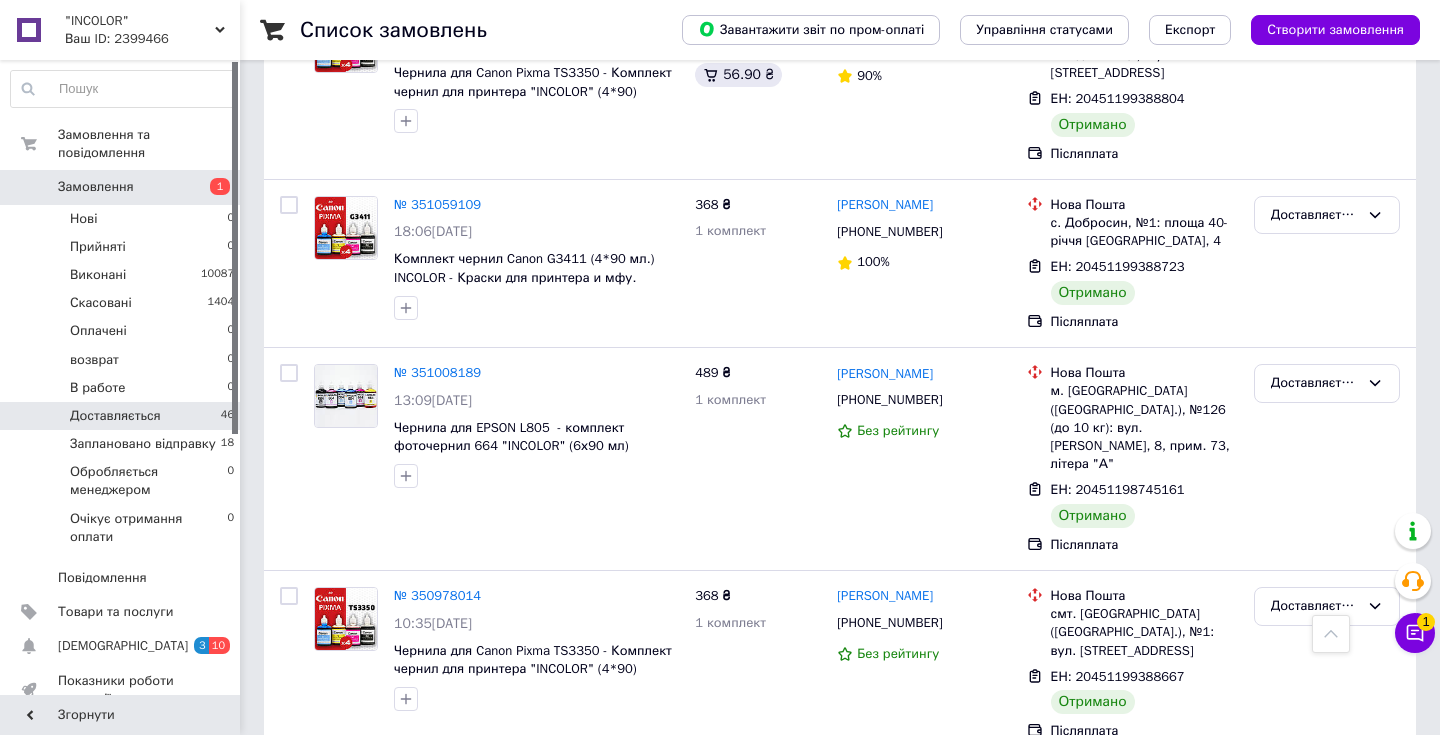 scroll, scrollTop: 7217, scrollLeft: 0, axis: vertical 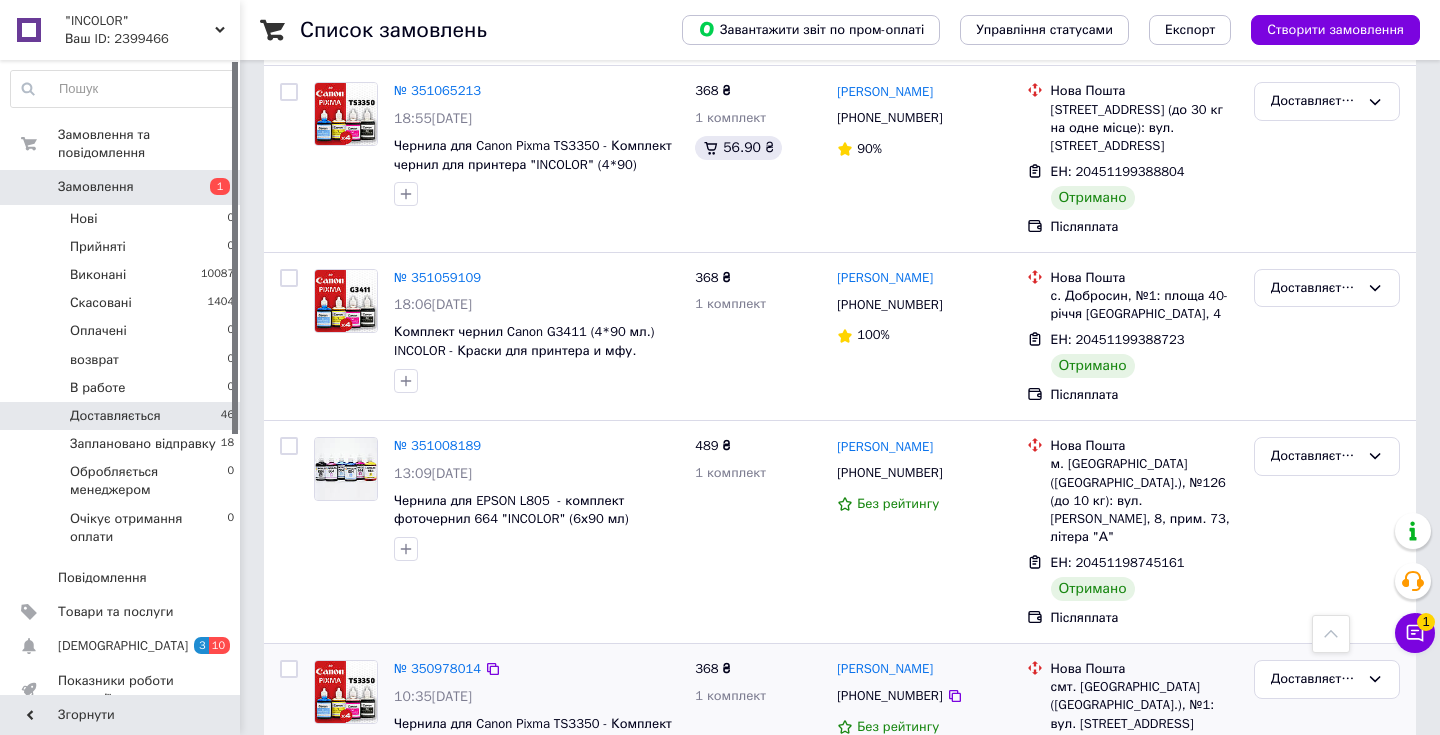 click at bounding box center [289, 737] 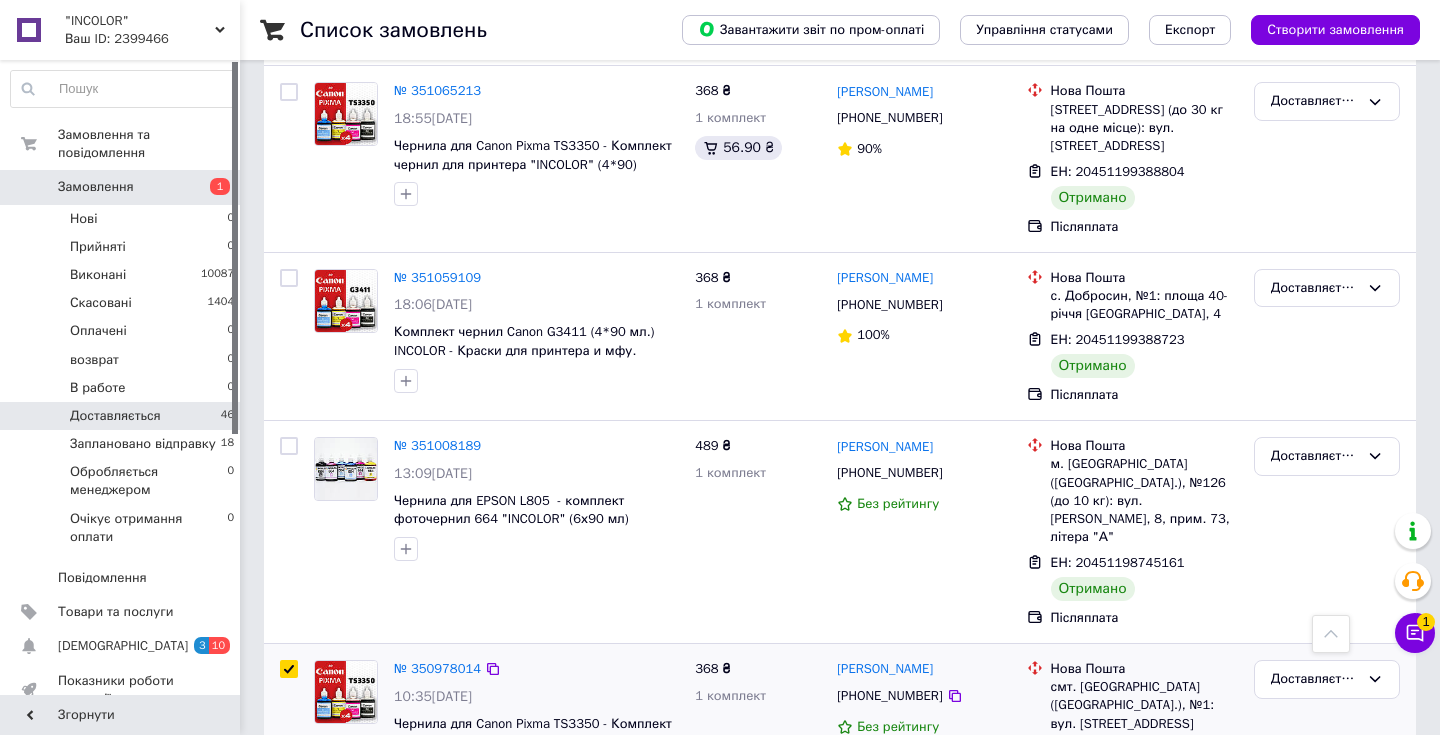 checkbox on "true" 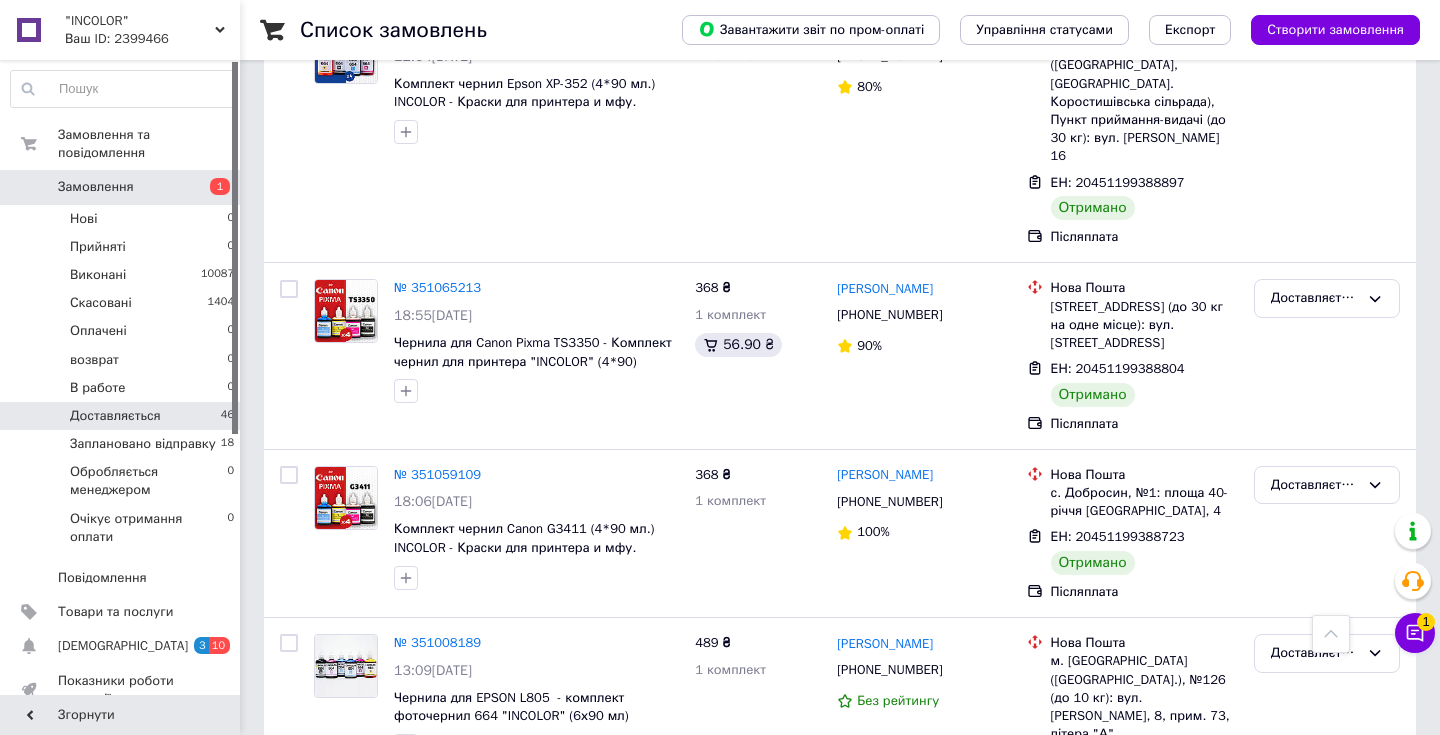 scroll, scrollTop: 6980, scrollLeft: 0, axis: vertical 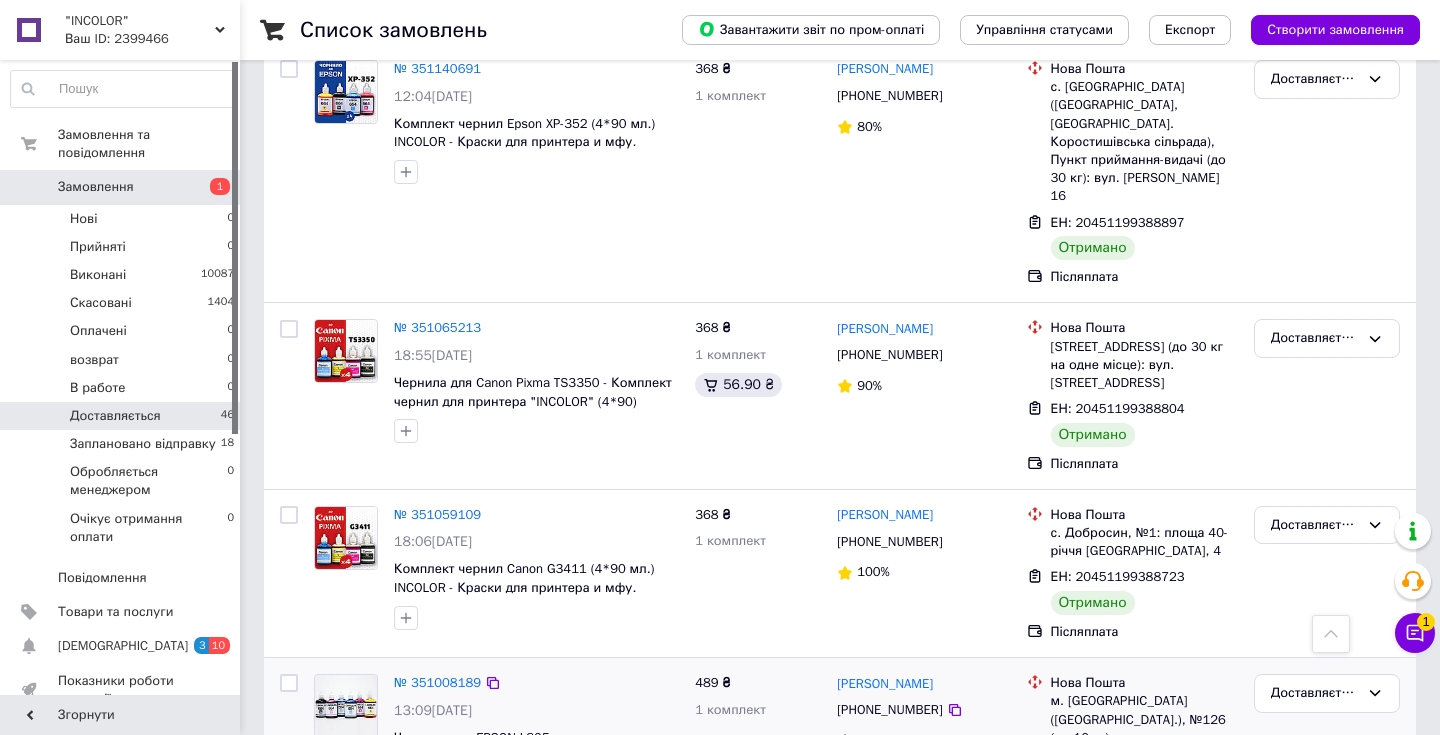 click at bounding box center (289, 683) 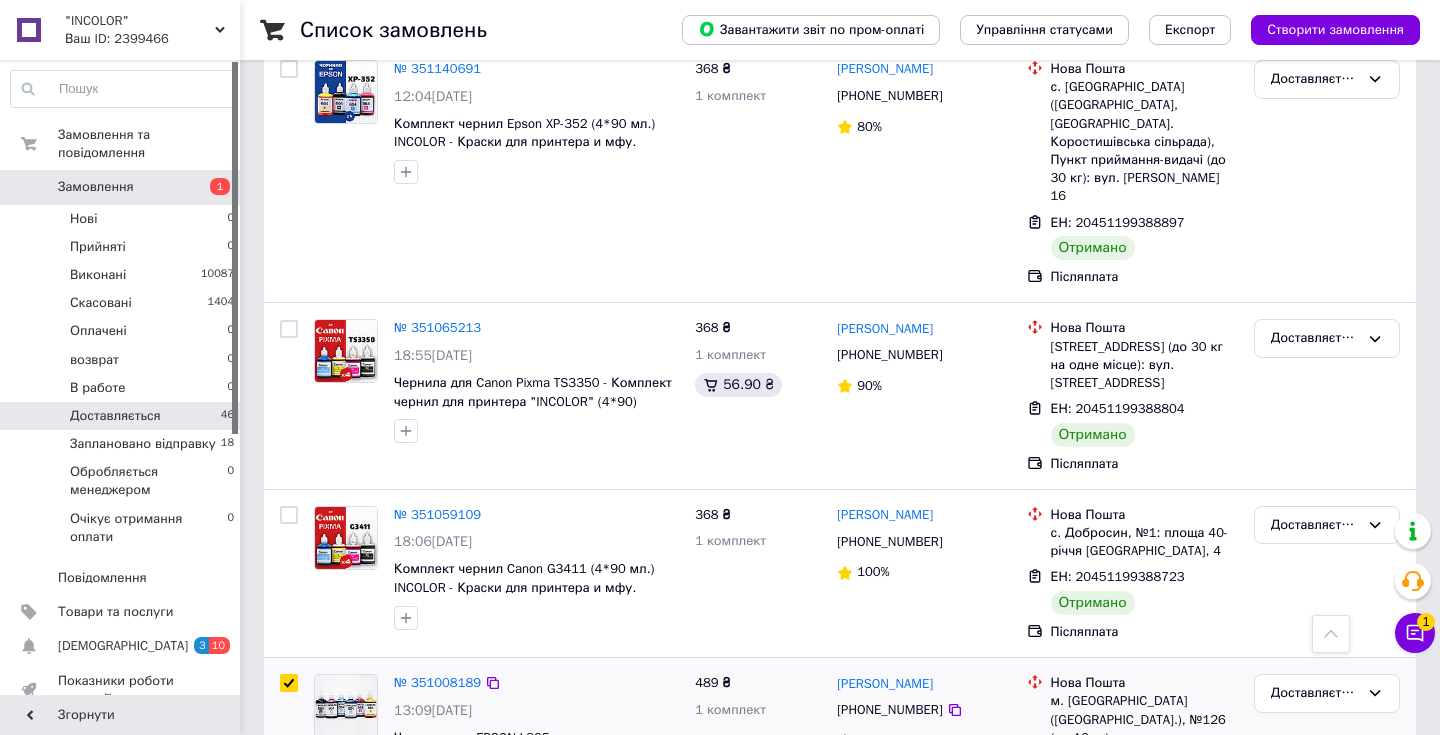 checkbox on "true" 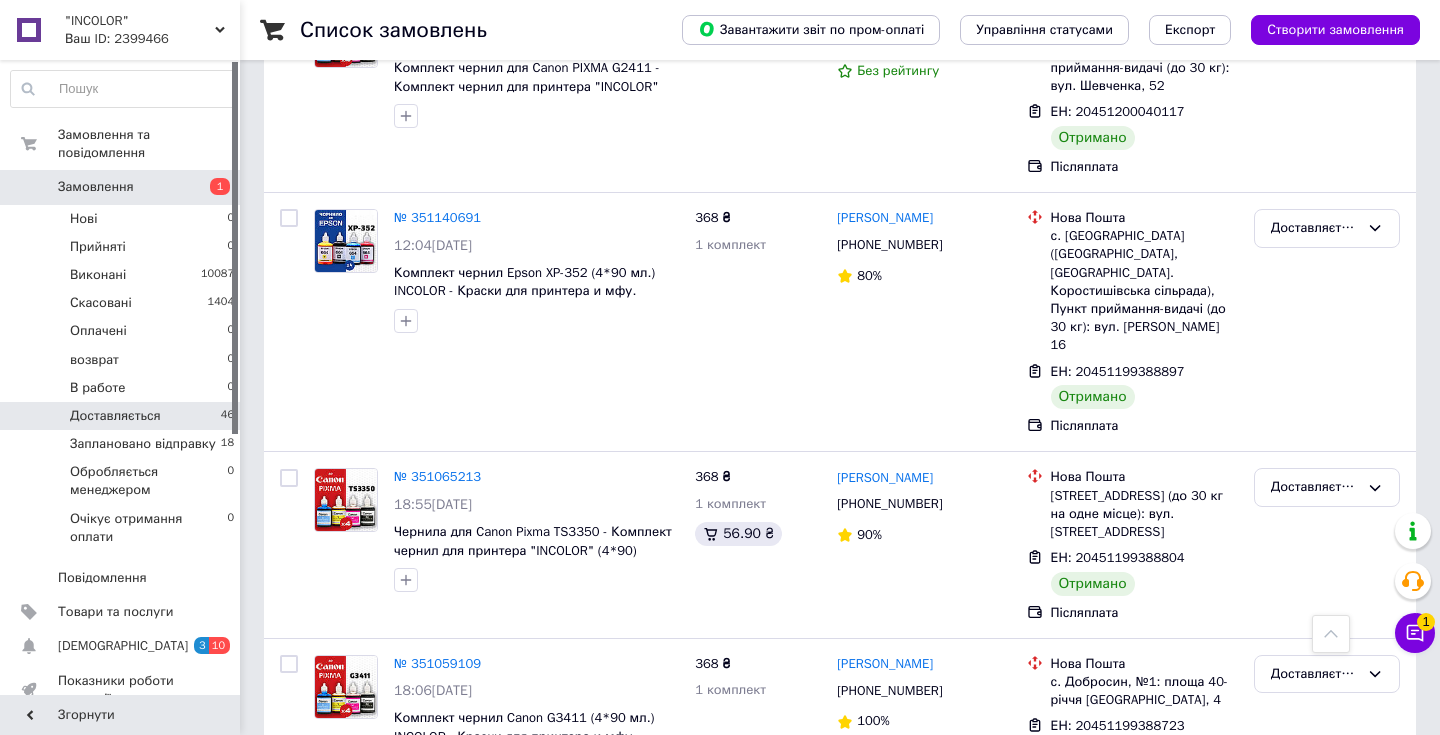 scroll, scrollTop: 6817, scrollLeft: 0, axis: vertical 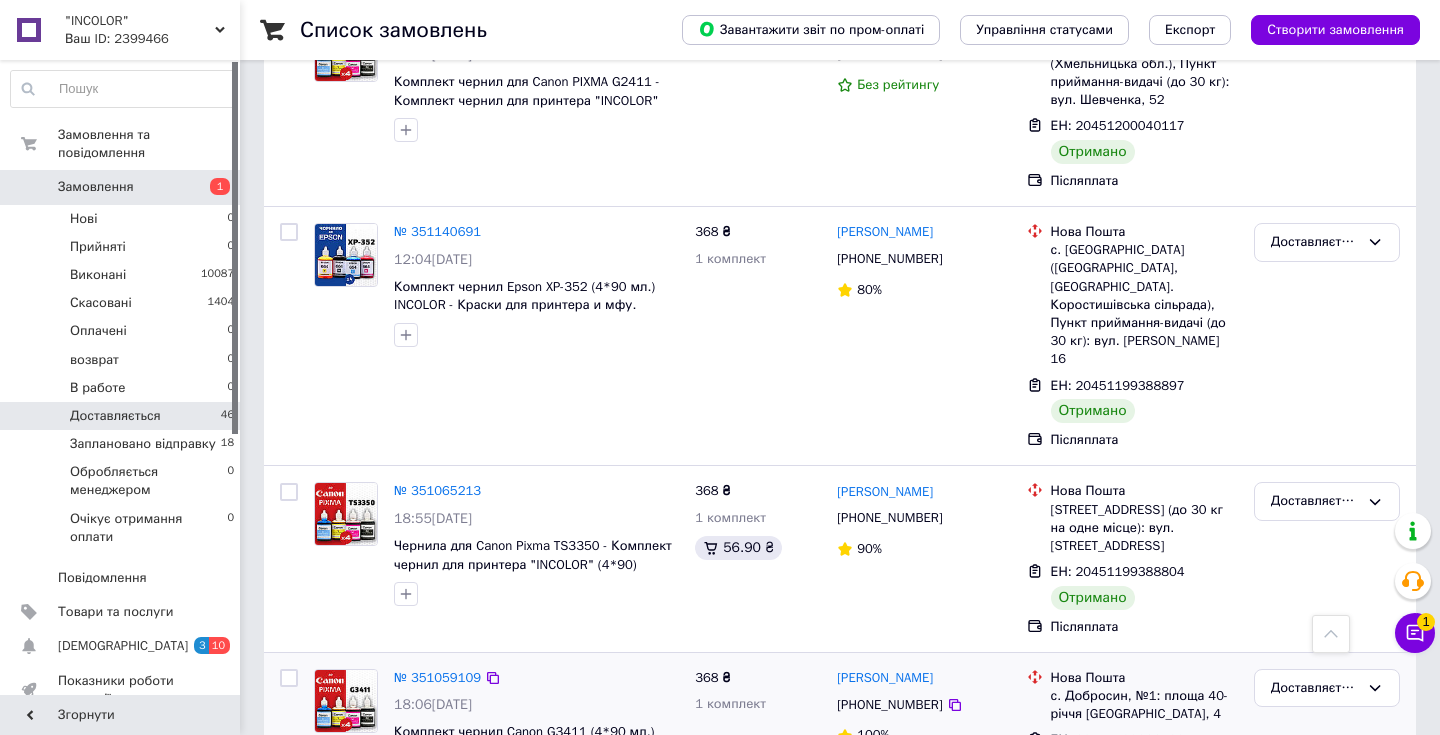 click at bounding box center [289, 678] 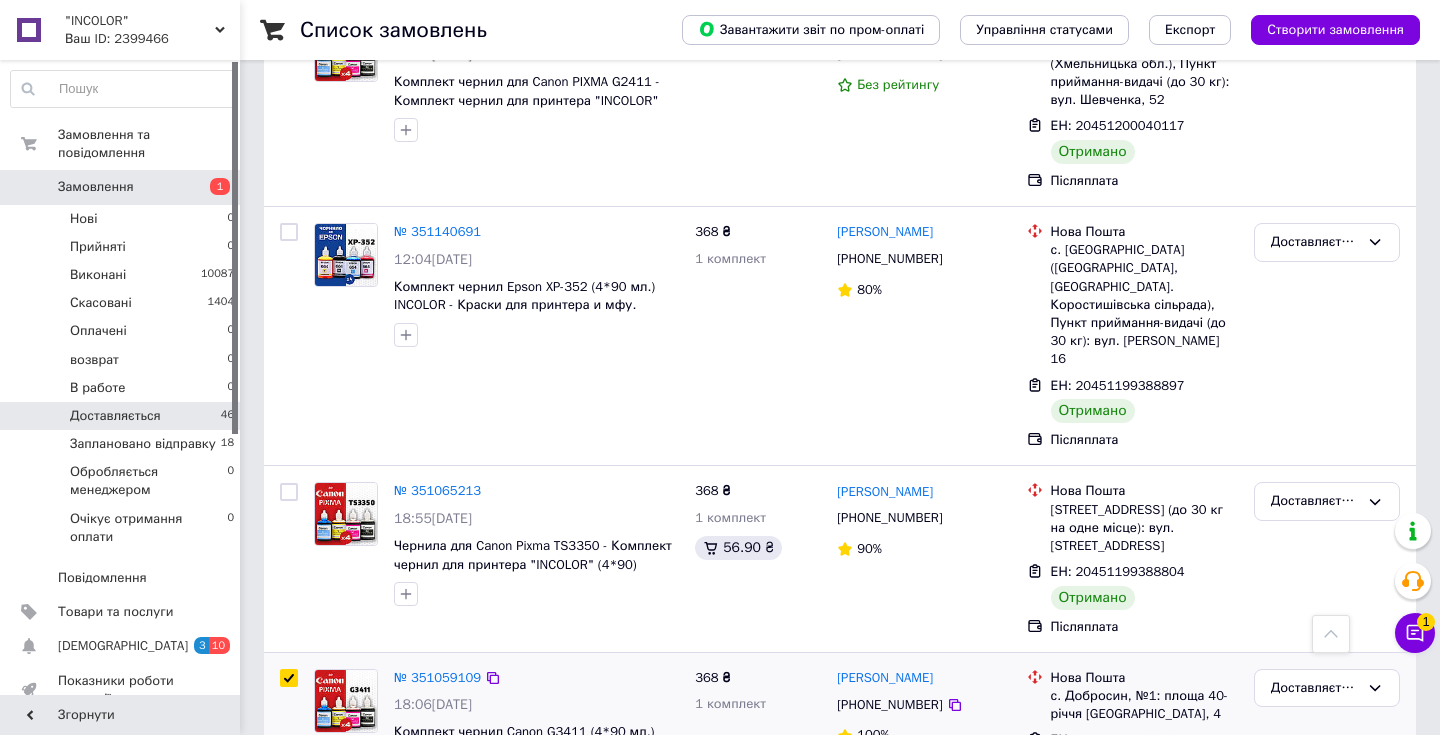 checkbox on "true" 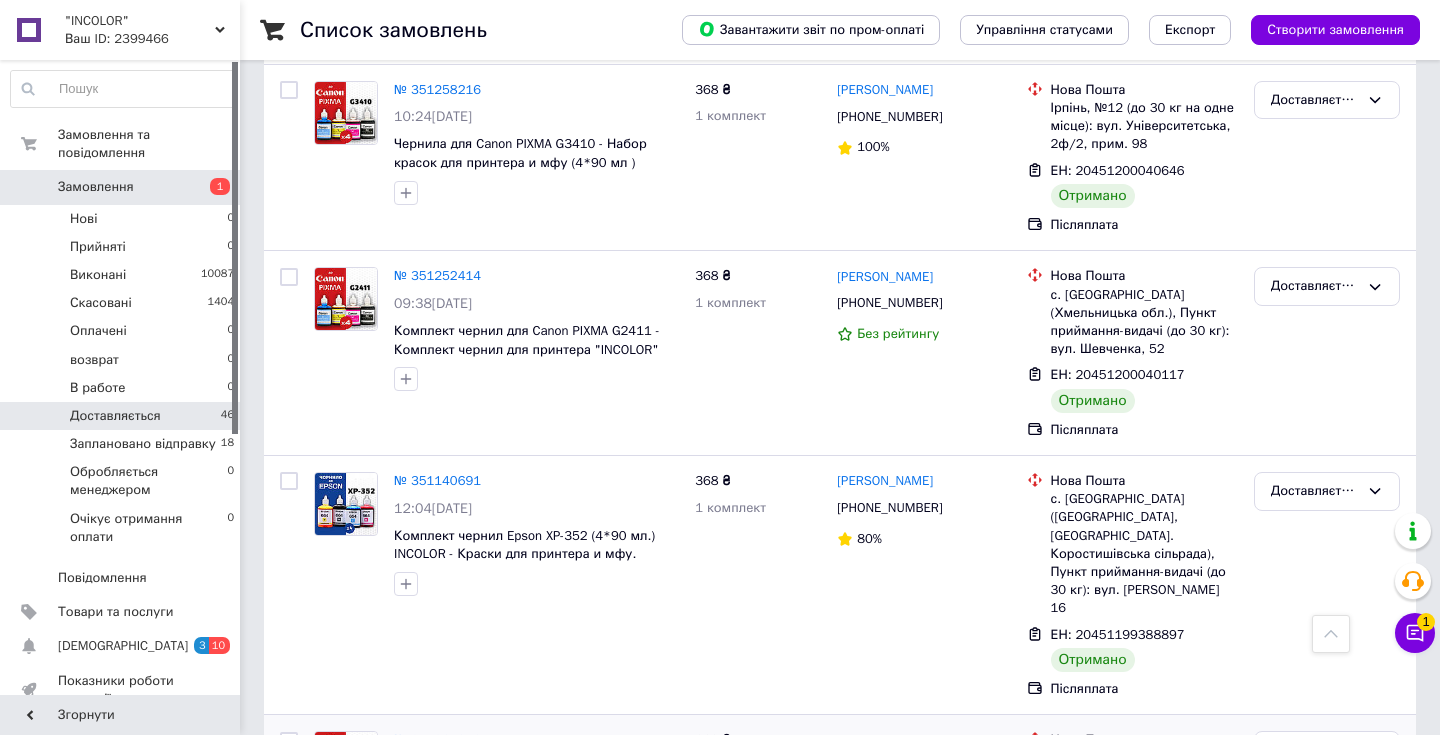 scroll, scrollTop: 6567, scrollLeft: 0, axis: vertical 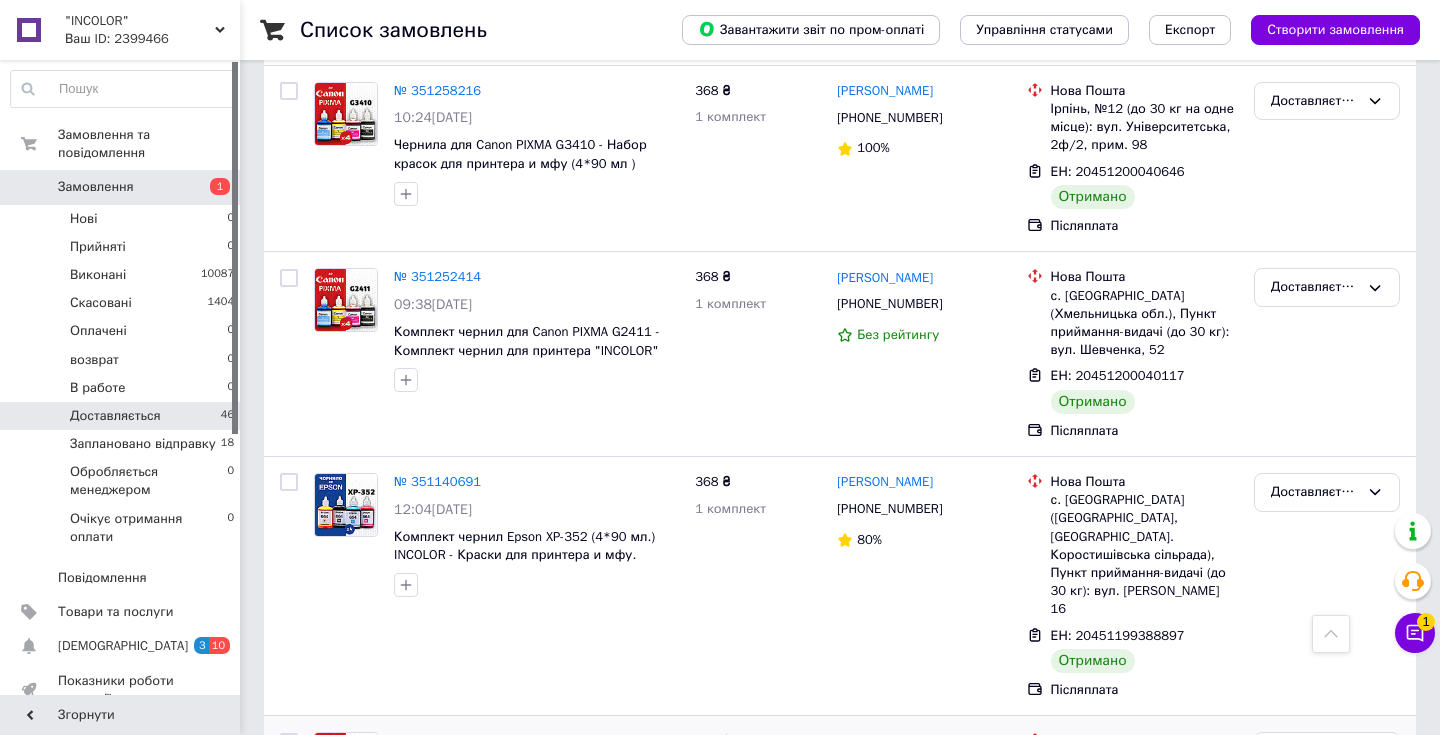 click at bounding box center [289, 742] 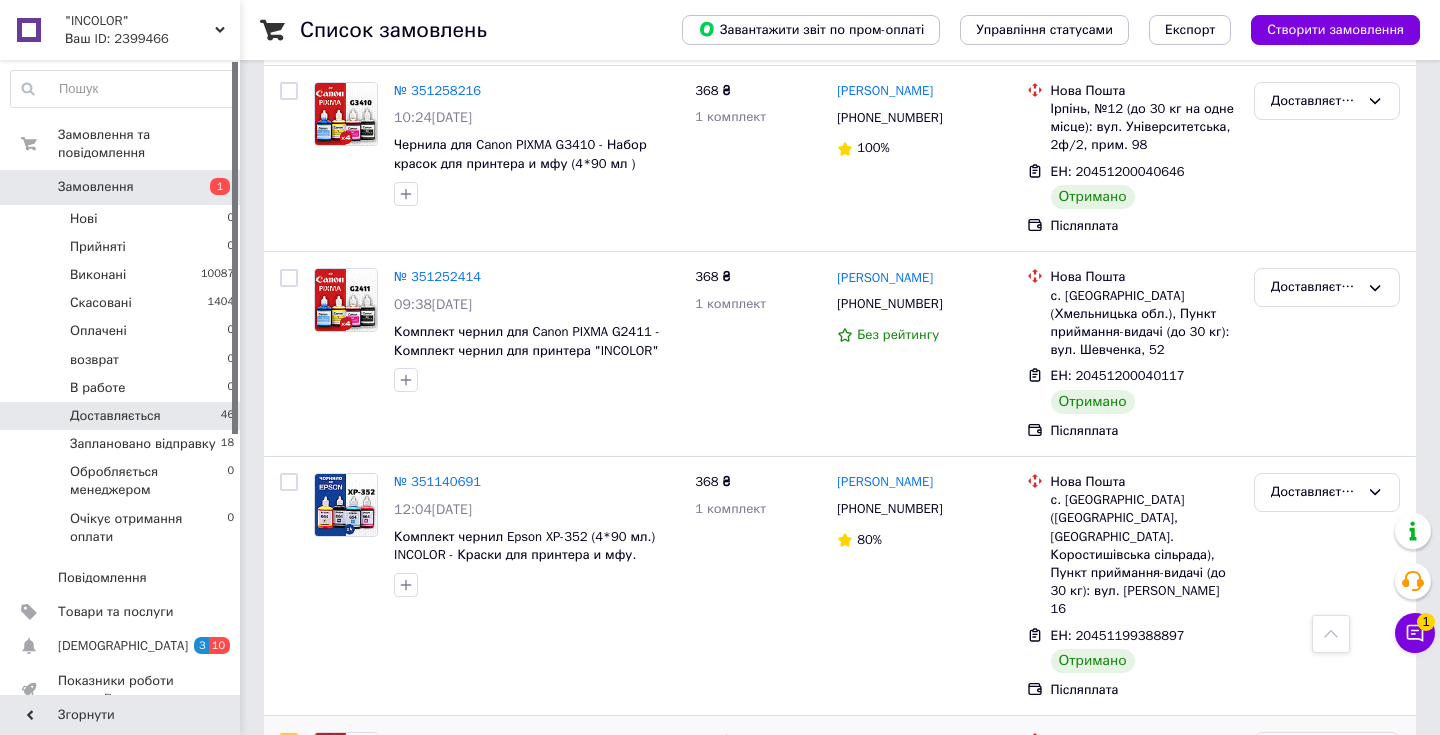 checkbox on "true" 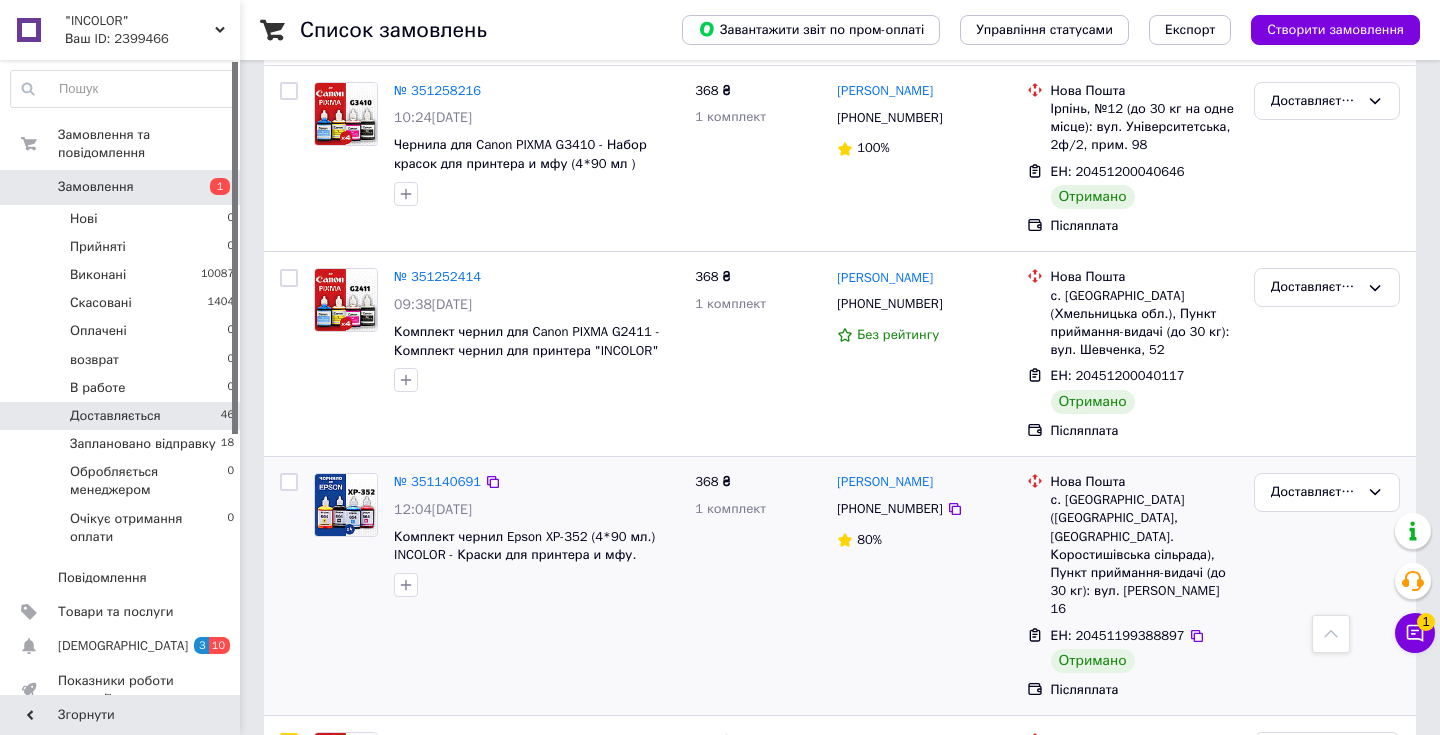 click at bounding box center [289, 482] 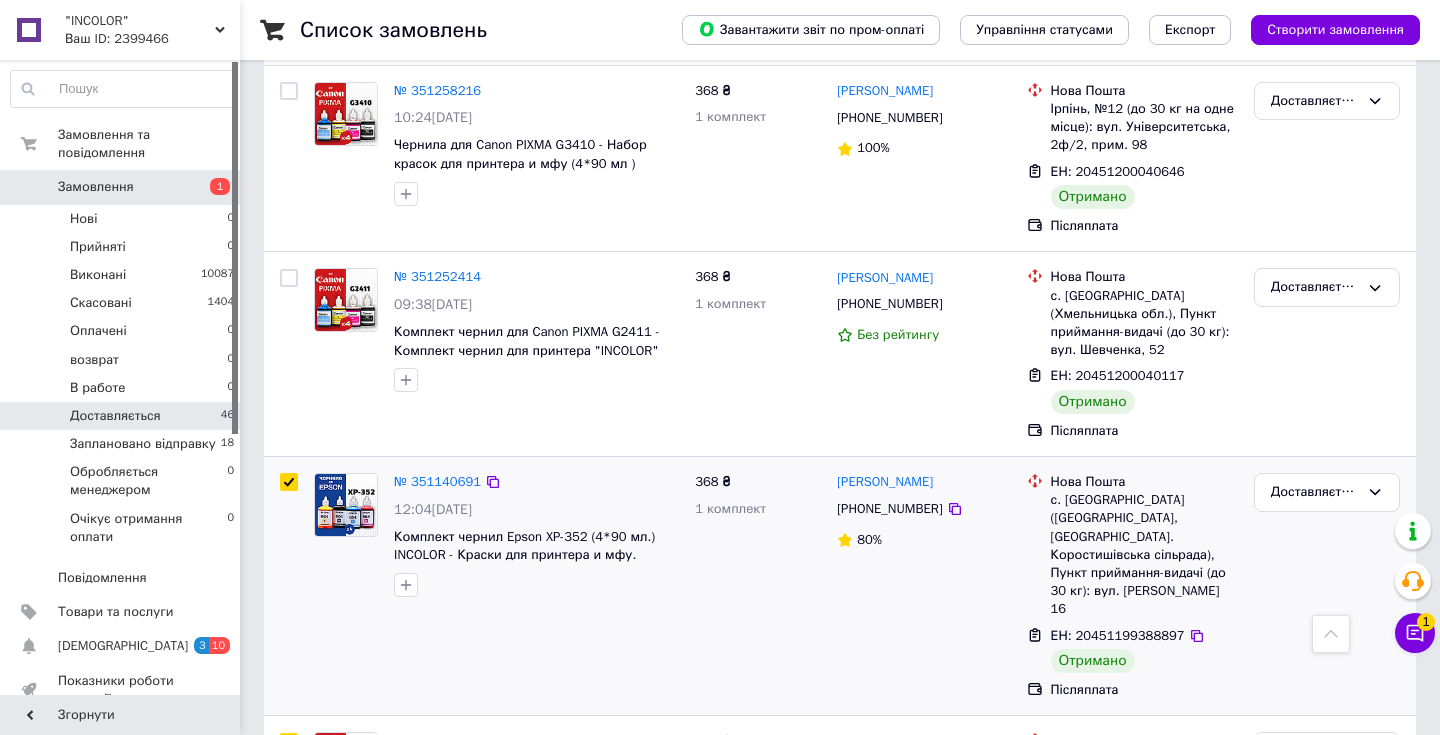 checkbox on "true" 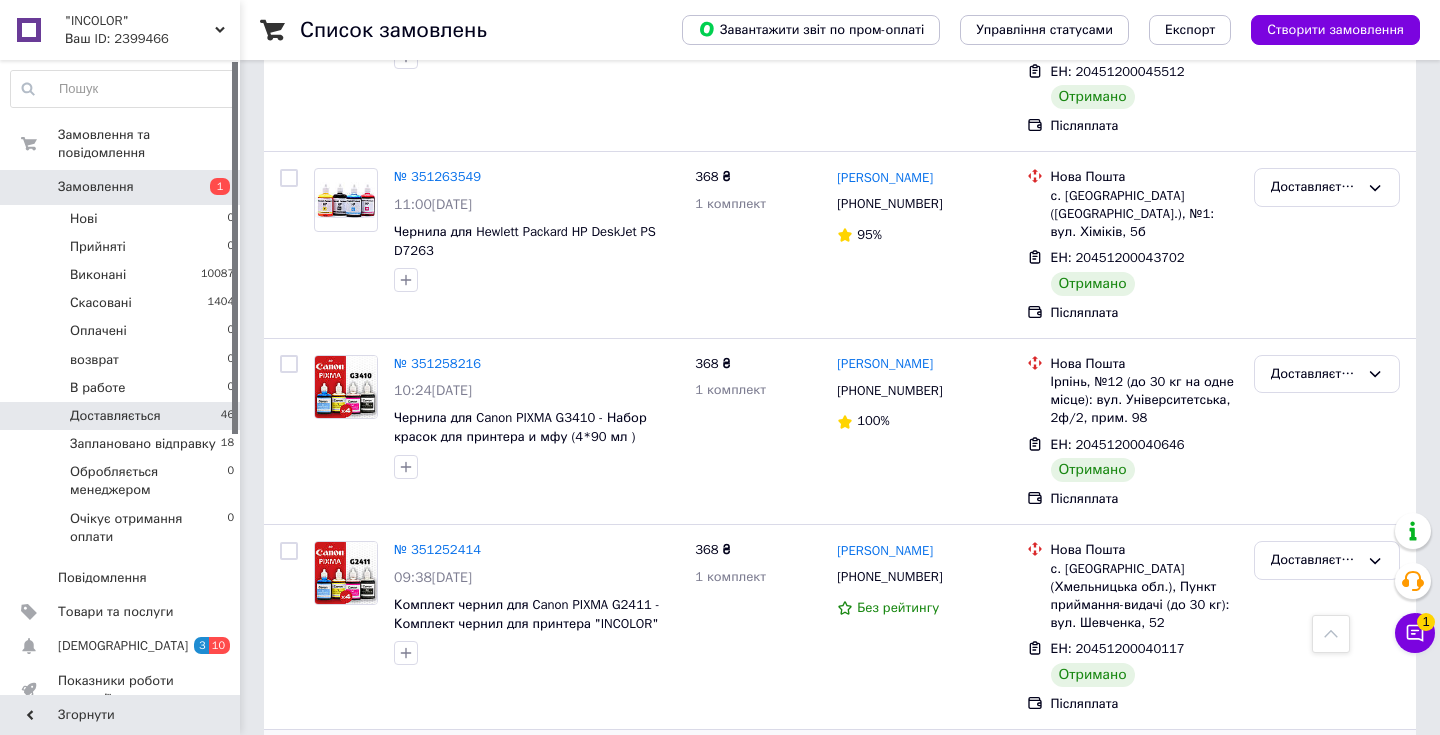 scroll, scrollTop: 6217, scrollLeft: 0, axis: vertical 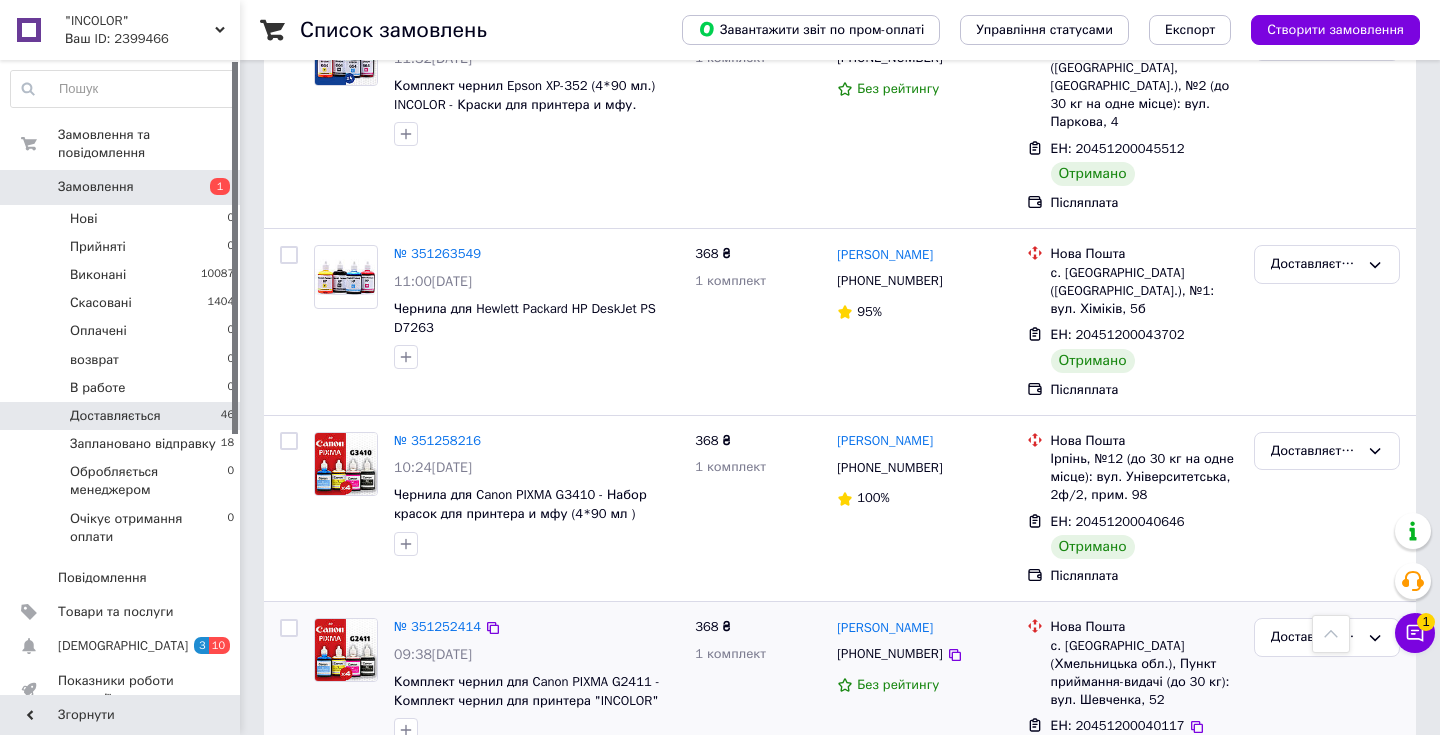 click at bounding box center [289, 628] 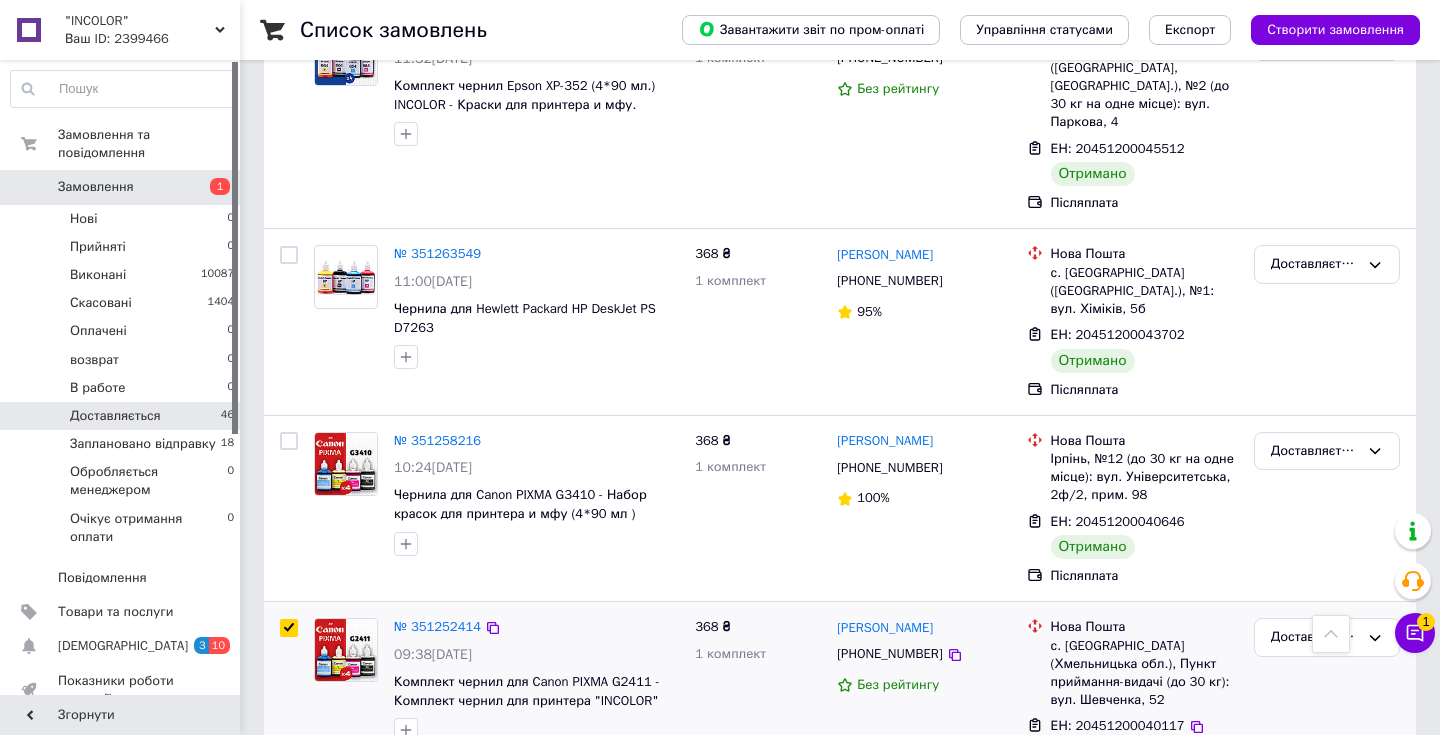 checkbox on "true" 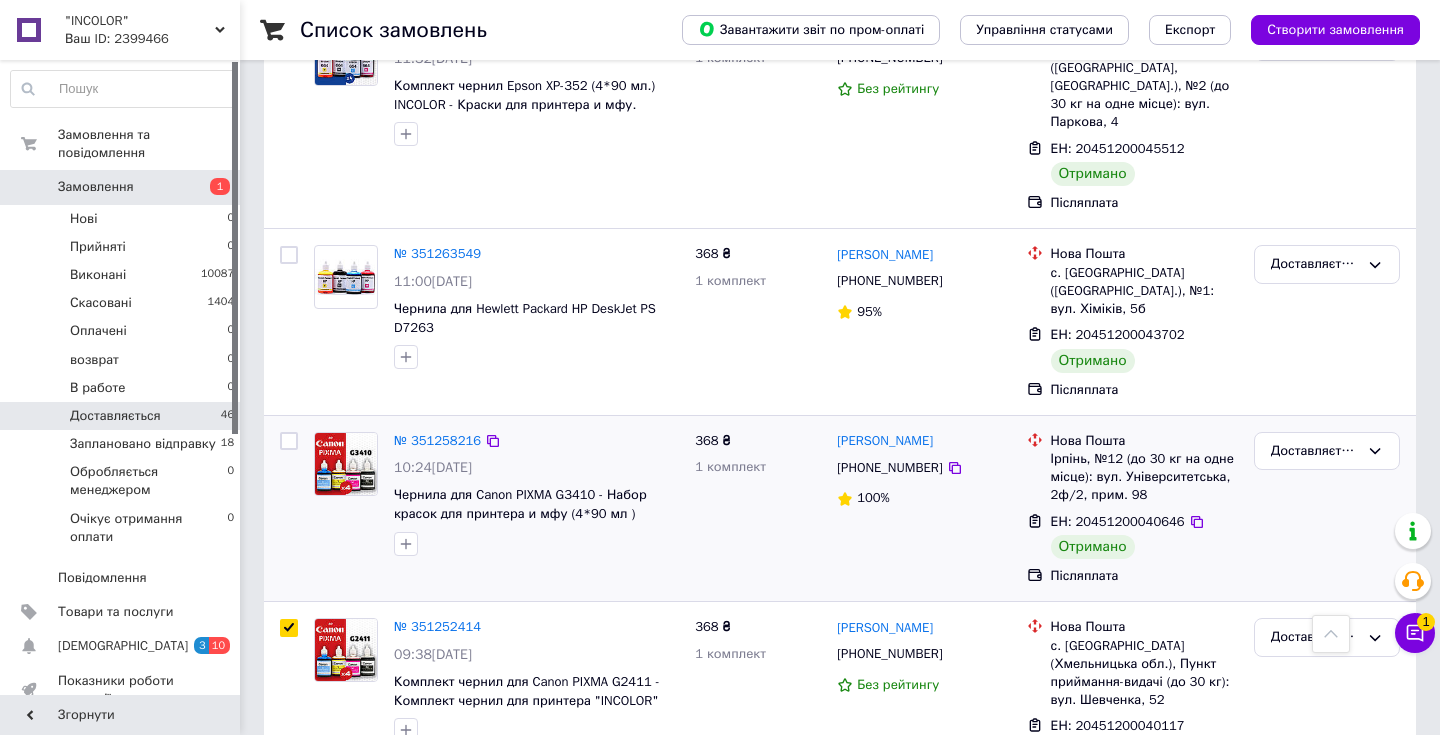 click at bounding box center (289, 441) 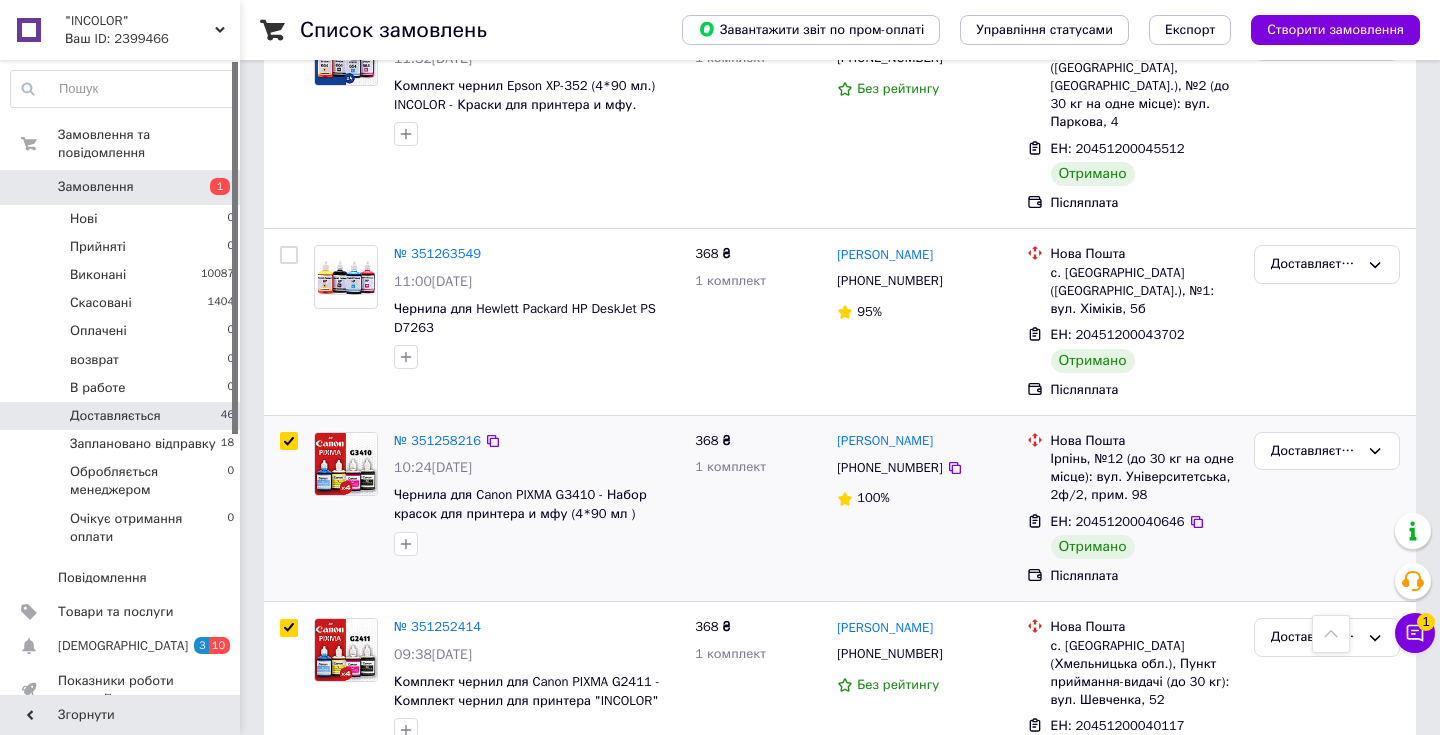 checkbox on "true" 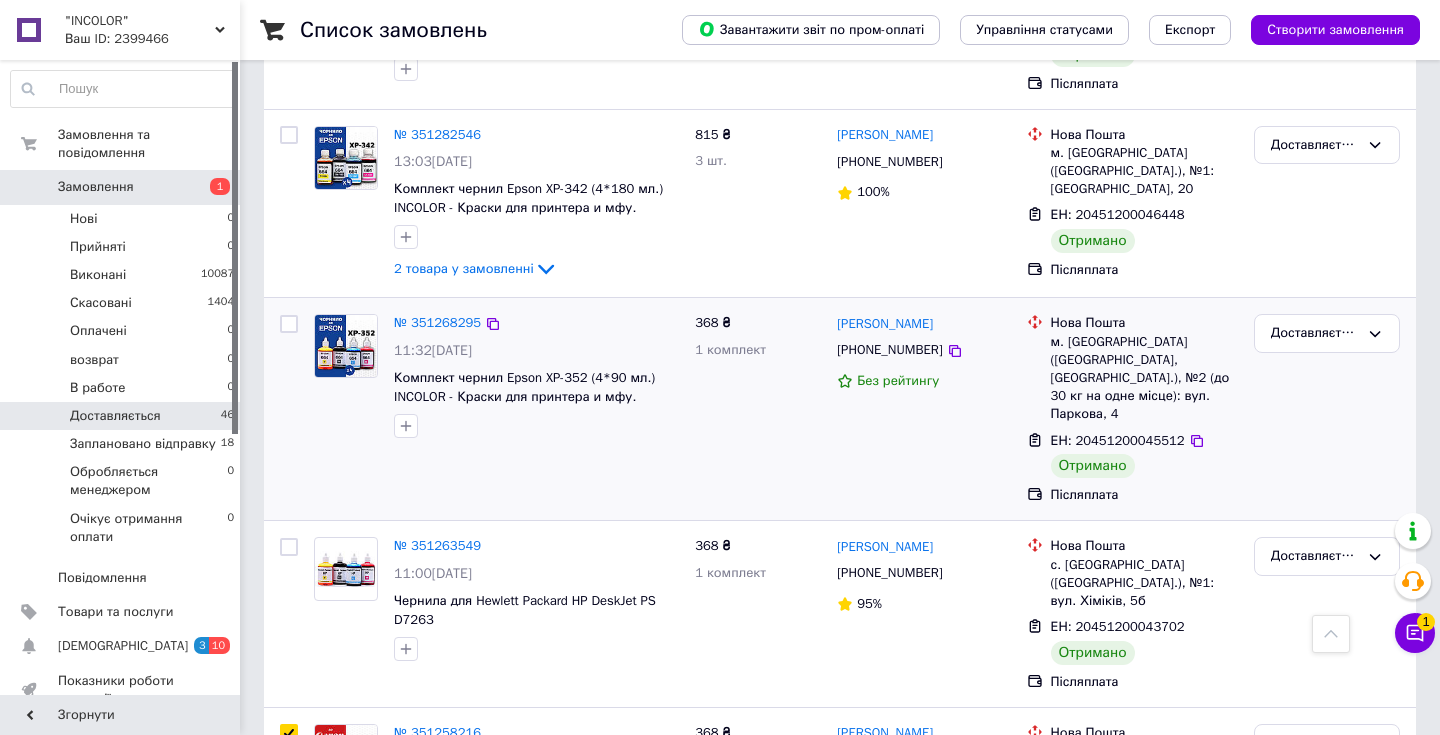 scroll, scrollTop: 5915, scrollLeft: 0, axis: vertical 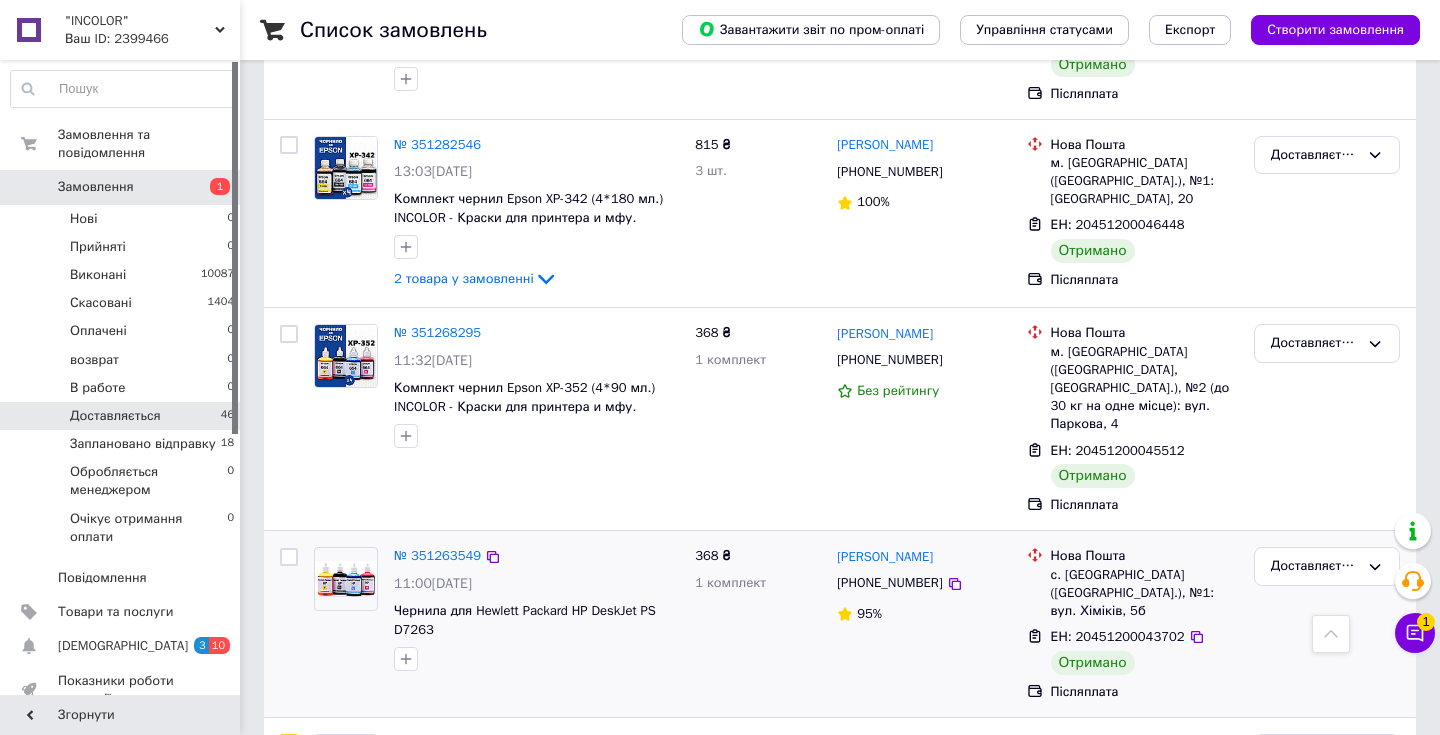 click at bounding box center [289, 557] 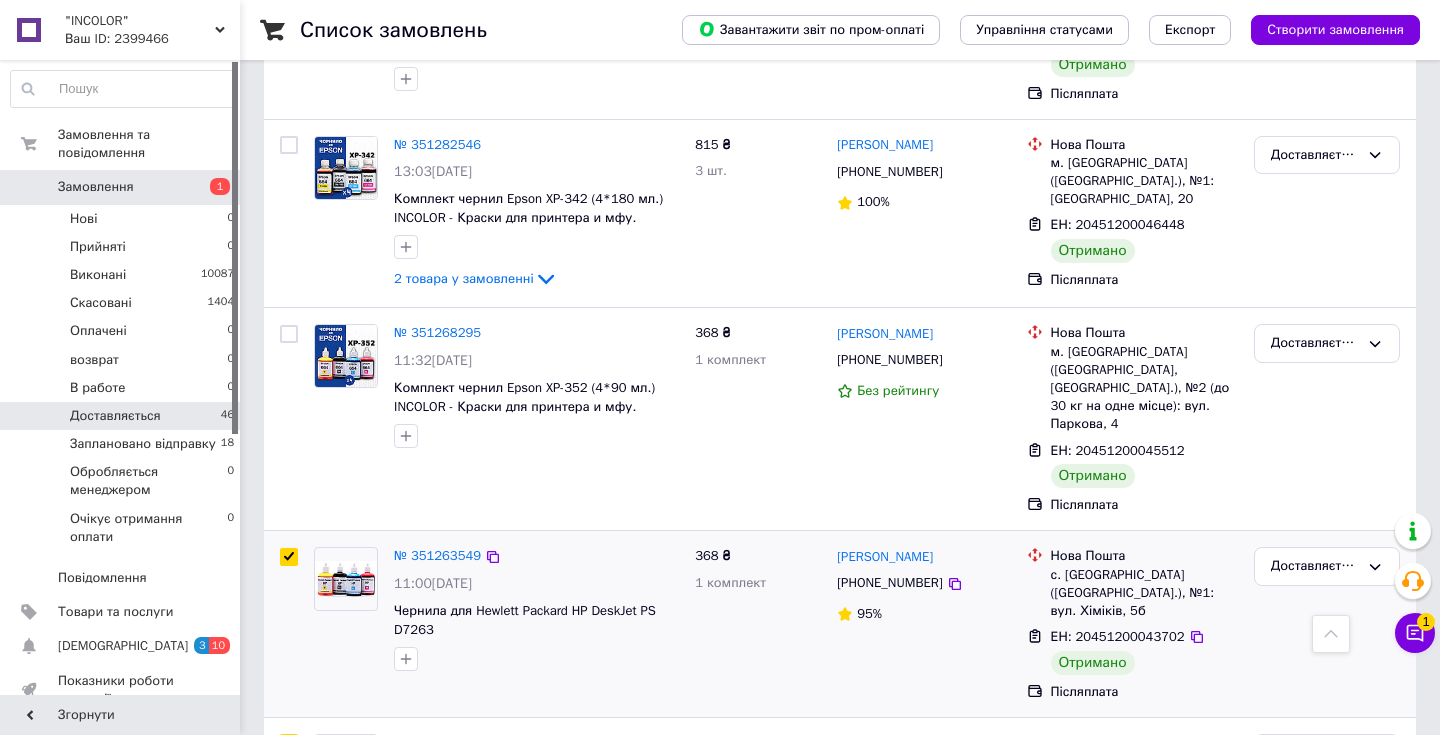 checkbox on "true" 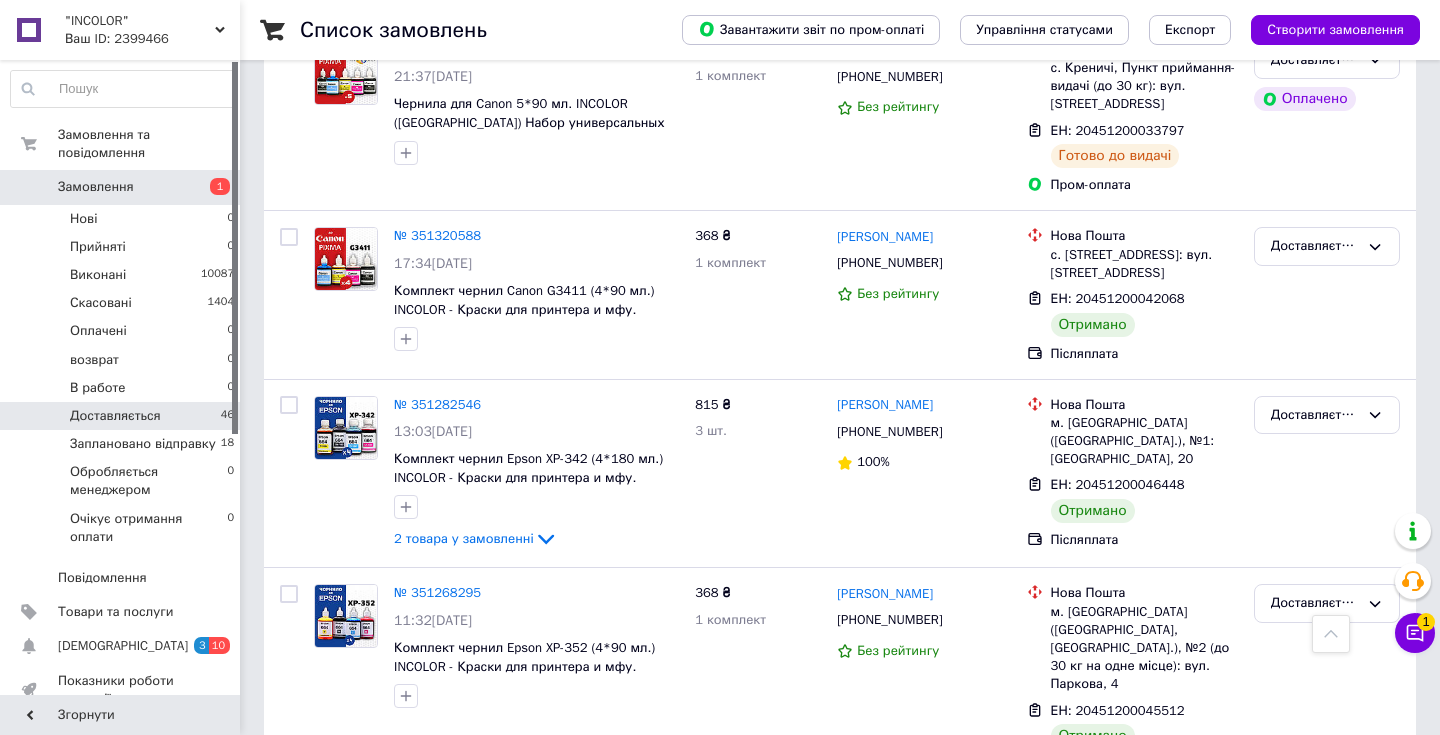 scroll, scrollTop: 5625, scrollLeft: 0, axis: vertical 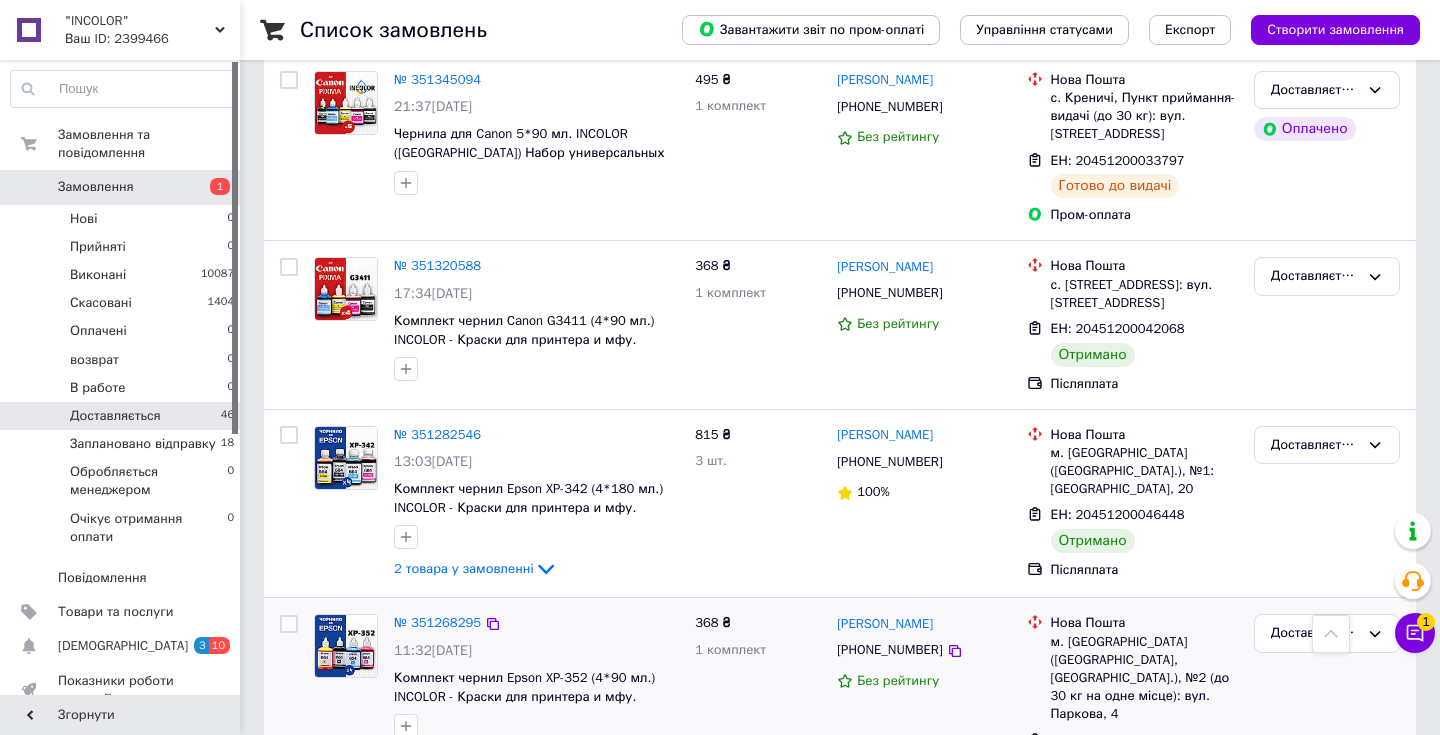 click at bounding box center [289, 624] 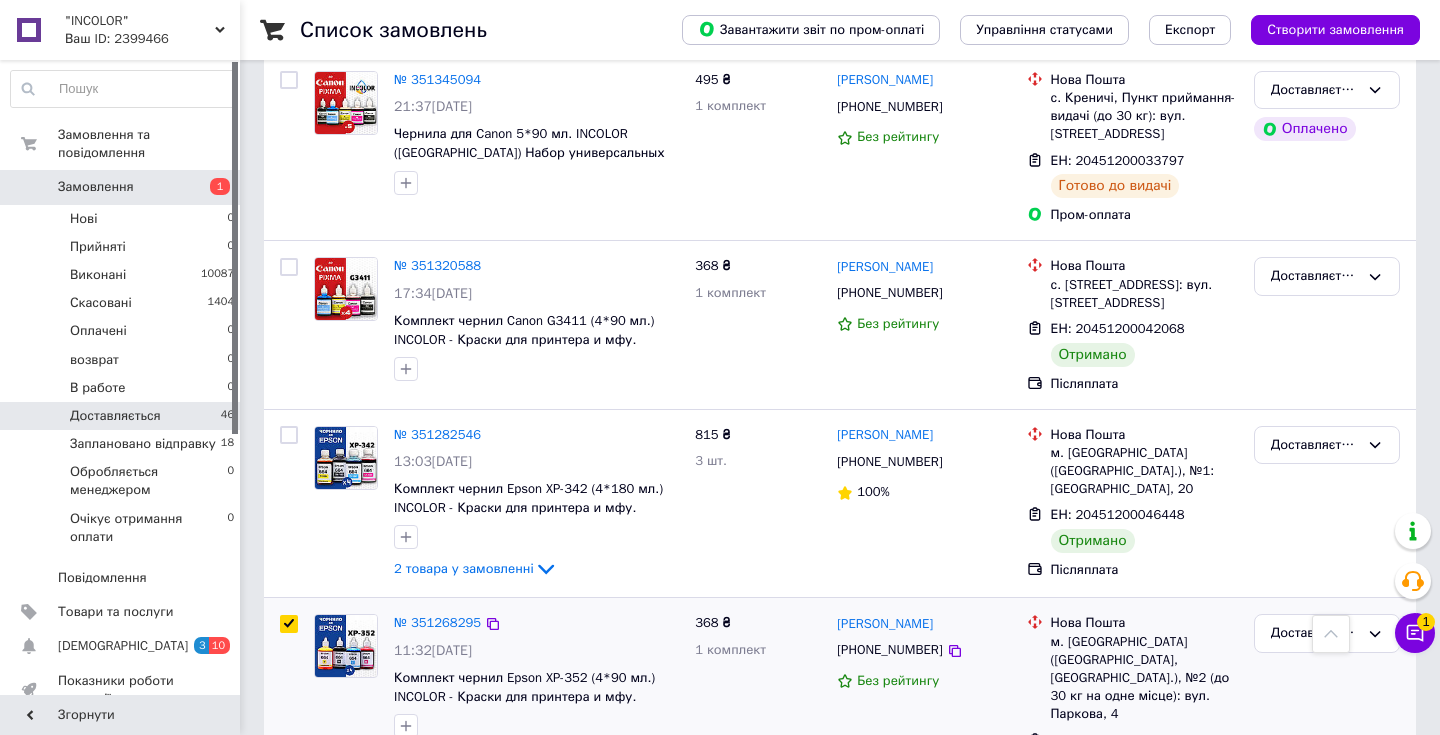 checkbox on "true" 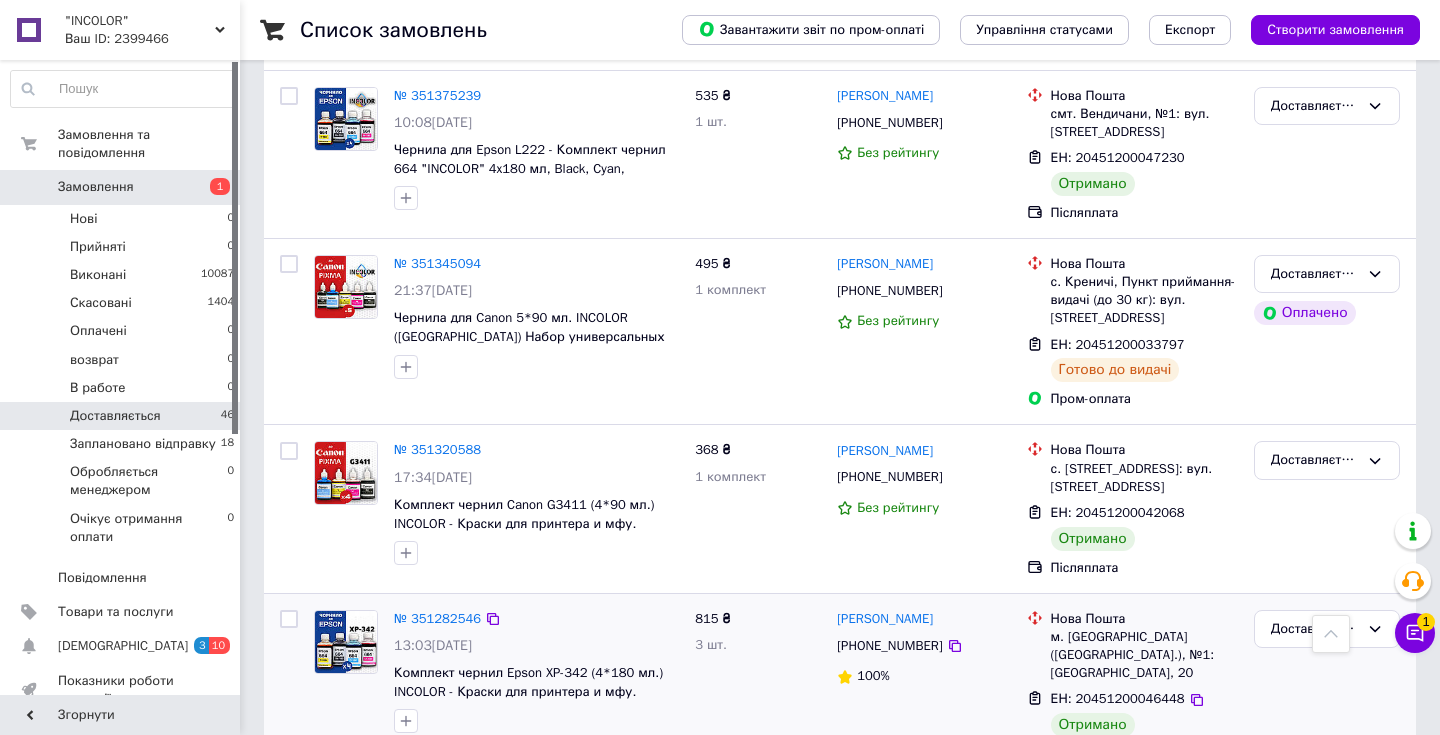 click at bounding box center (289, 619) 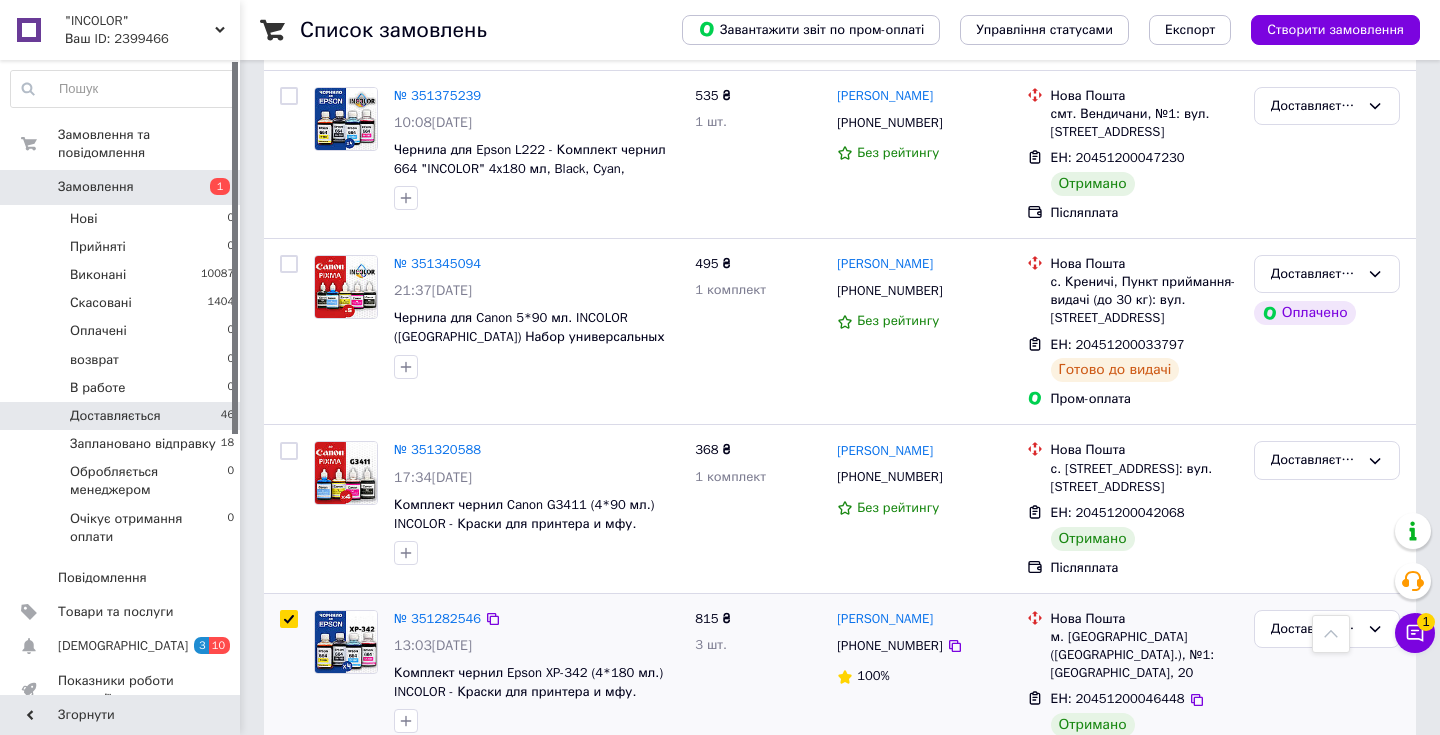 checkbox on "true" 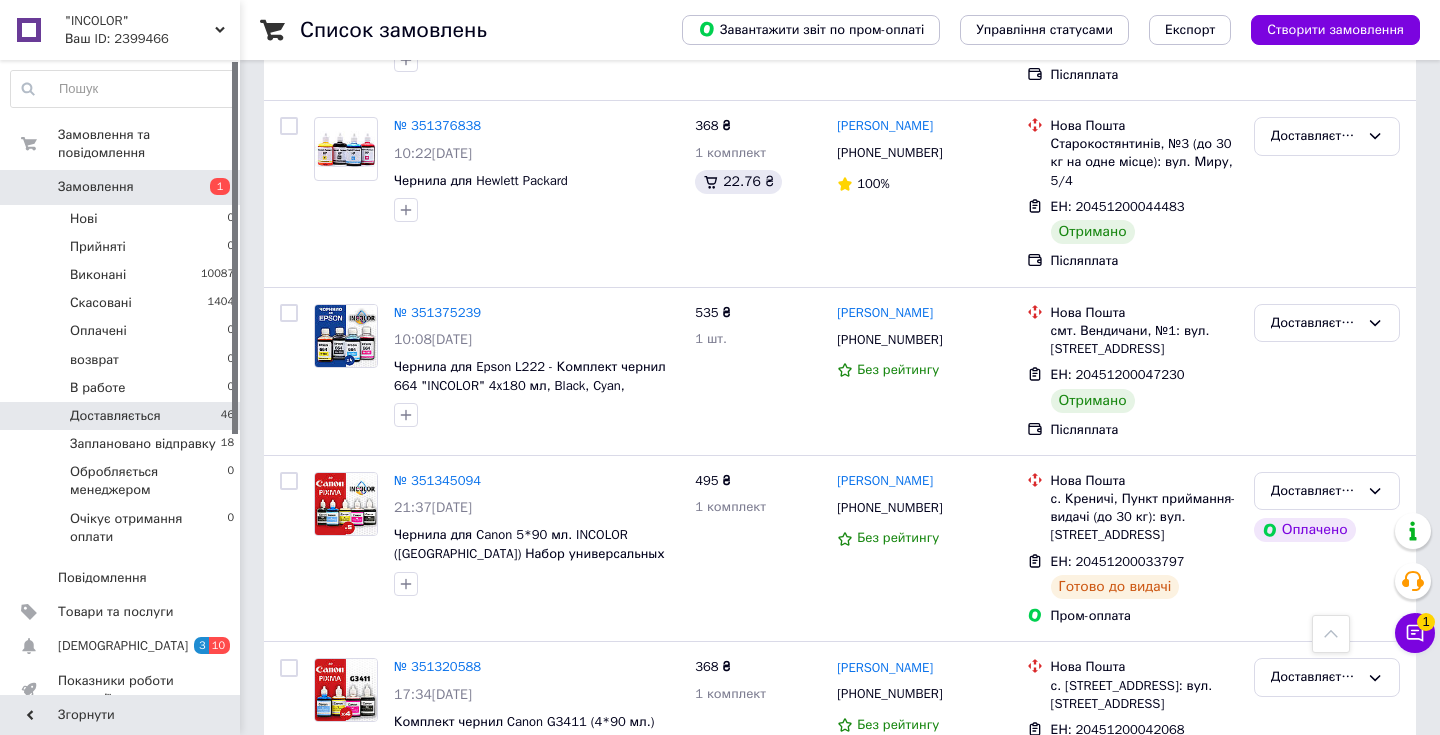 scroll, scrollTop: 5195, scrollLeft: 0, axis: vertical 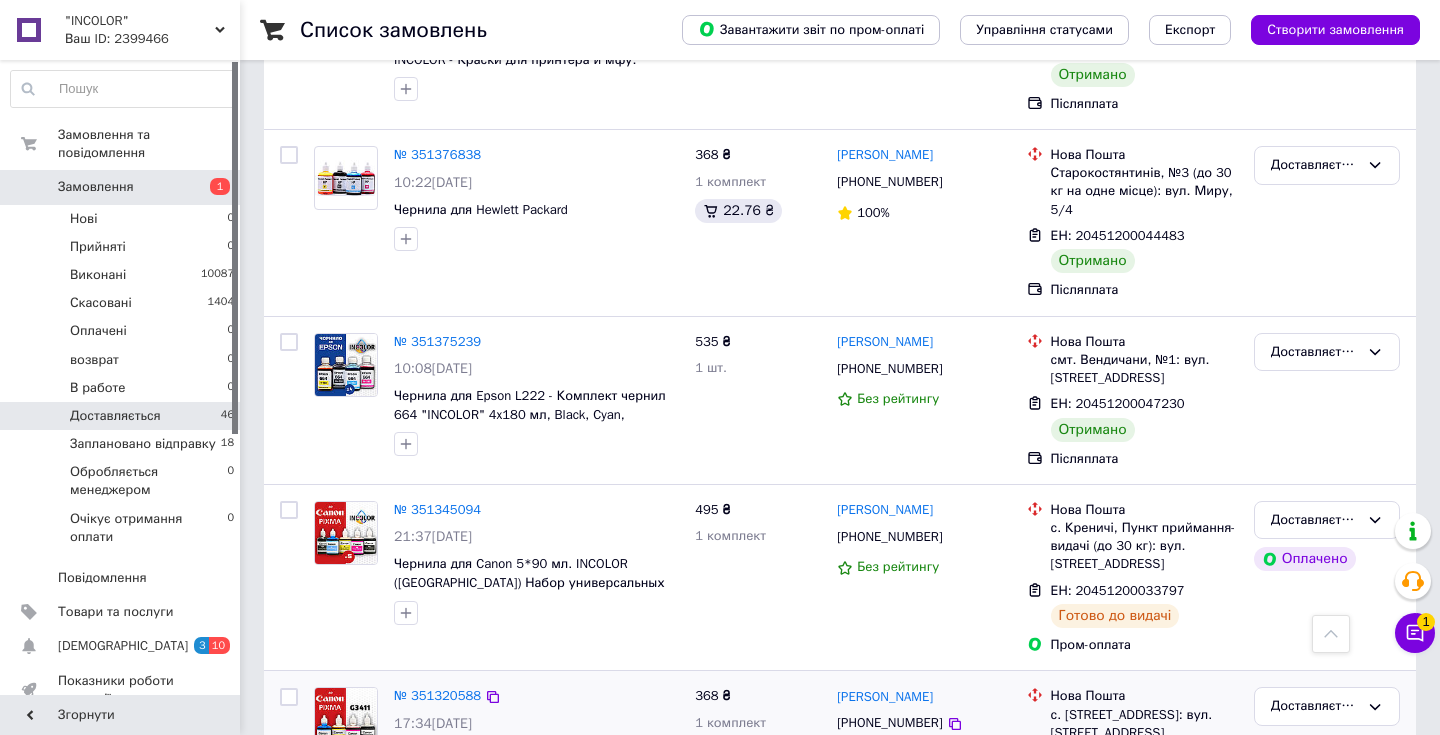 click at bounding box center (289, 697) 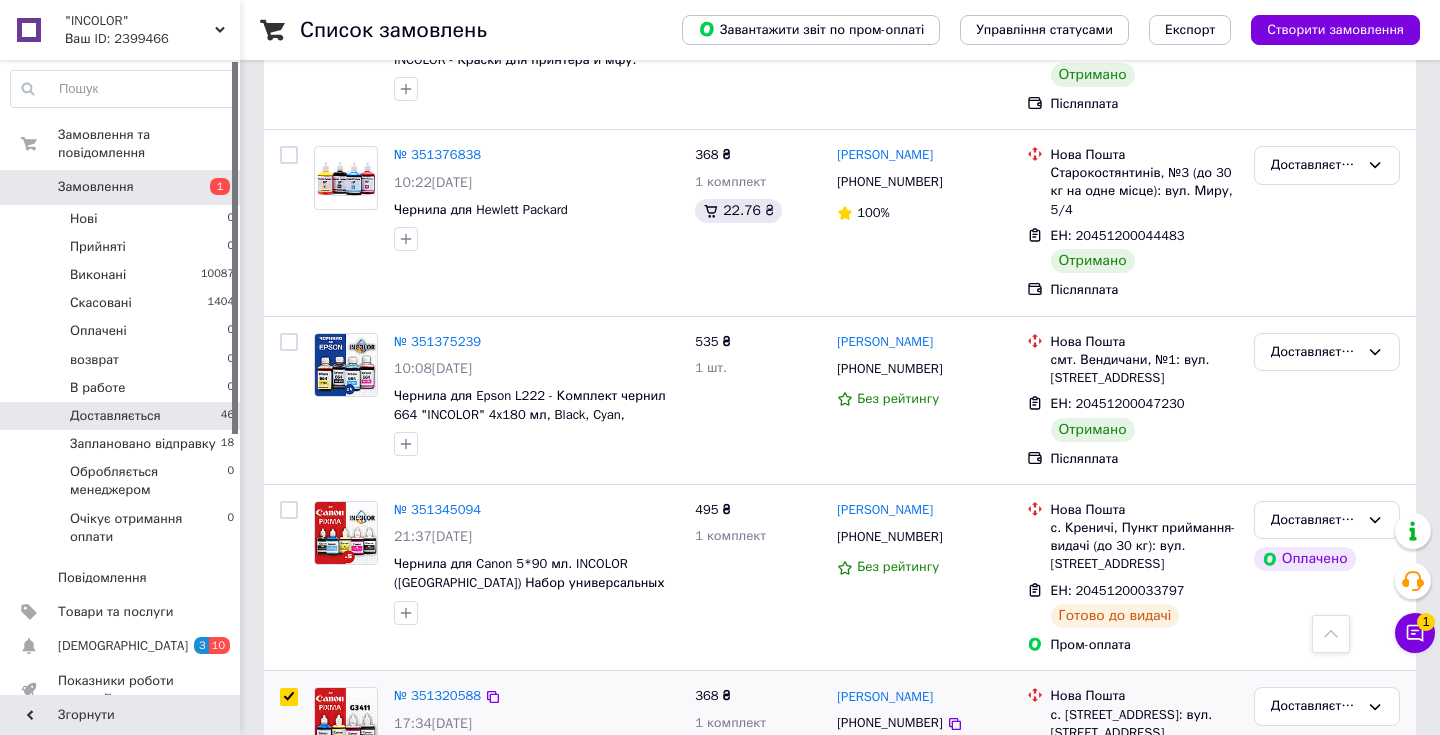 checkbox on "true" 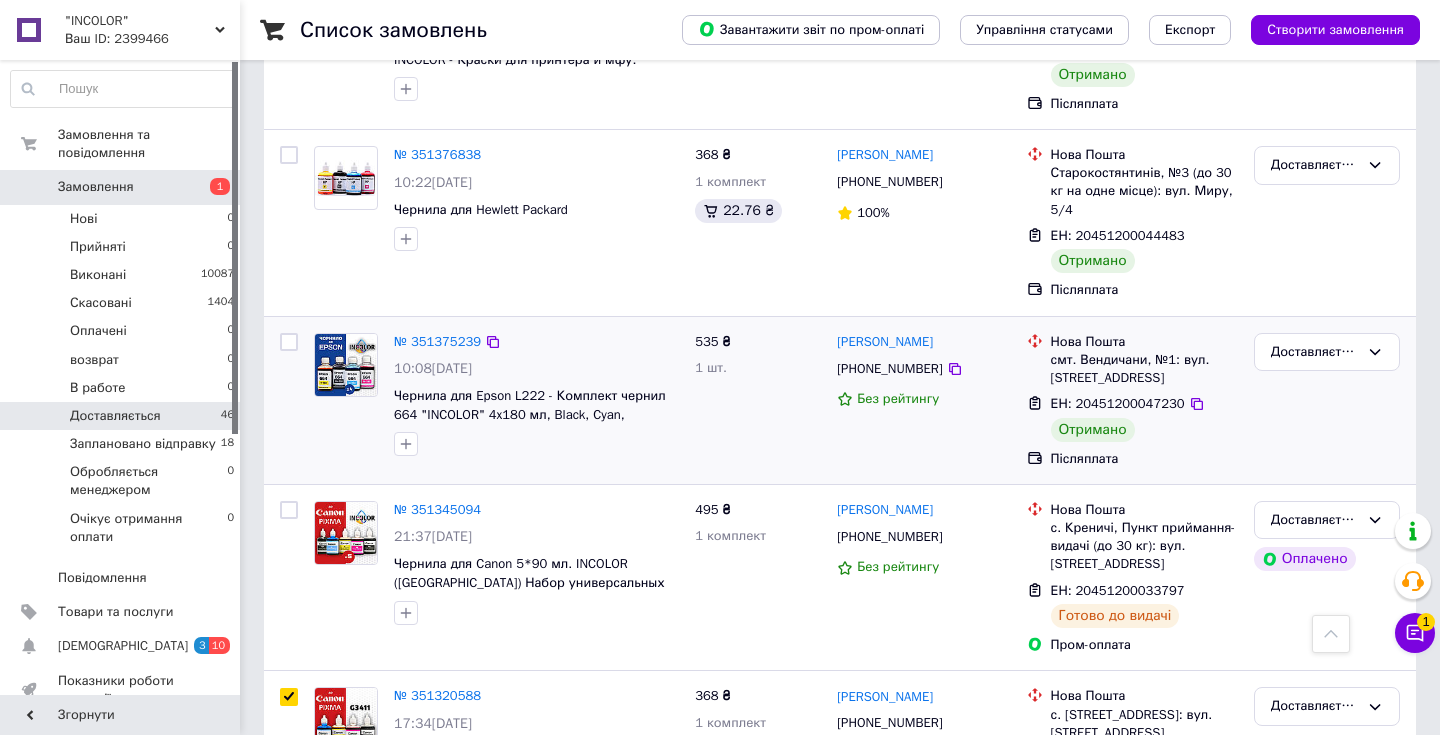 click at bounding box center (289, 342) 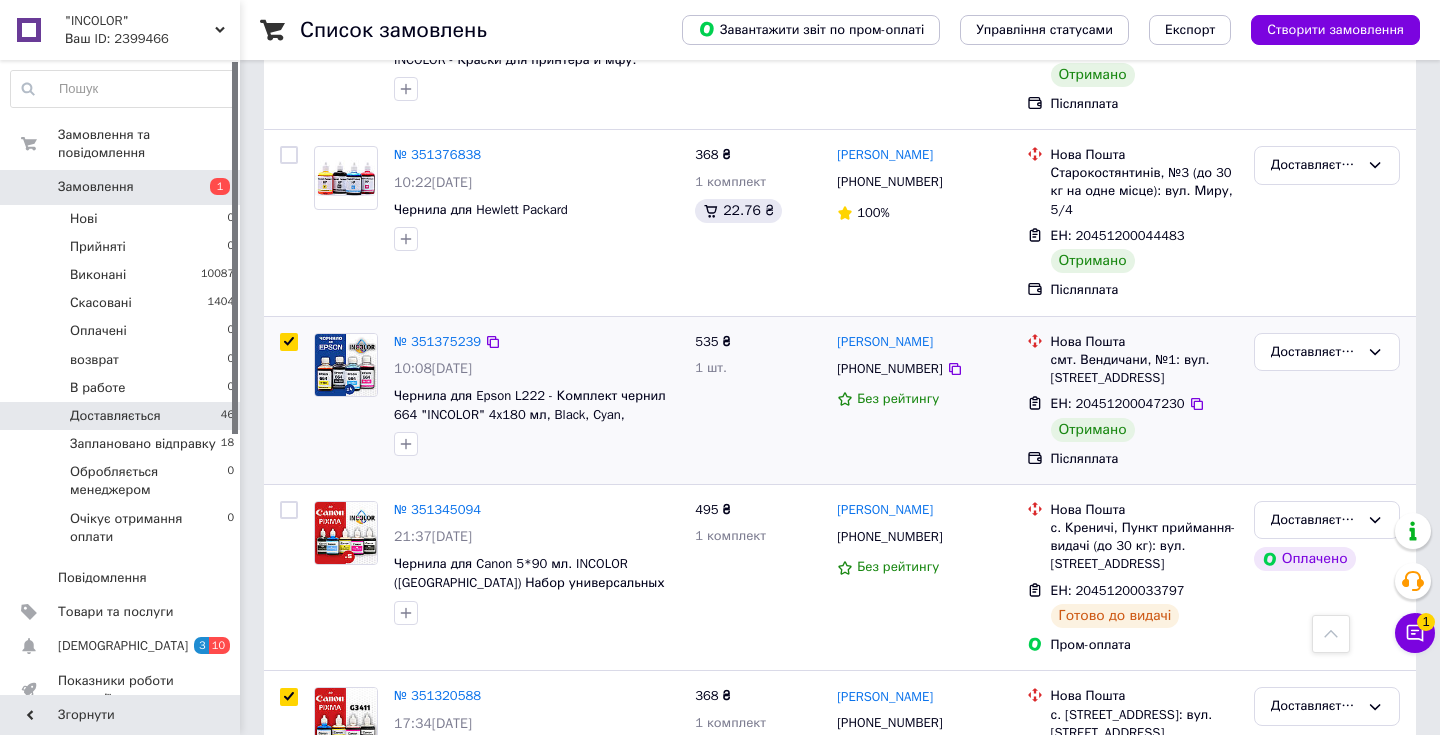 checkbox on "true" 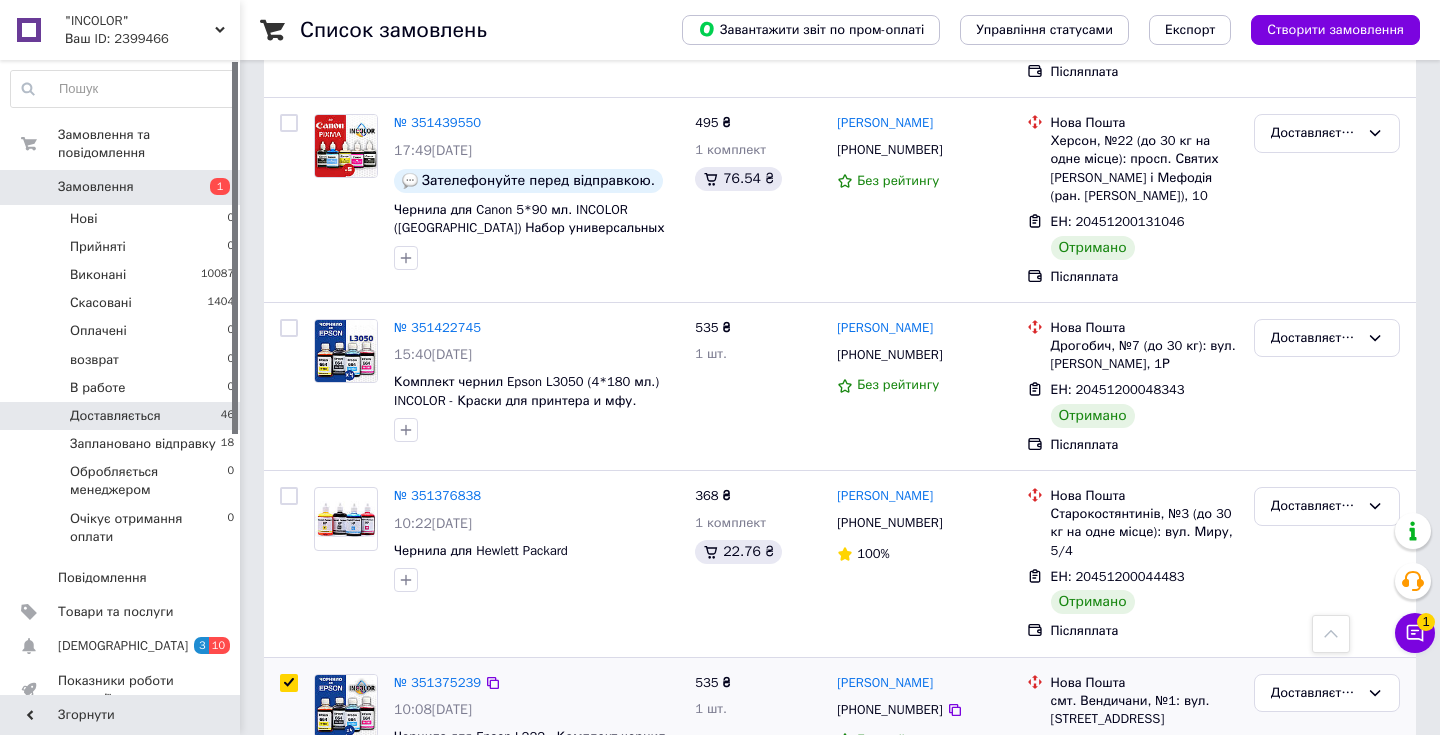 scroll, scrollTop: 4851, scrollLeft: 0, axis: vertical 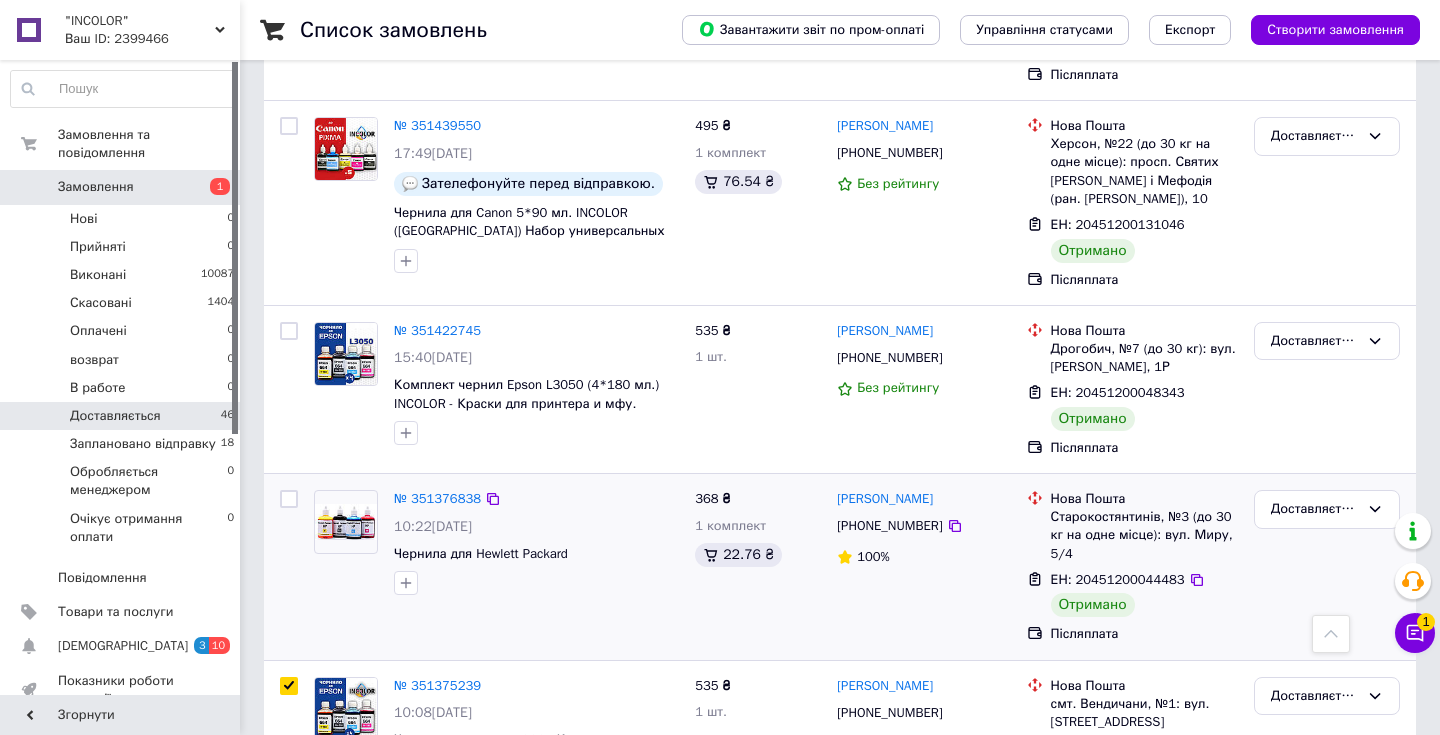 click at bounding box center [289, 499] 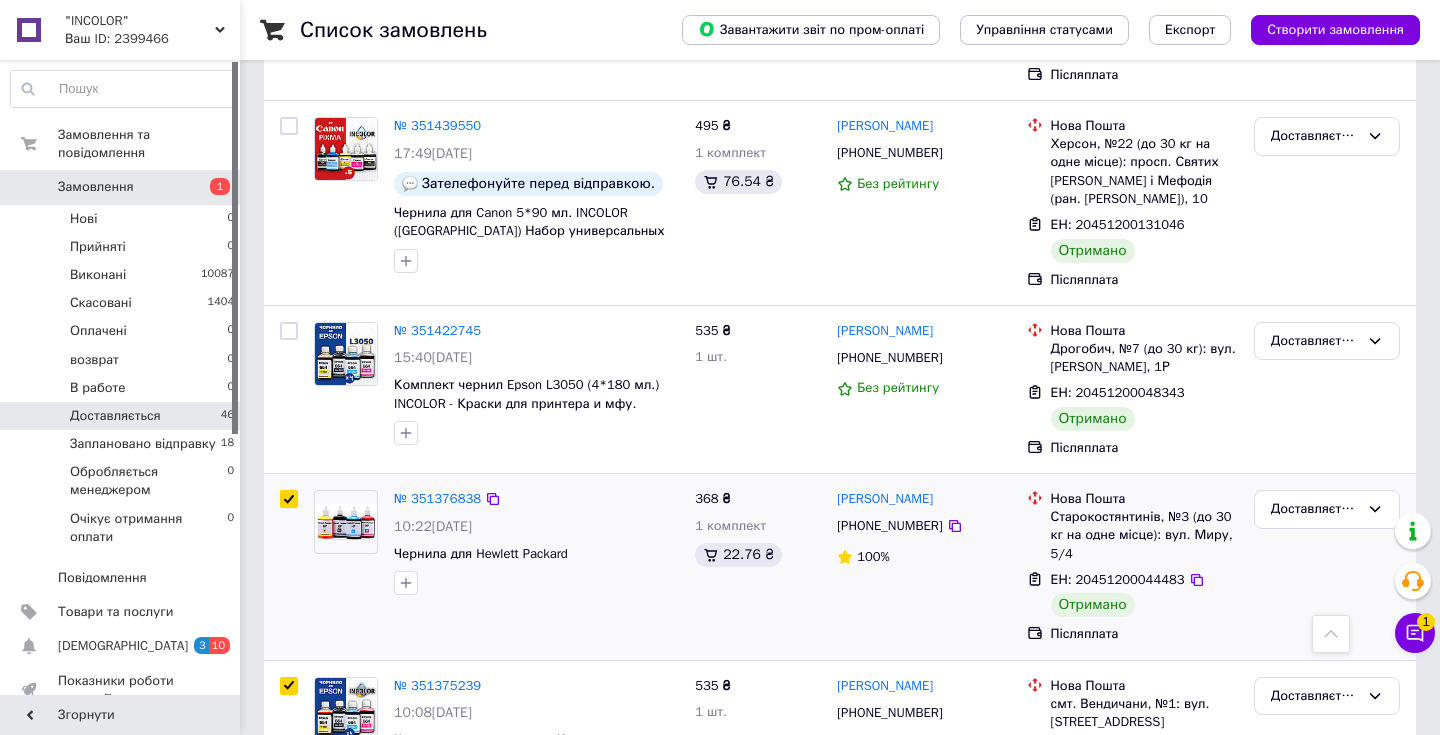 checkbox on "true" 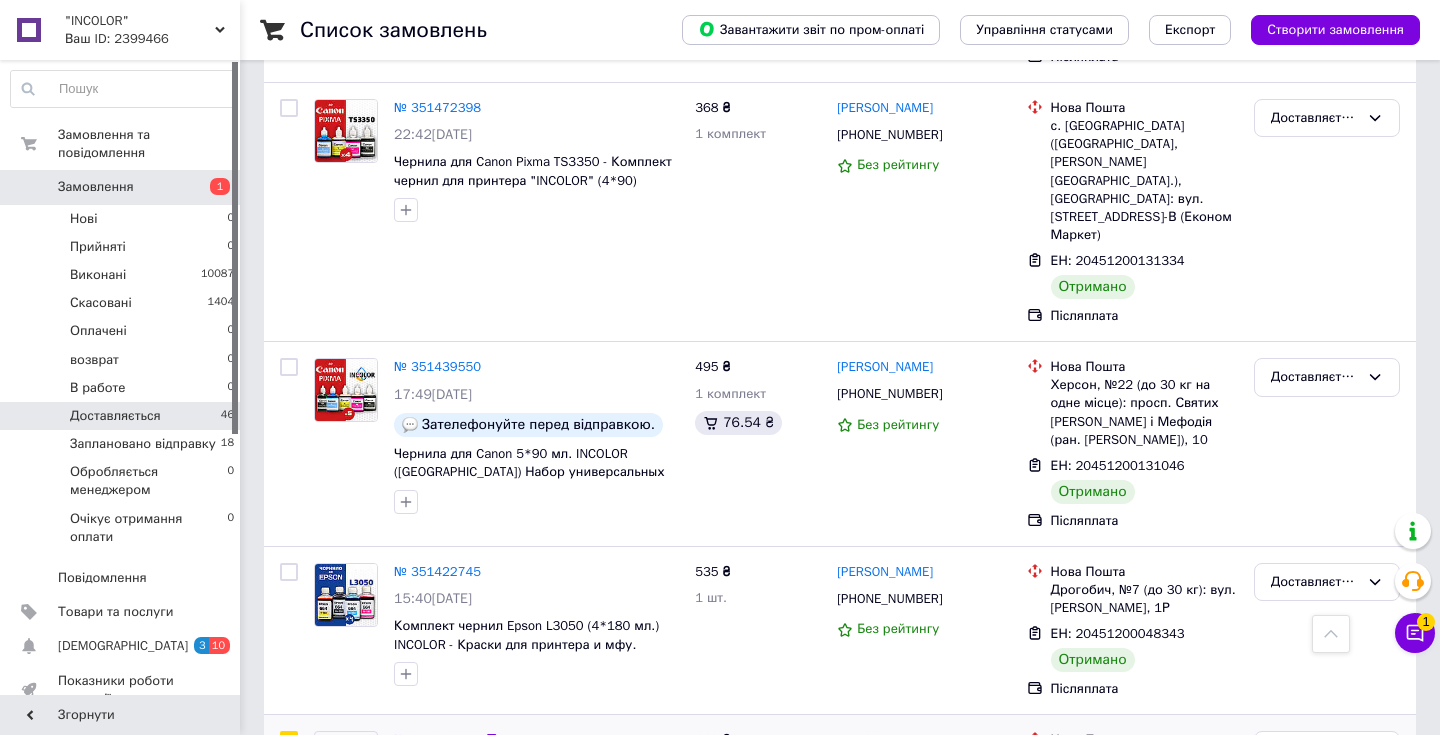 scroll, scrollTop: 4564, scrollLeft: 0, axis: vertical 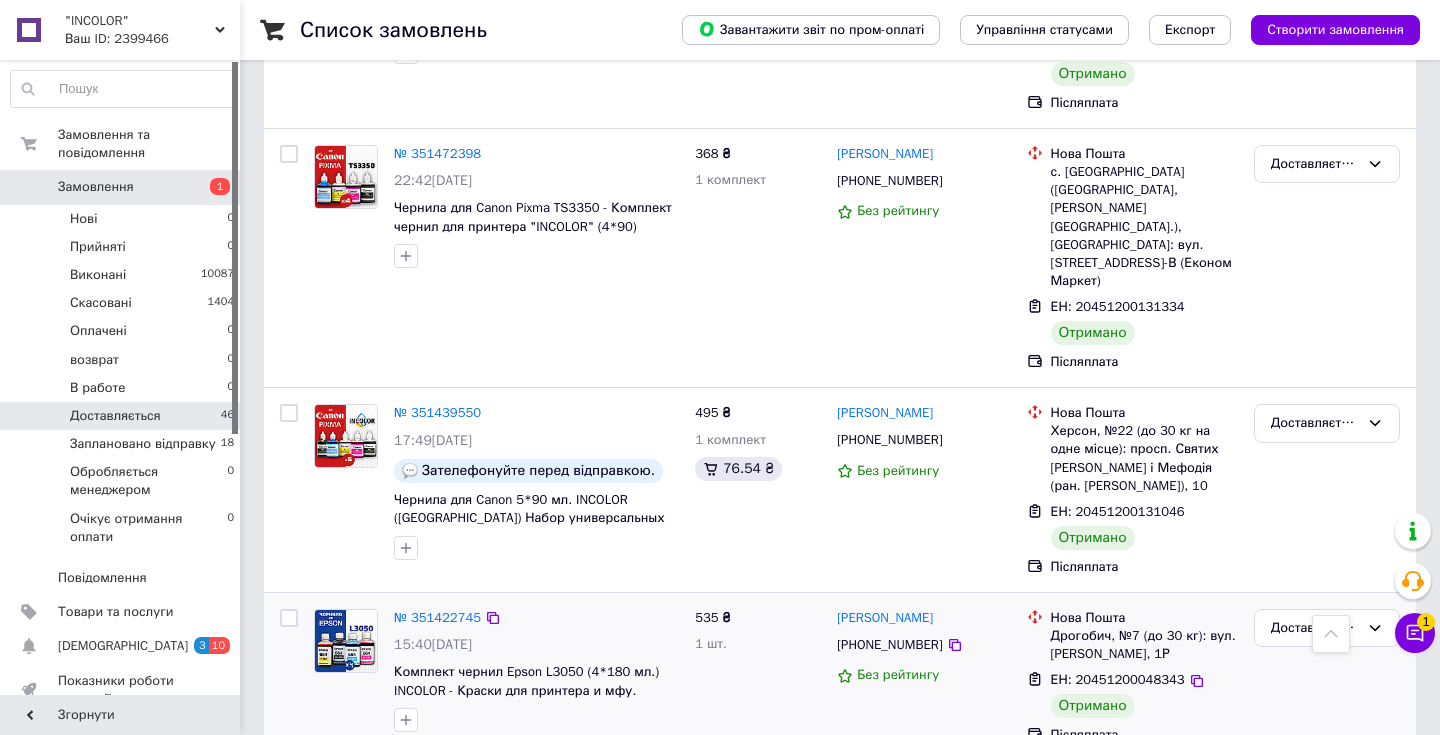 click at bounding box center (289, 618) 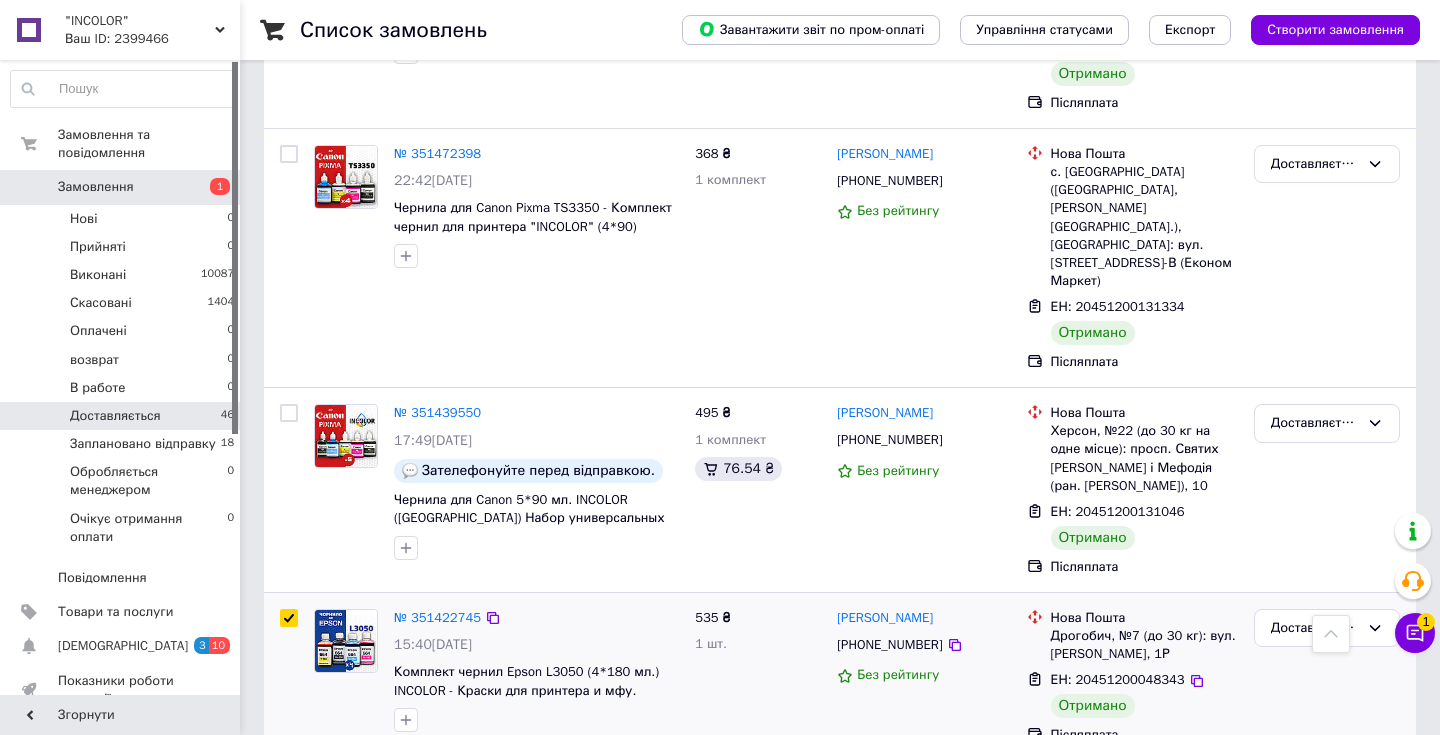 checkbox on "true" 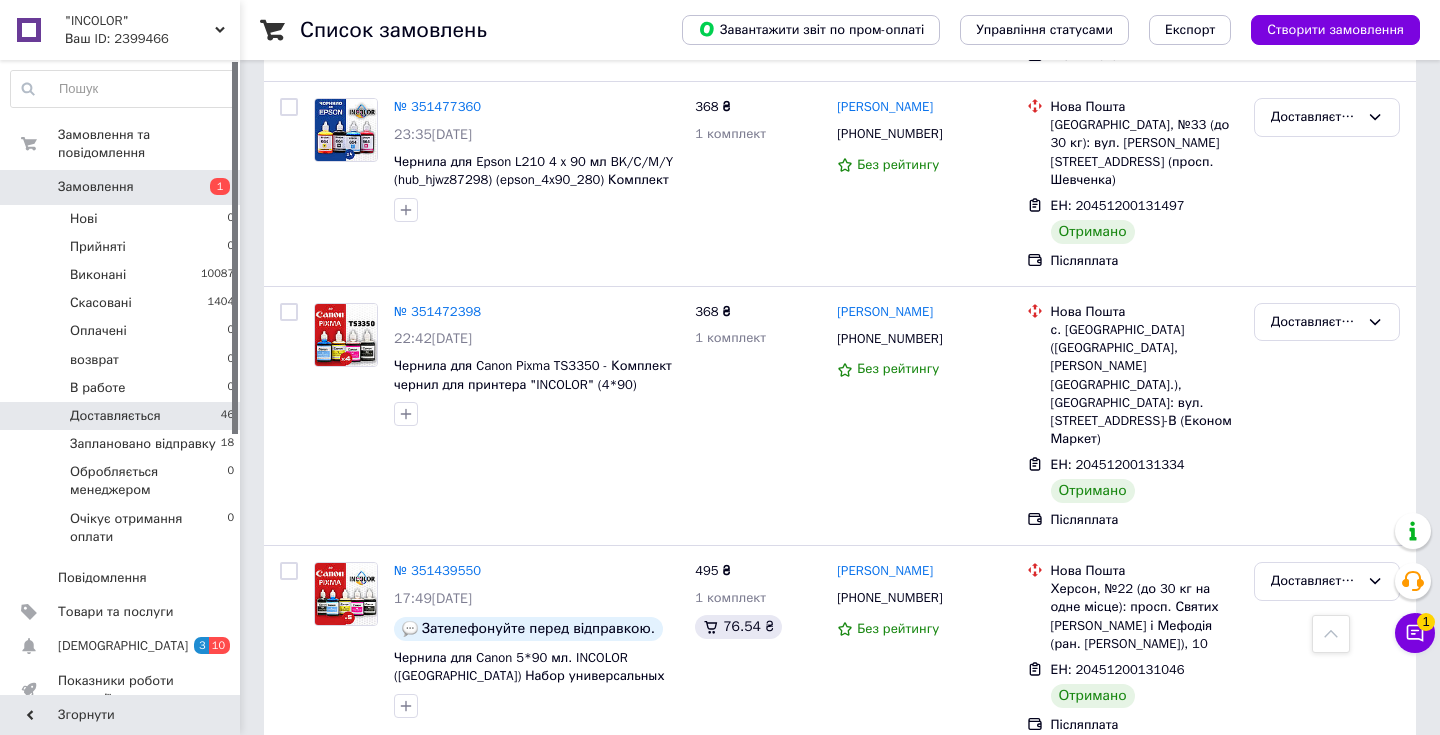 scroll, scrollTop: 4392, scrollLeft: 0, axis: vertical 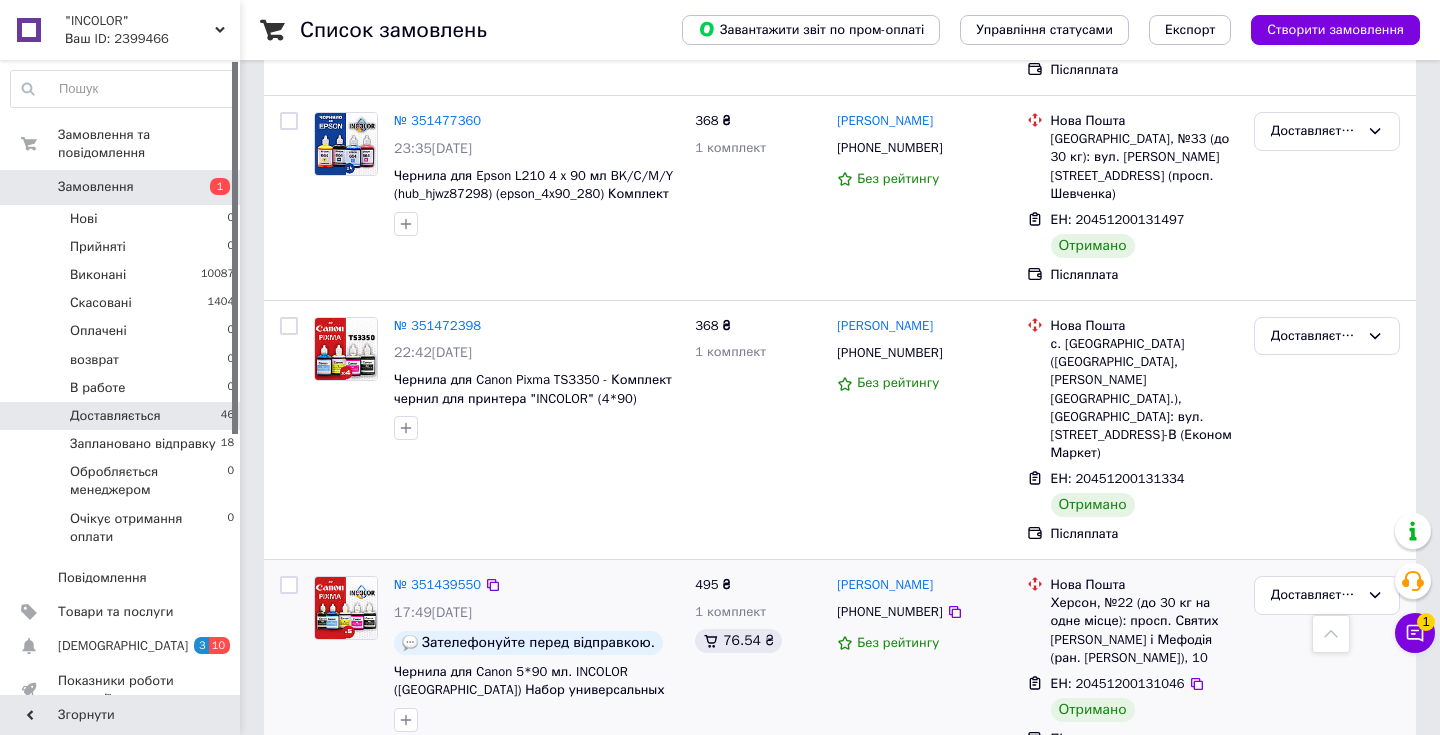click at bounding box center (289, 585) 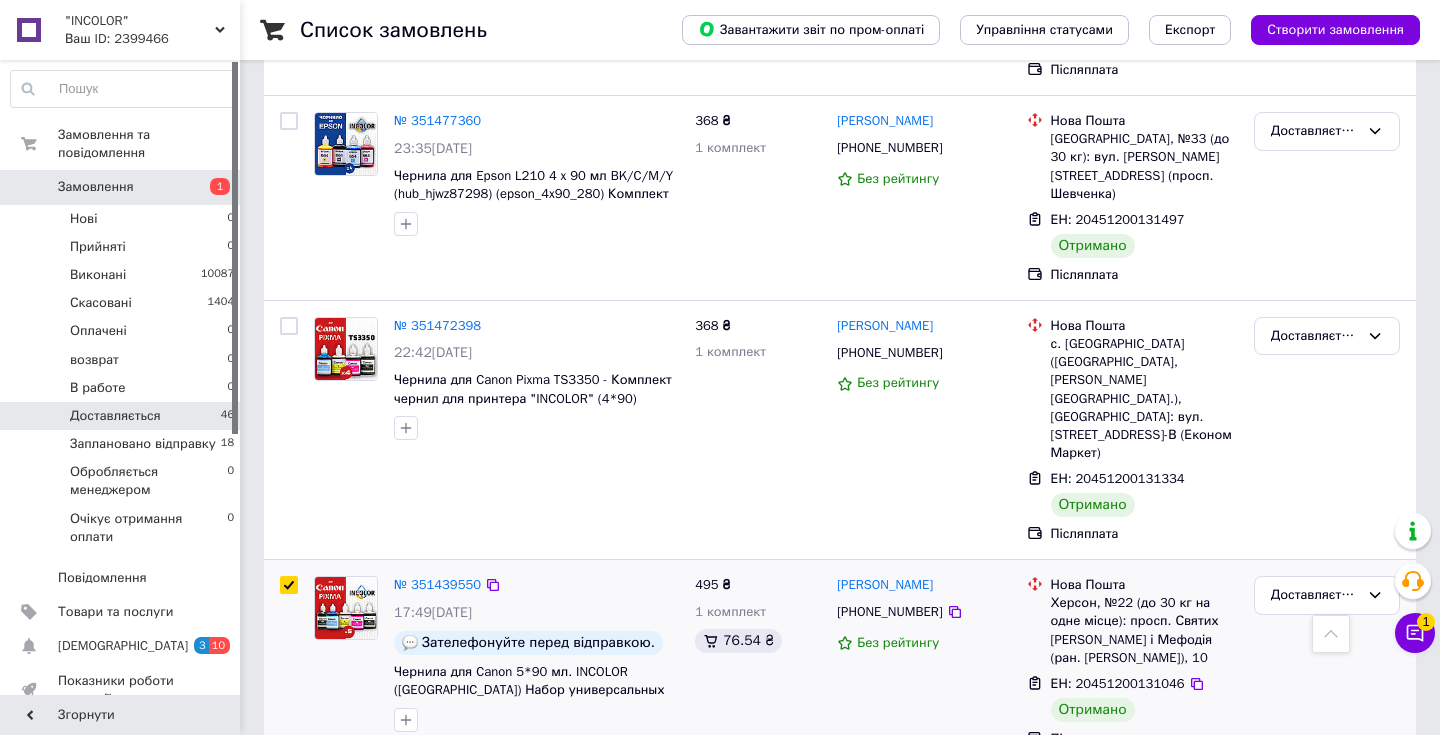 checkbox on "true" 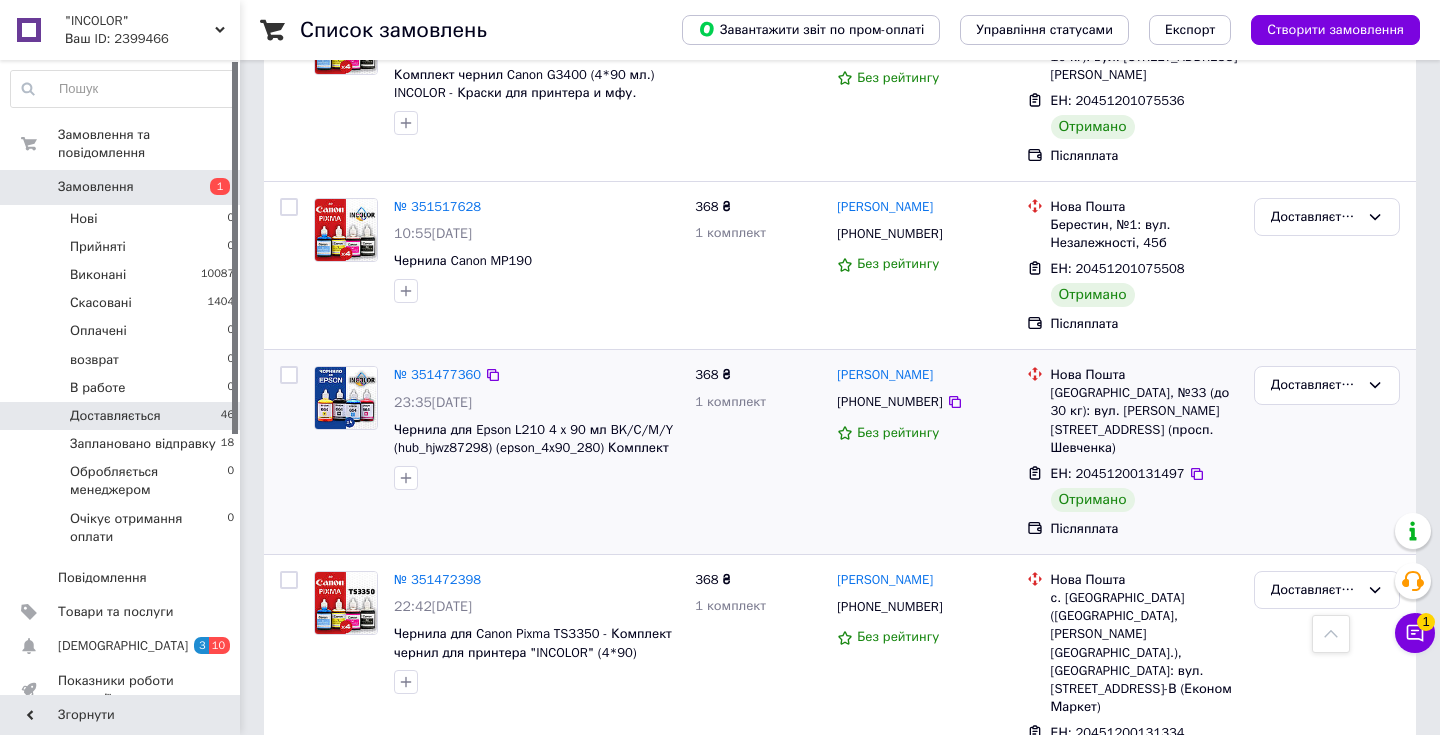 scroll, scrollTop: 4125, scrollLeft: 0, axis: vertical 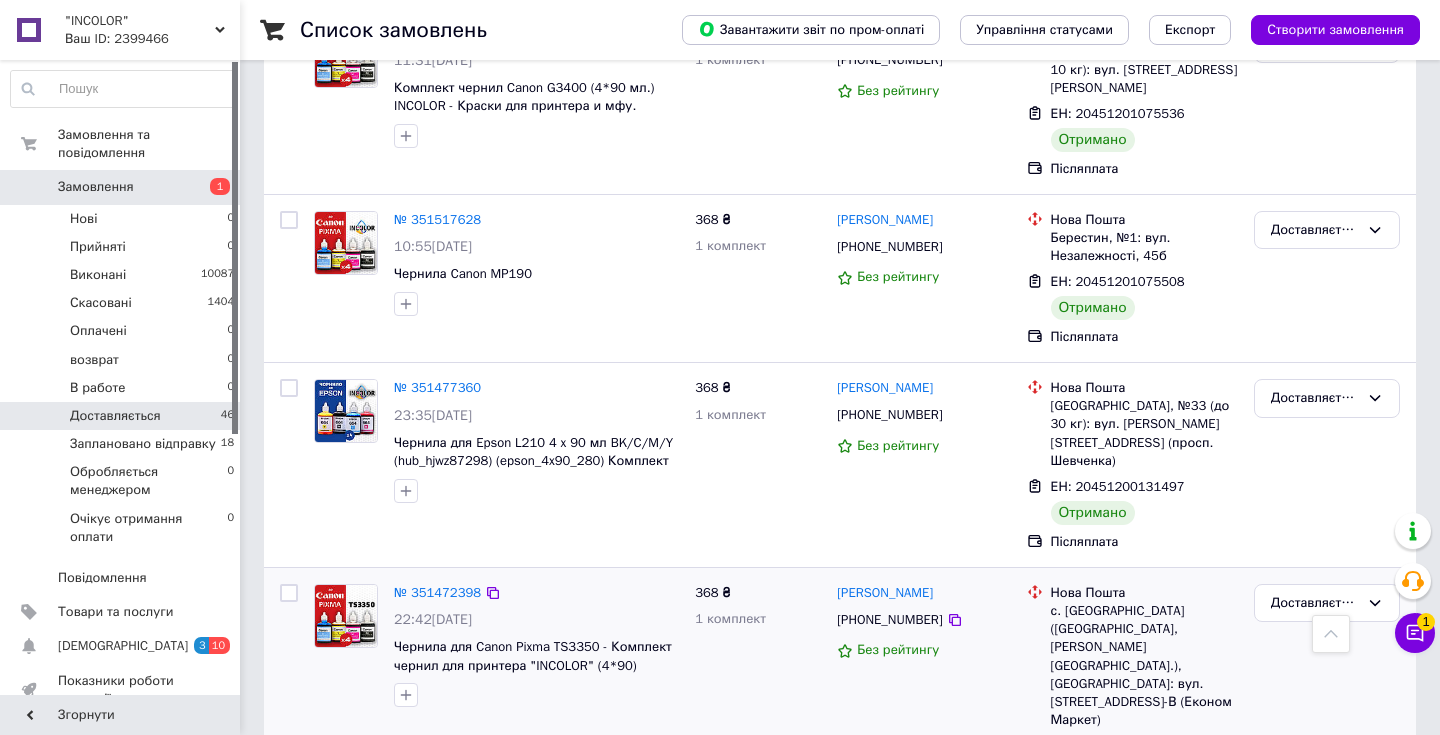 click at bounding box center (289, 593) 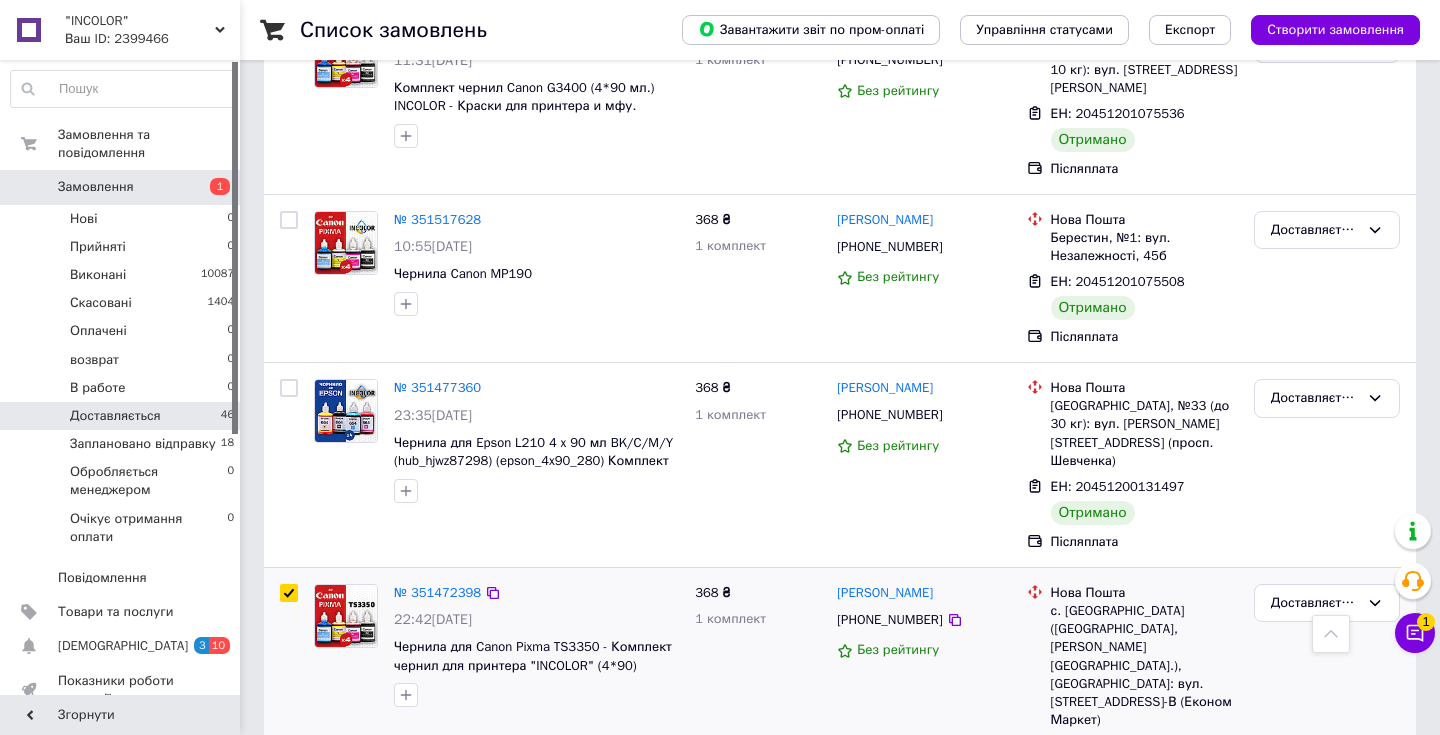 checkbox on "true" 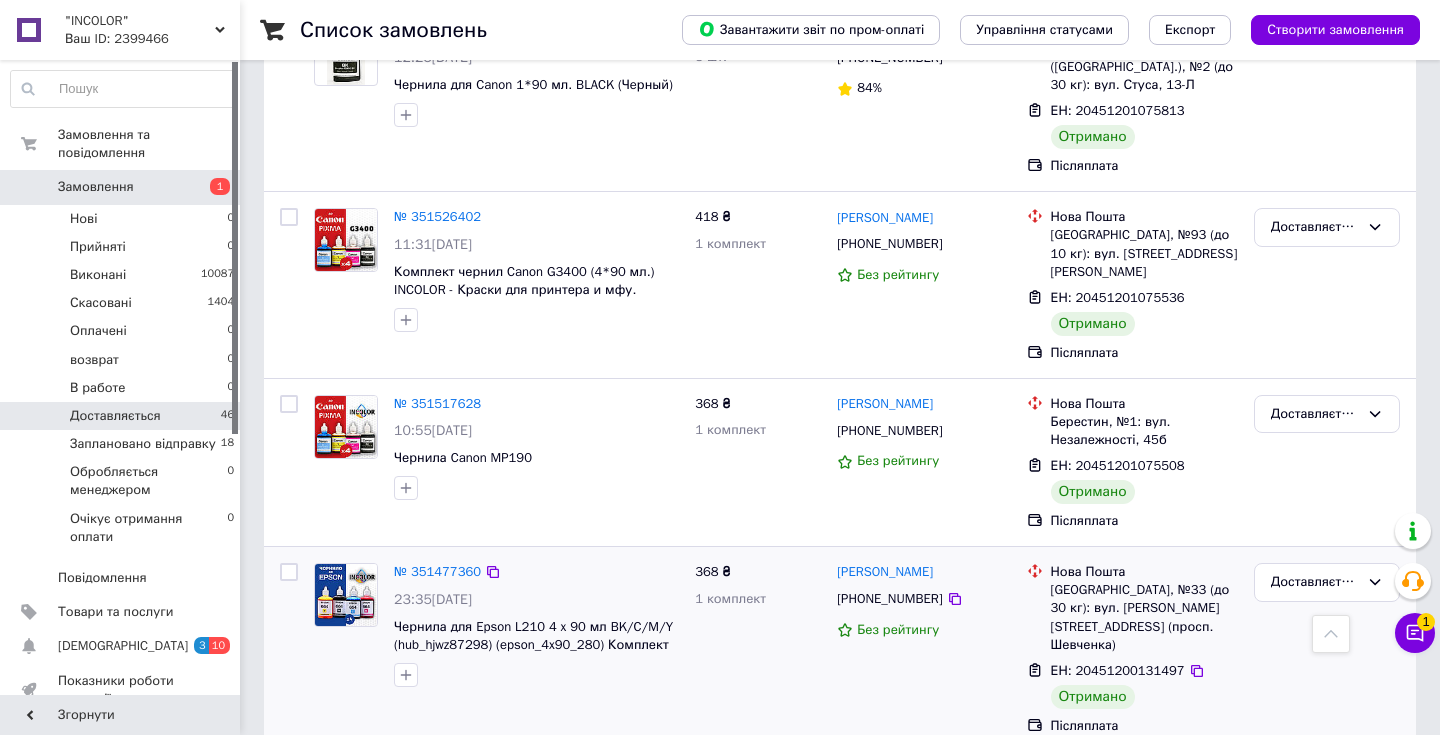 click at bounding box center (289, 572) 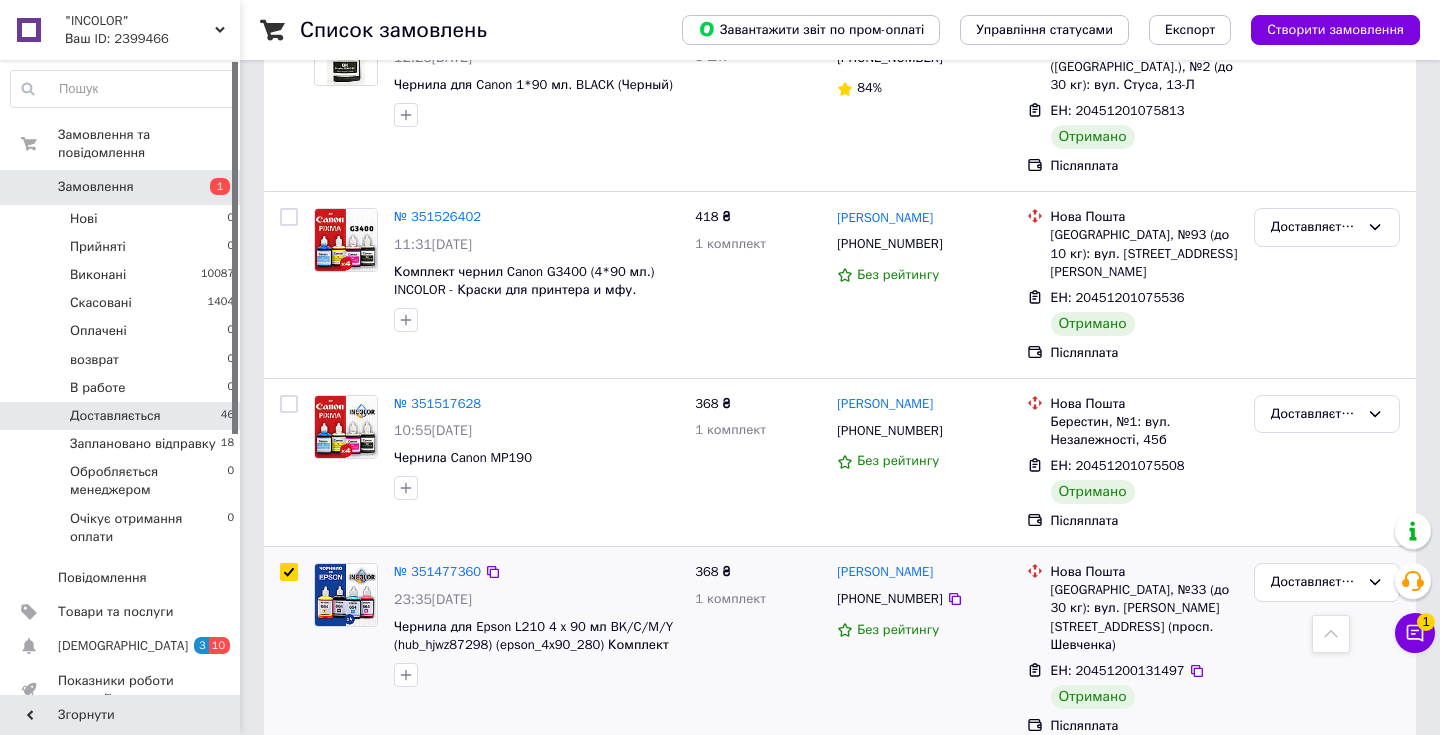 checkbox on "true" 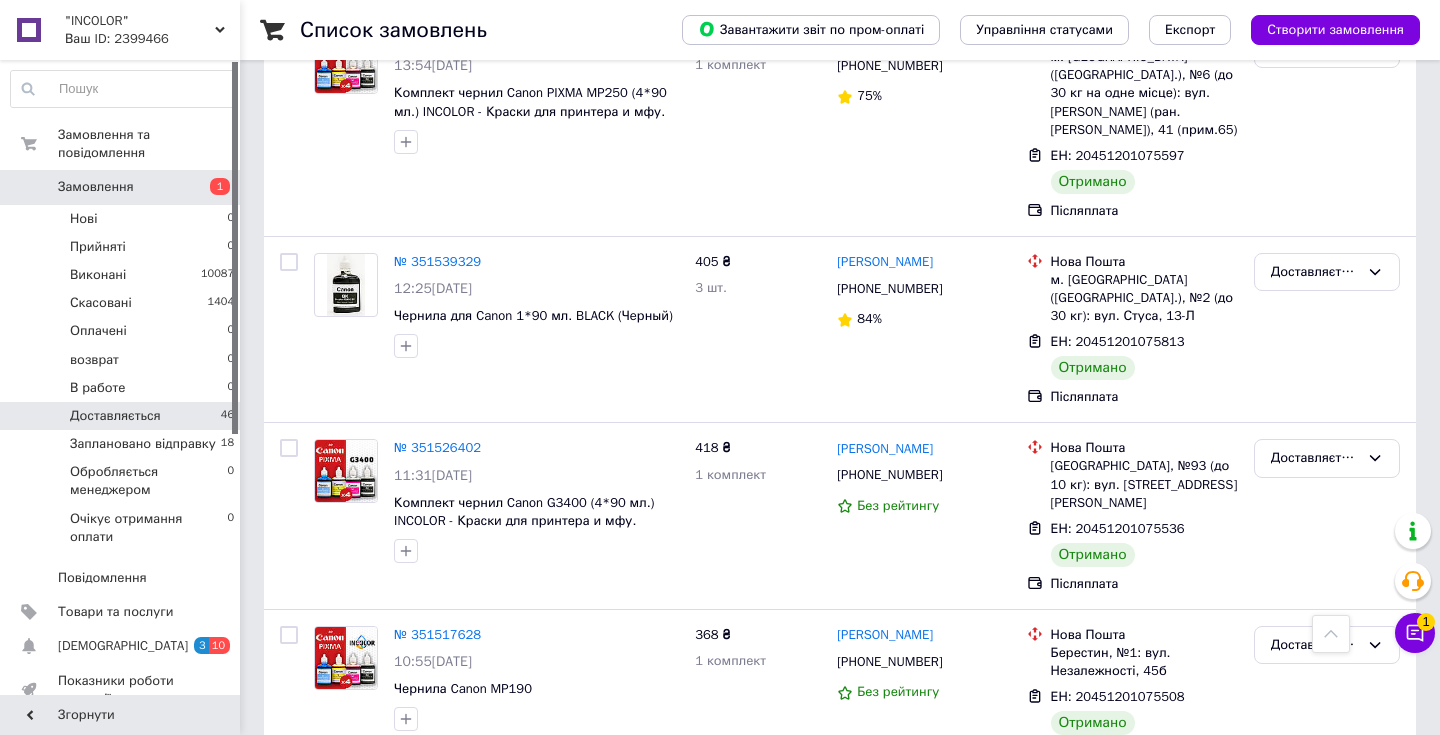 scroll, scrollTop: 3704, scrollLeft: 0, axis: vertical 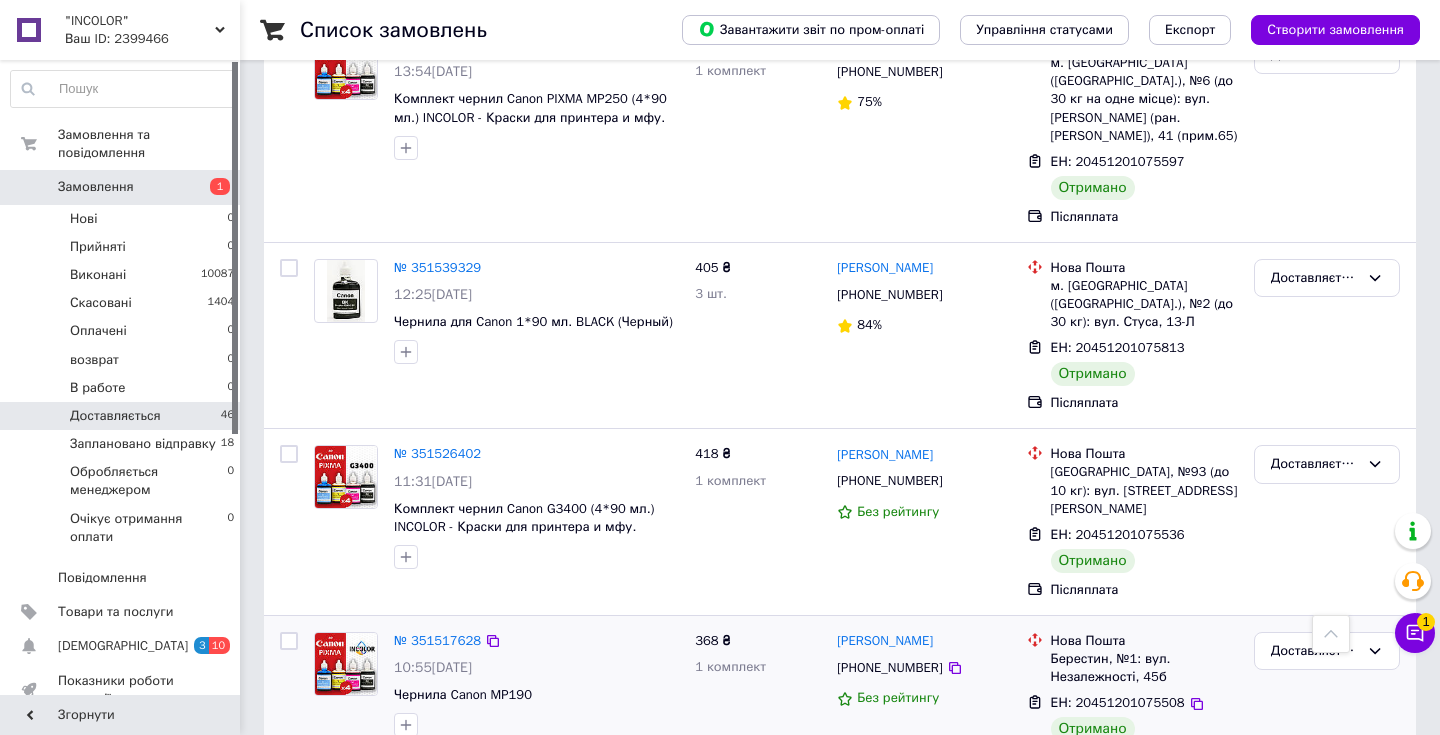 click at bounding box center (289, 641) 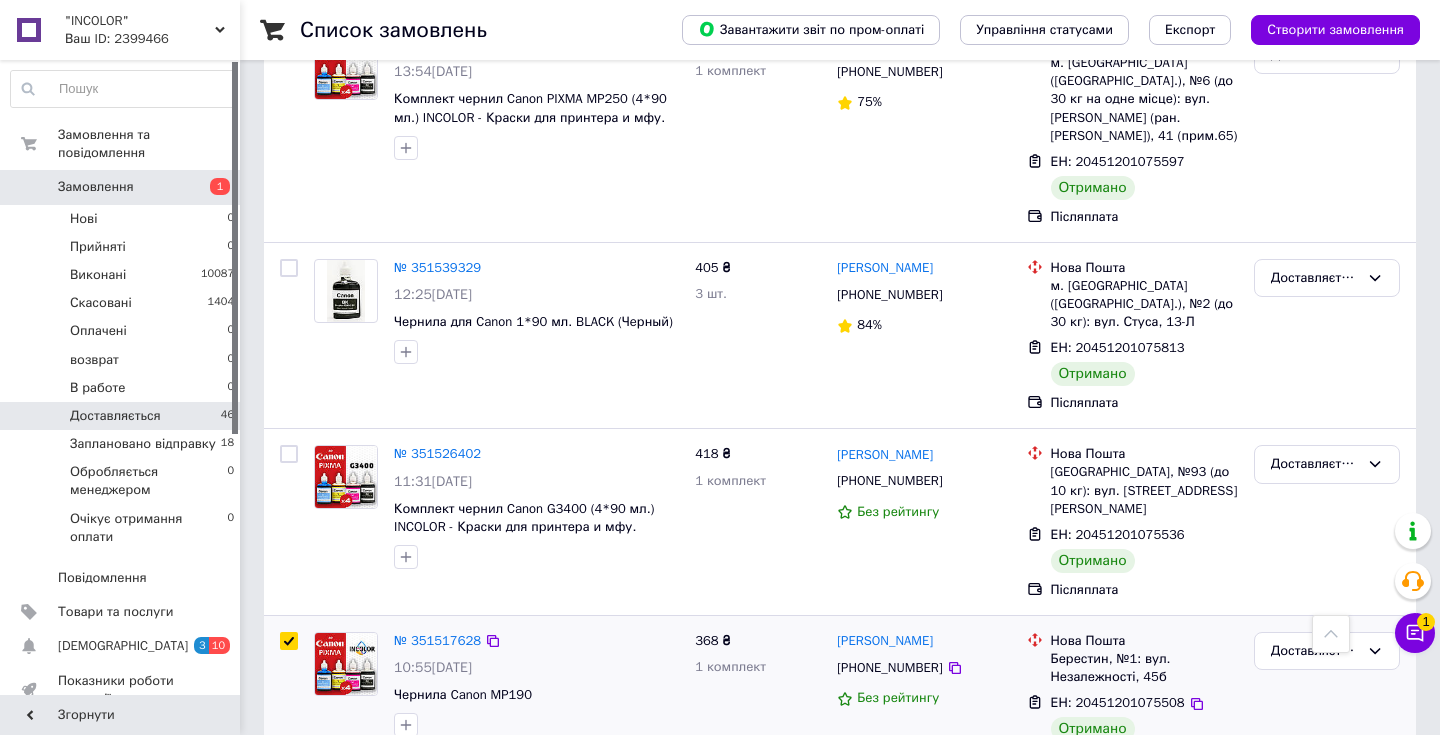 checkbox on "true" 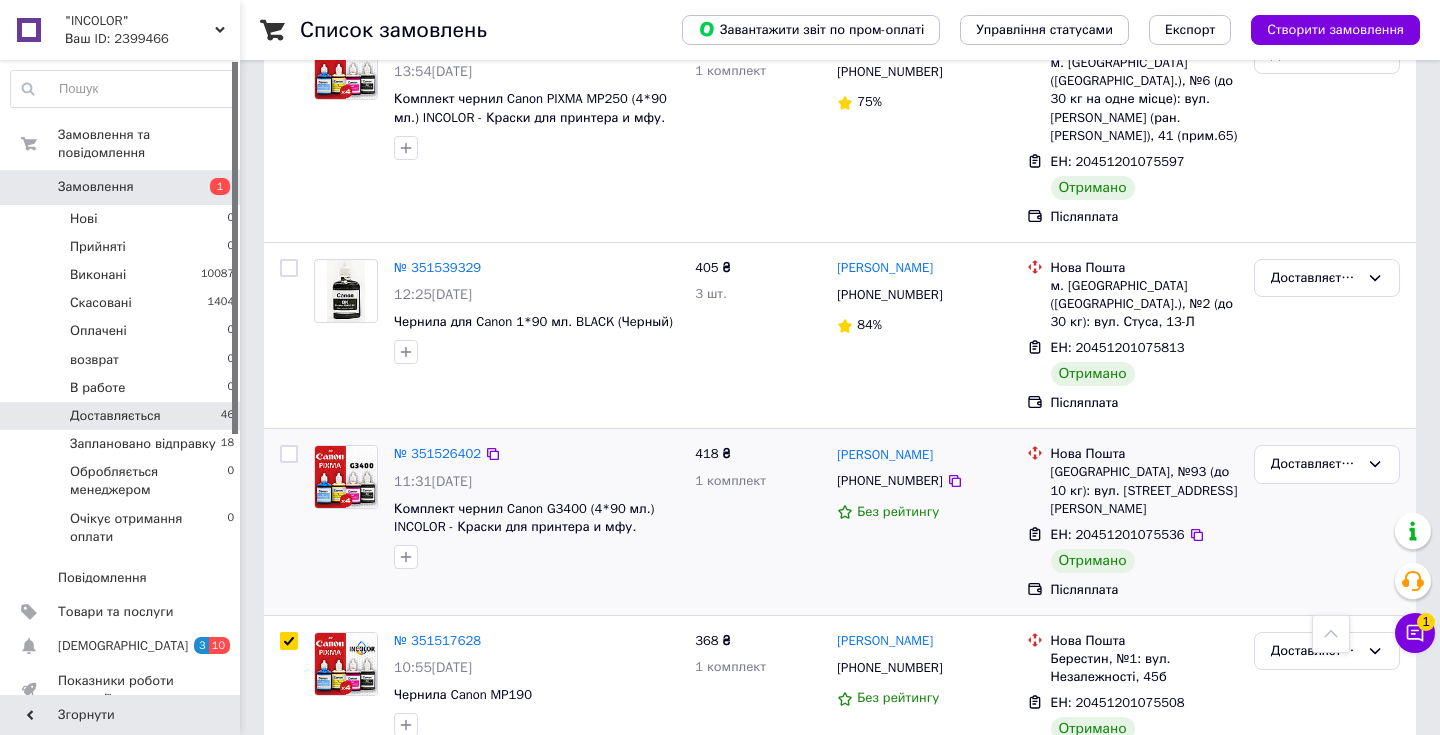click at bounding box center [289, 522] 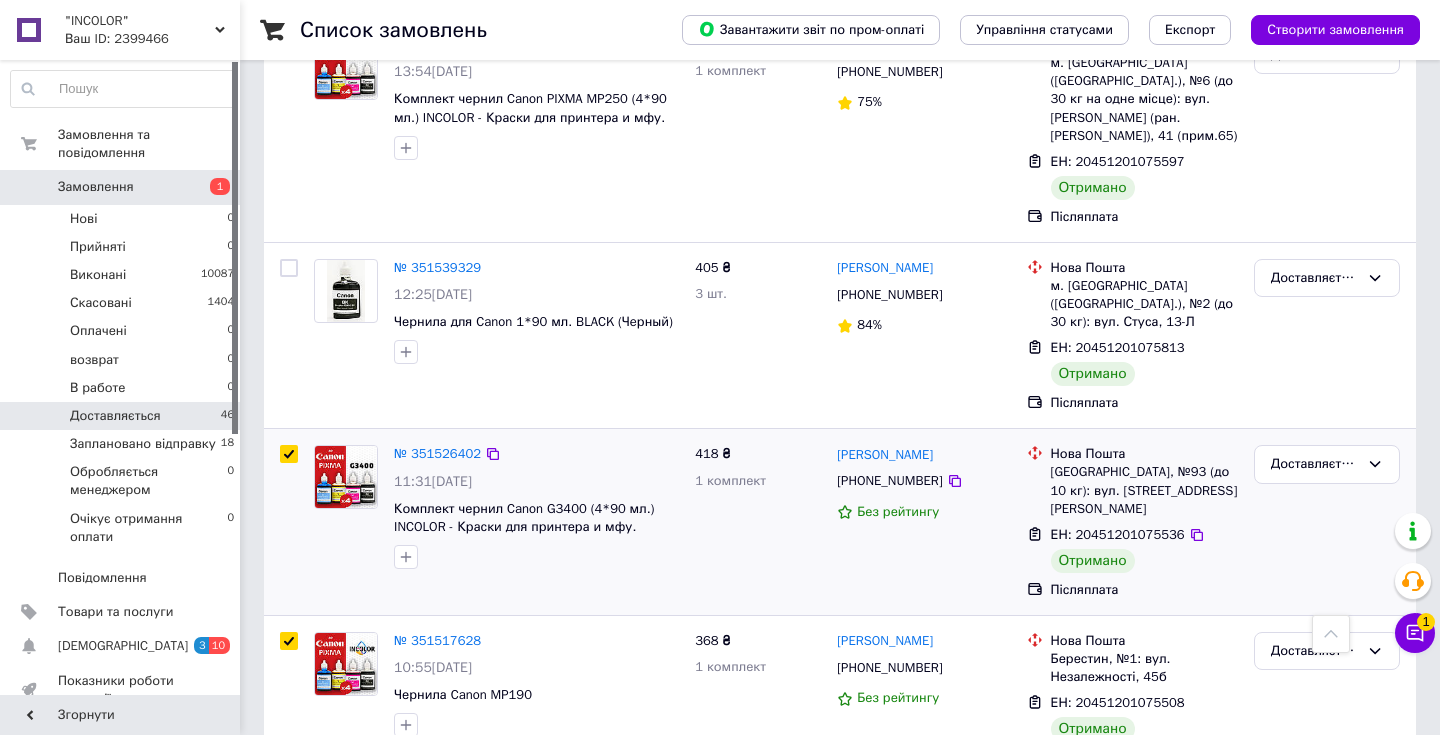 checkbox on "true" 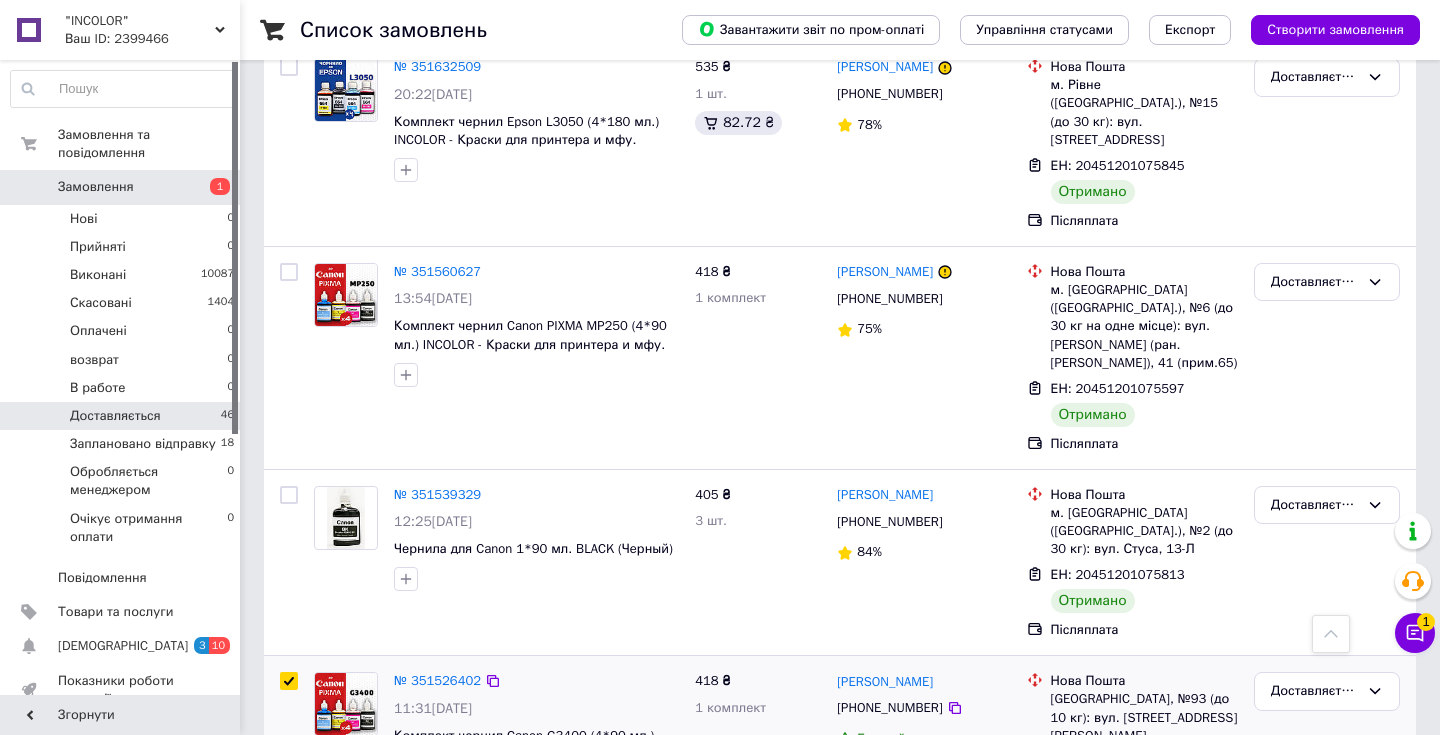 scroll, scrollTop: 3439, scrollLeft: 0, axis: vertical 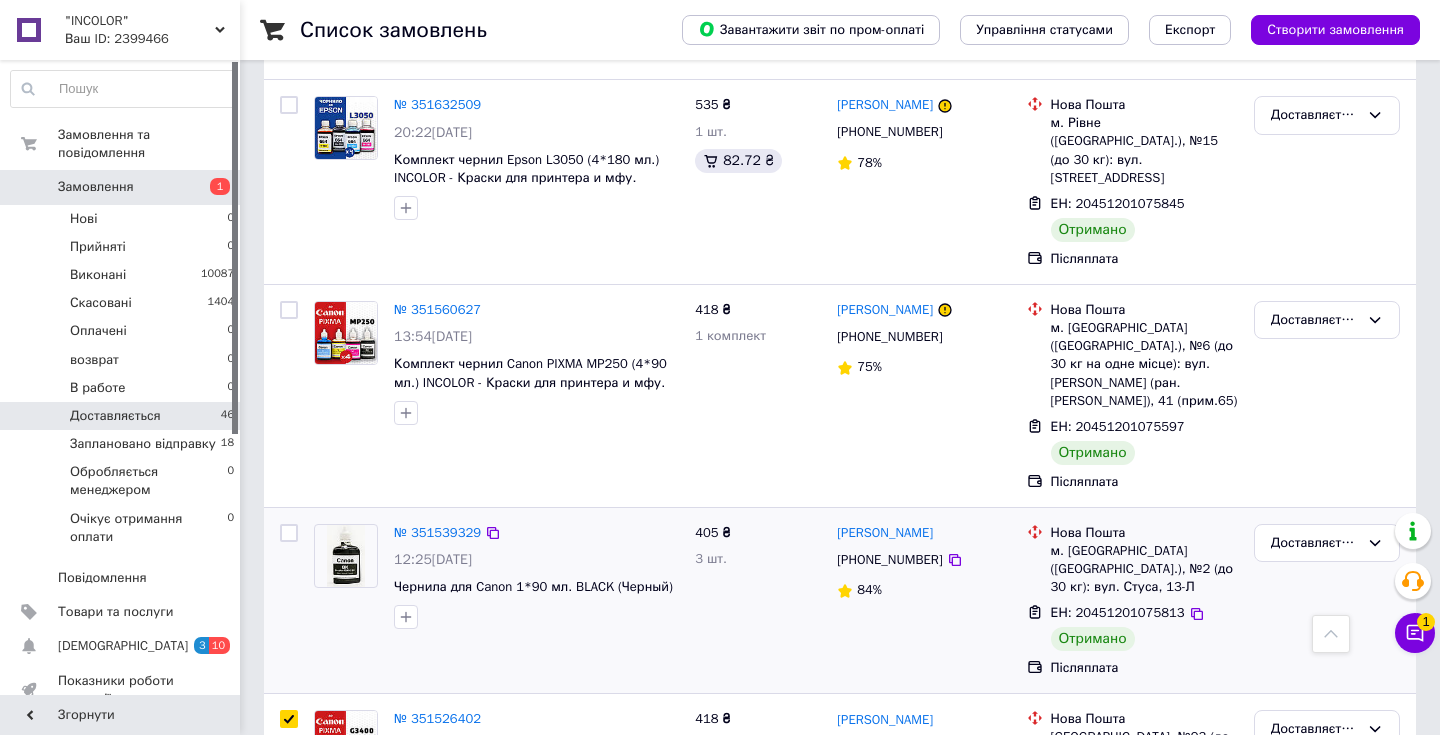 click at bounding box center [289, 533] 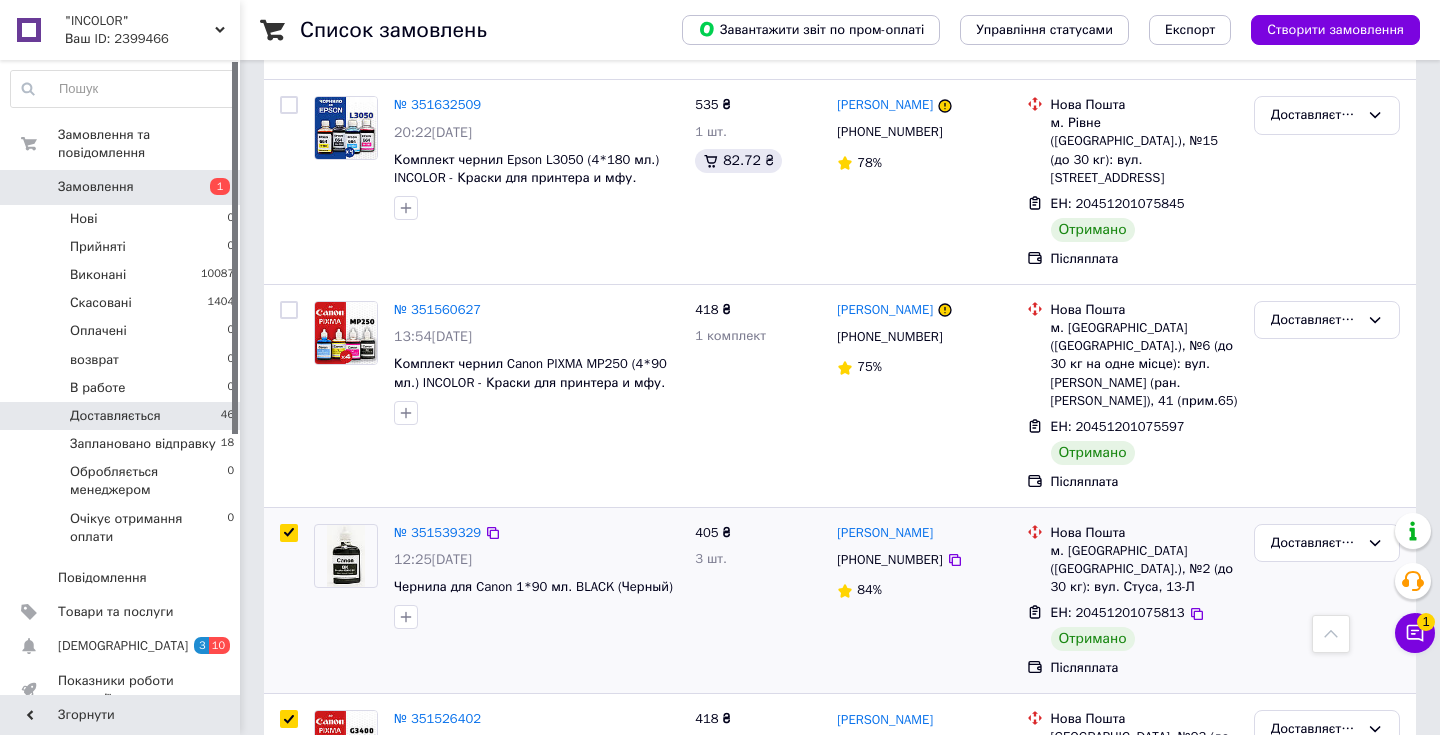 checkbox on "true" 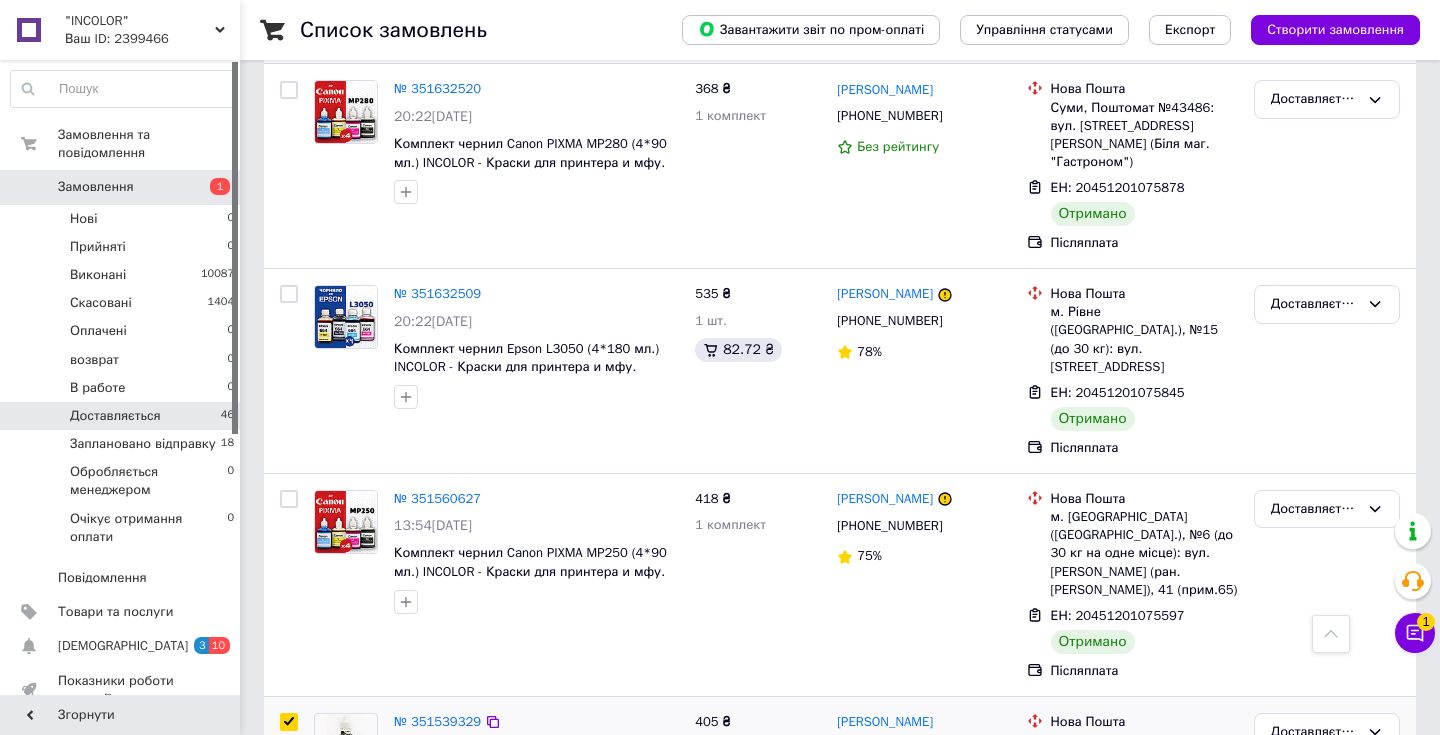 scroll, scrollTop: 3235, scrollLeft: 0, axis: vertical 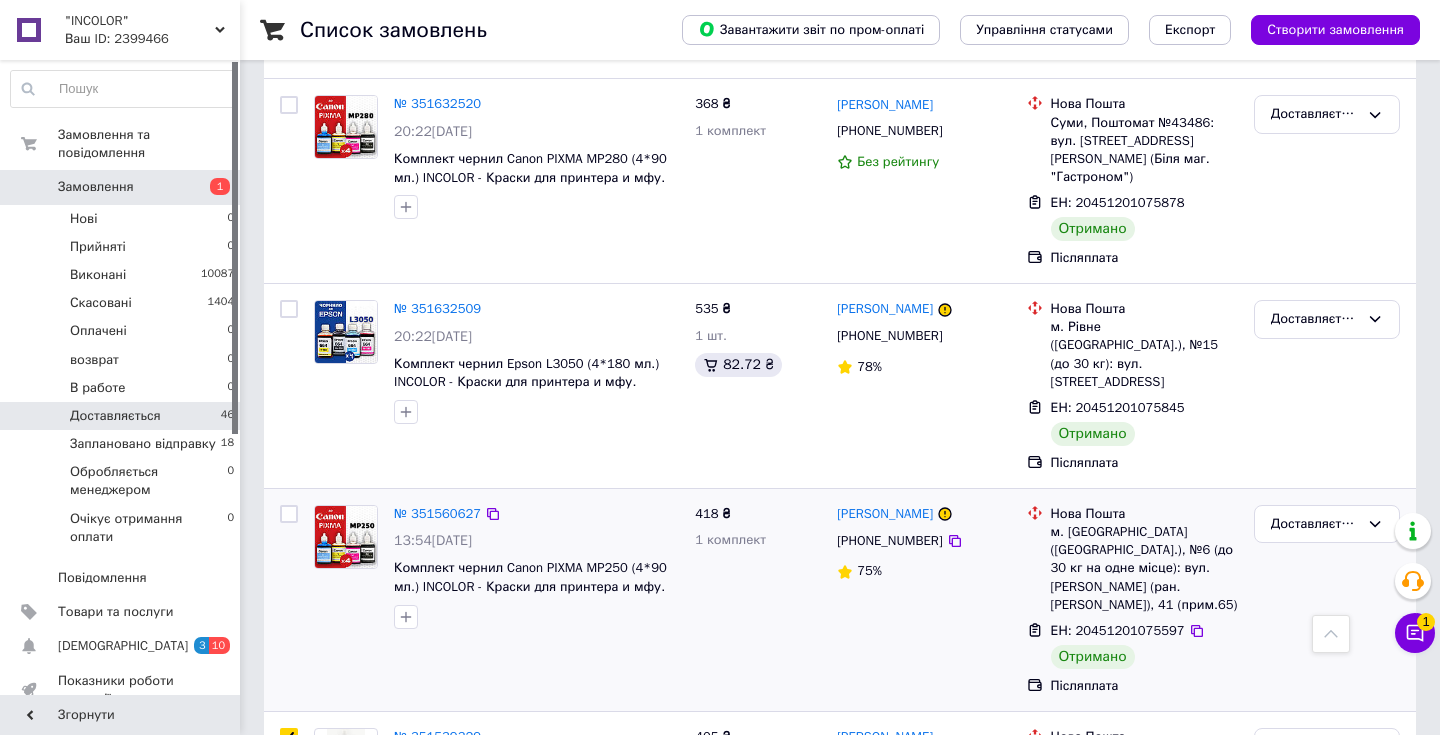 click at bounding box center (289, 514) 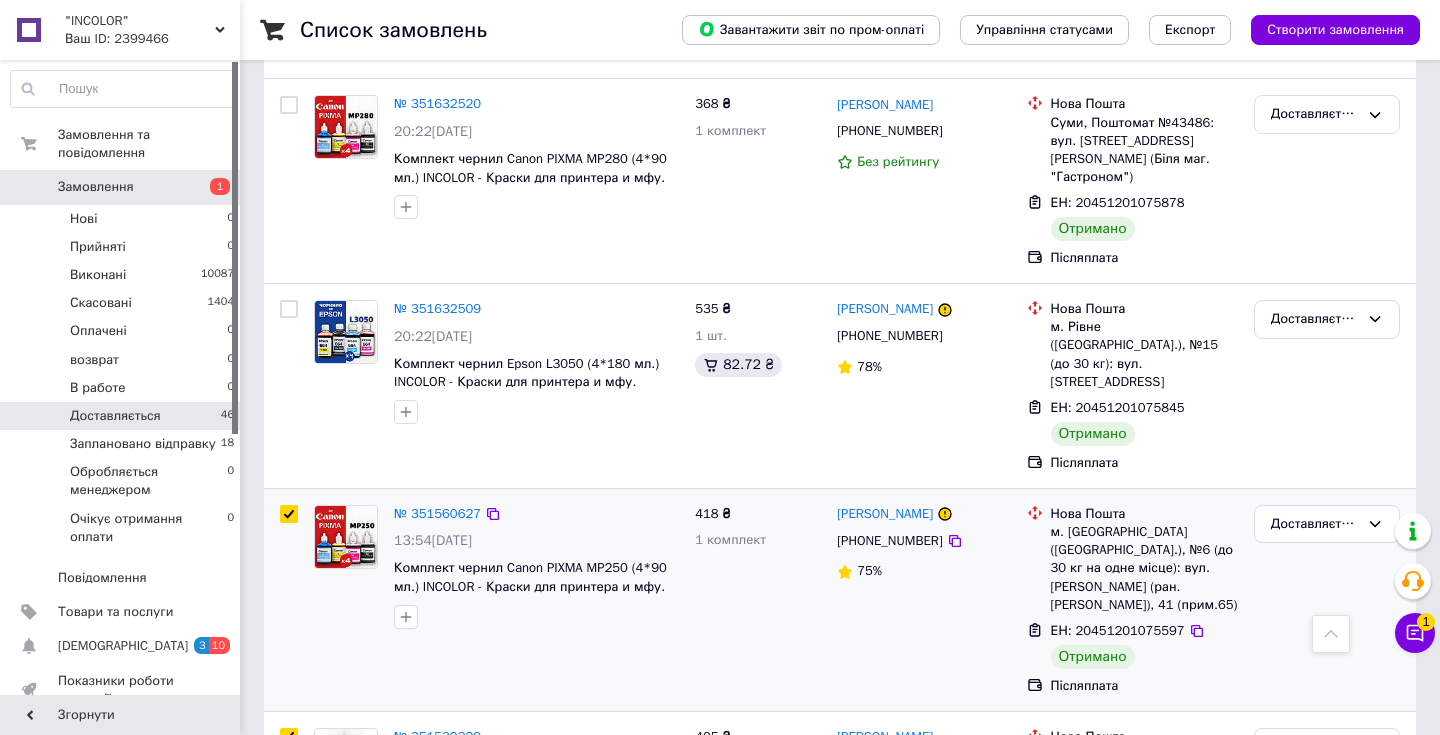 checkbox on "true" 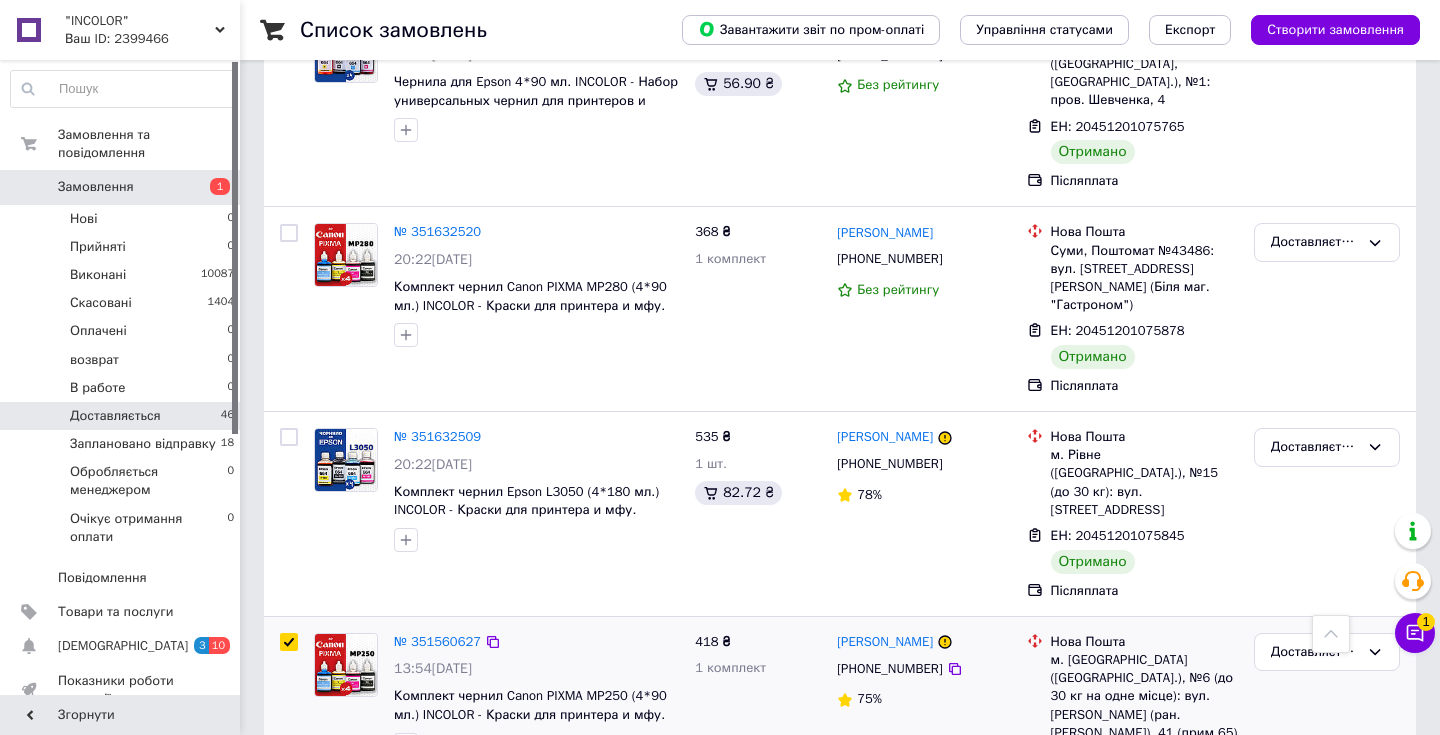 scroll, scrollTop: 3074, scrollLeft: 0, axis: vertical 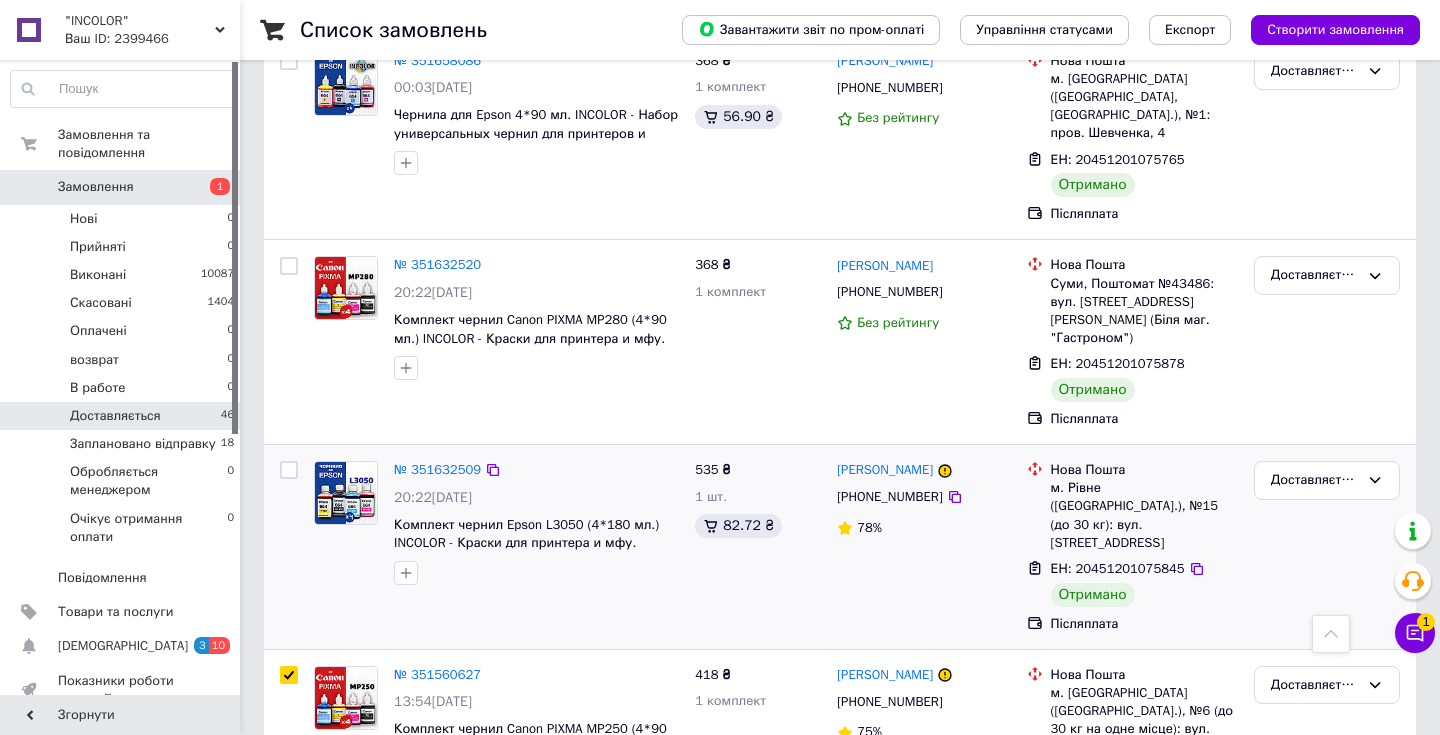 click at bounding box center [289, 470] 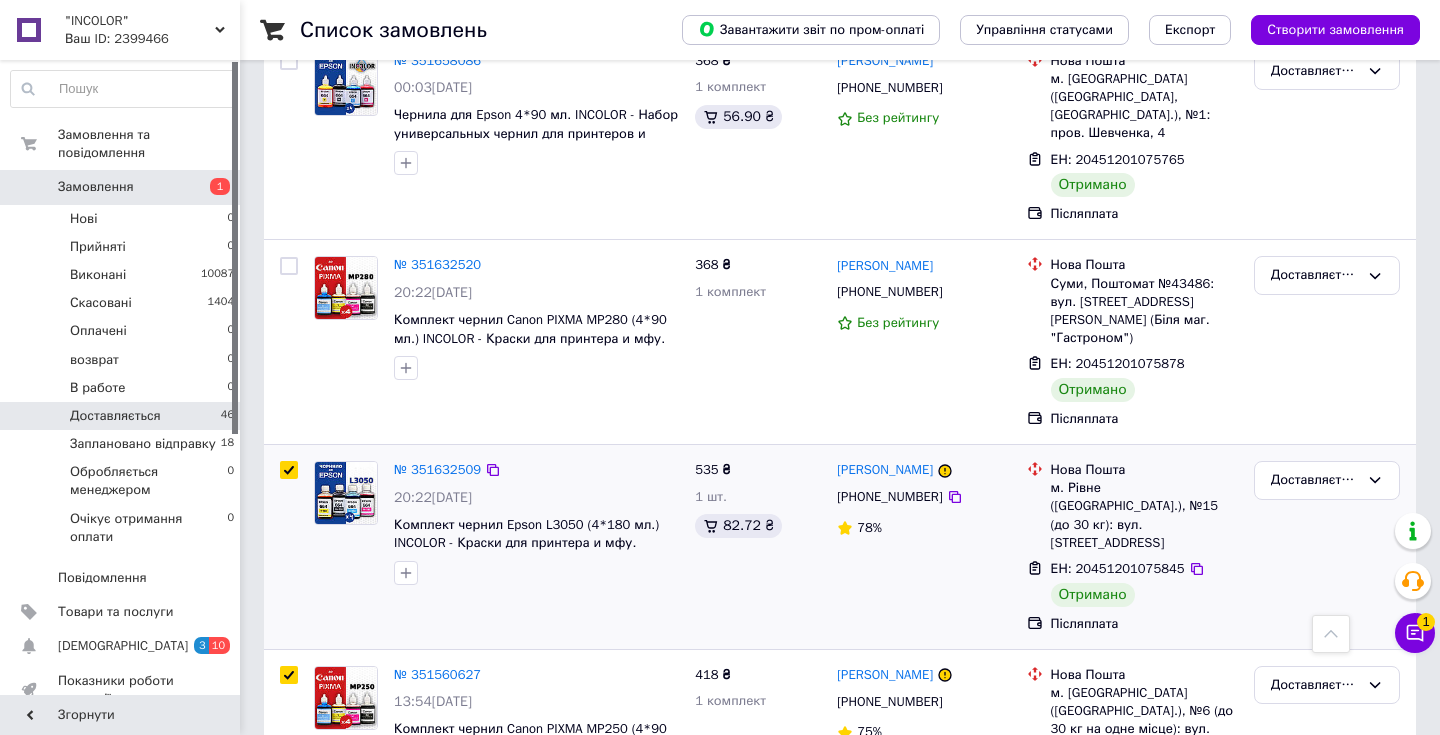 checkbox on "true" 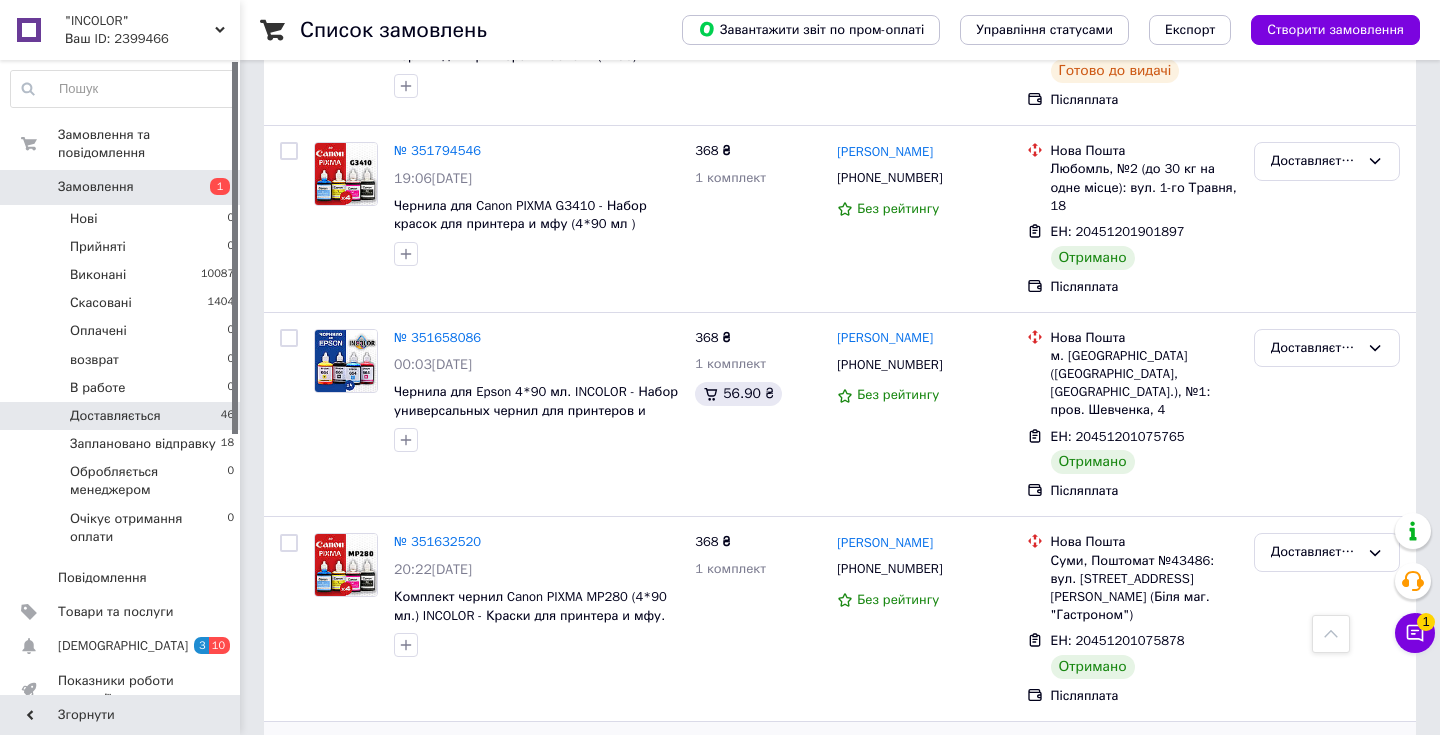 scroll, scrollTop: 2791, scrollLeft: 0, axis: vertical 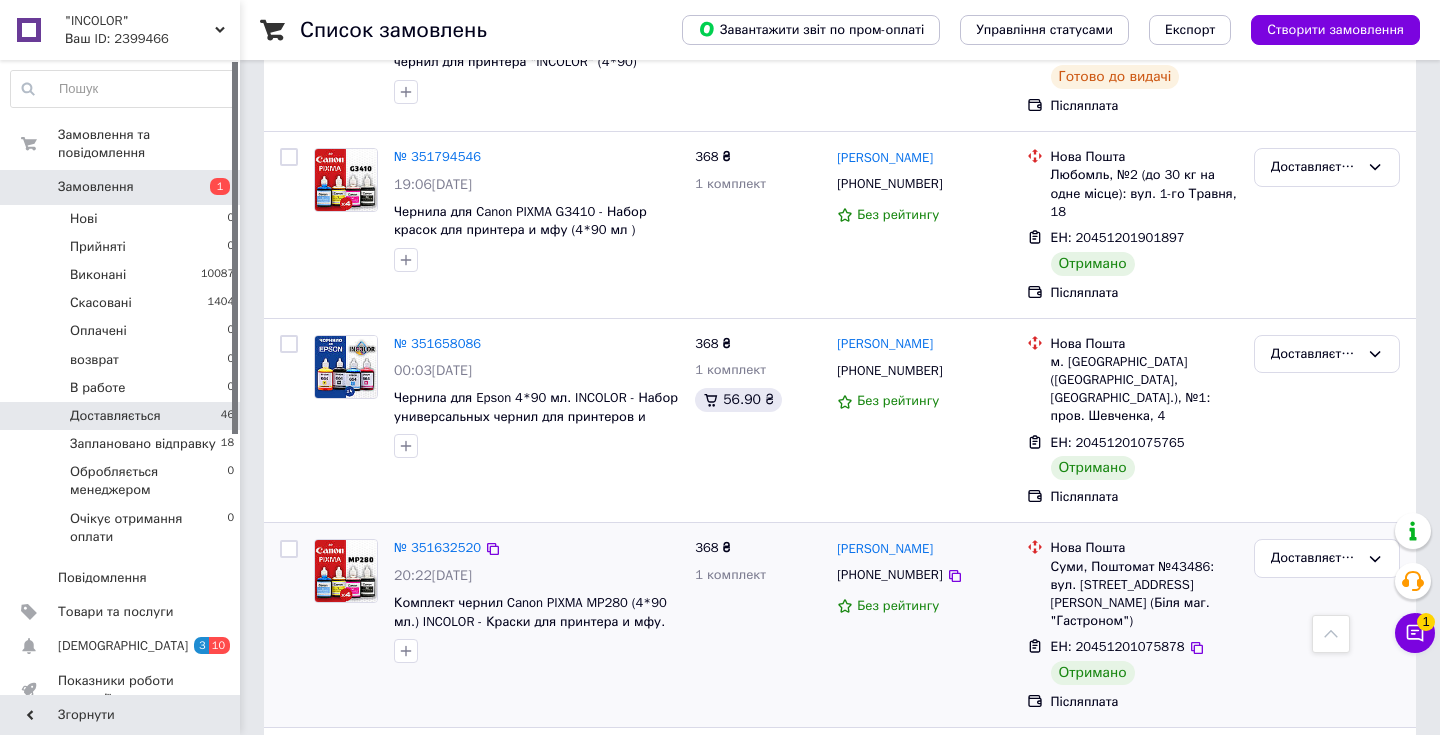 click at bounding box center (289, 549) 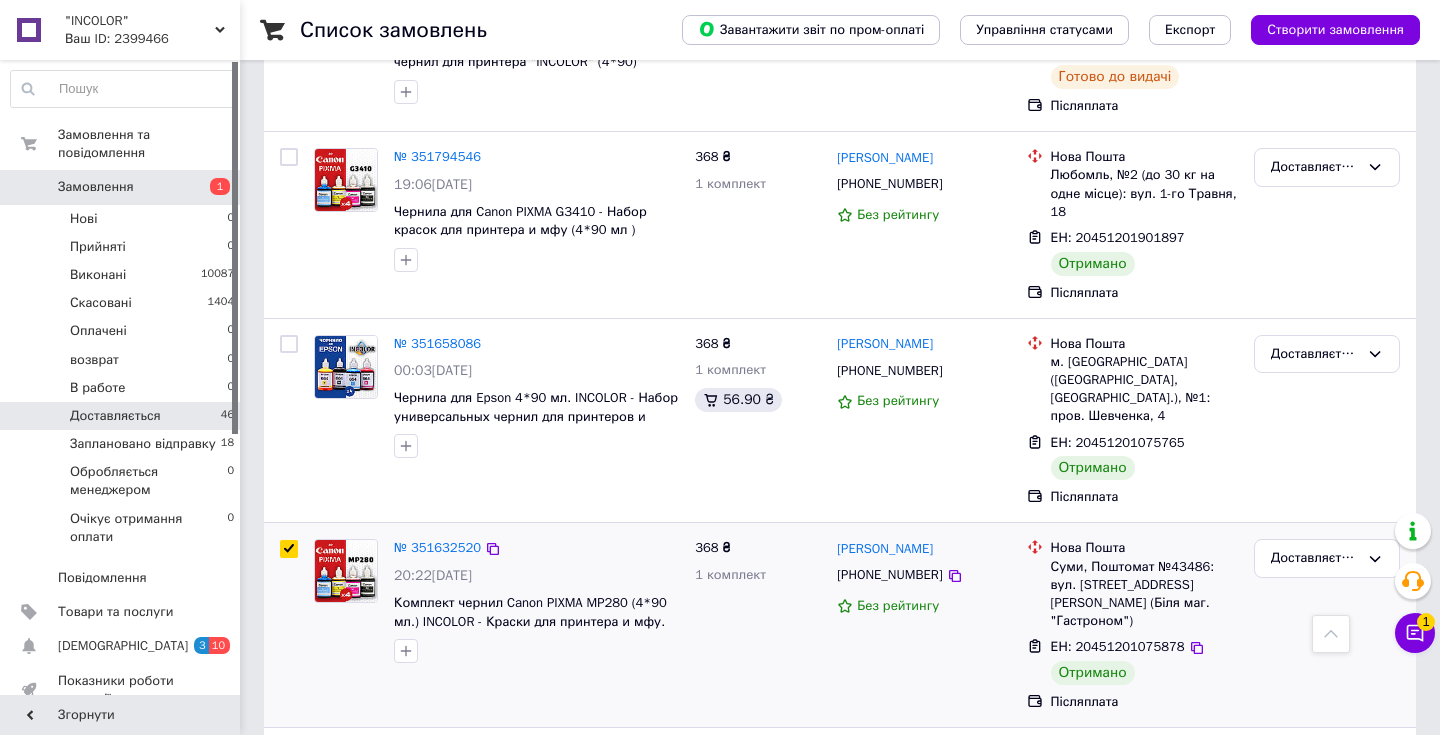 checkbox on "true" 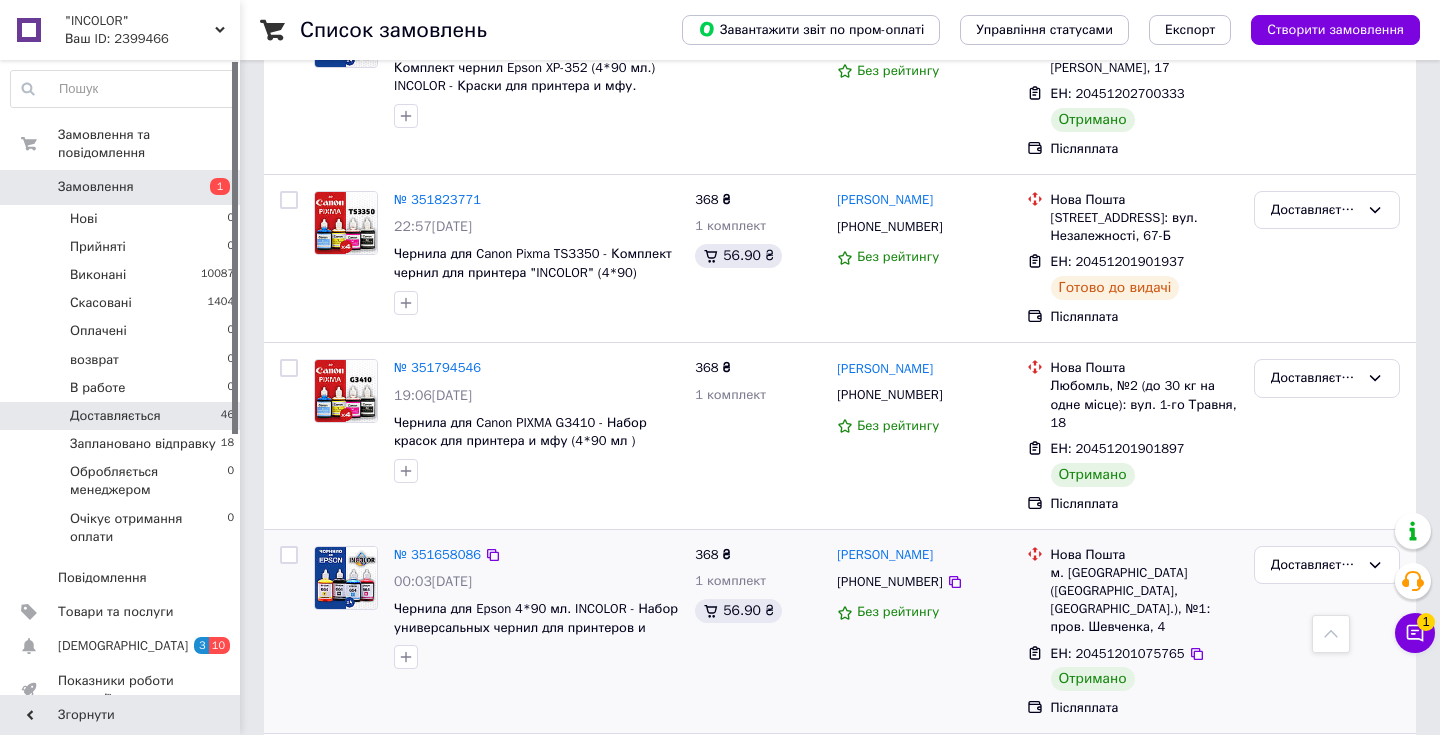 scroll, scrollTop: 2564, scrollLeft: 0, axis: vertical 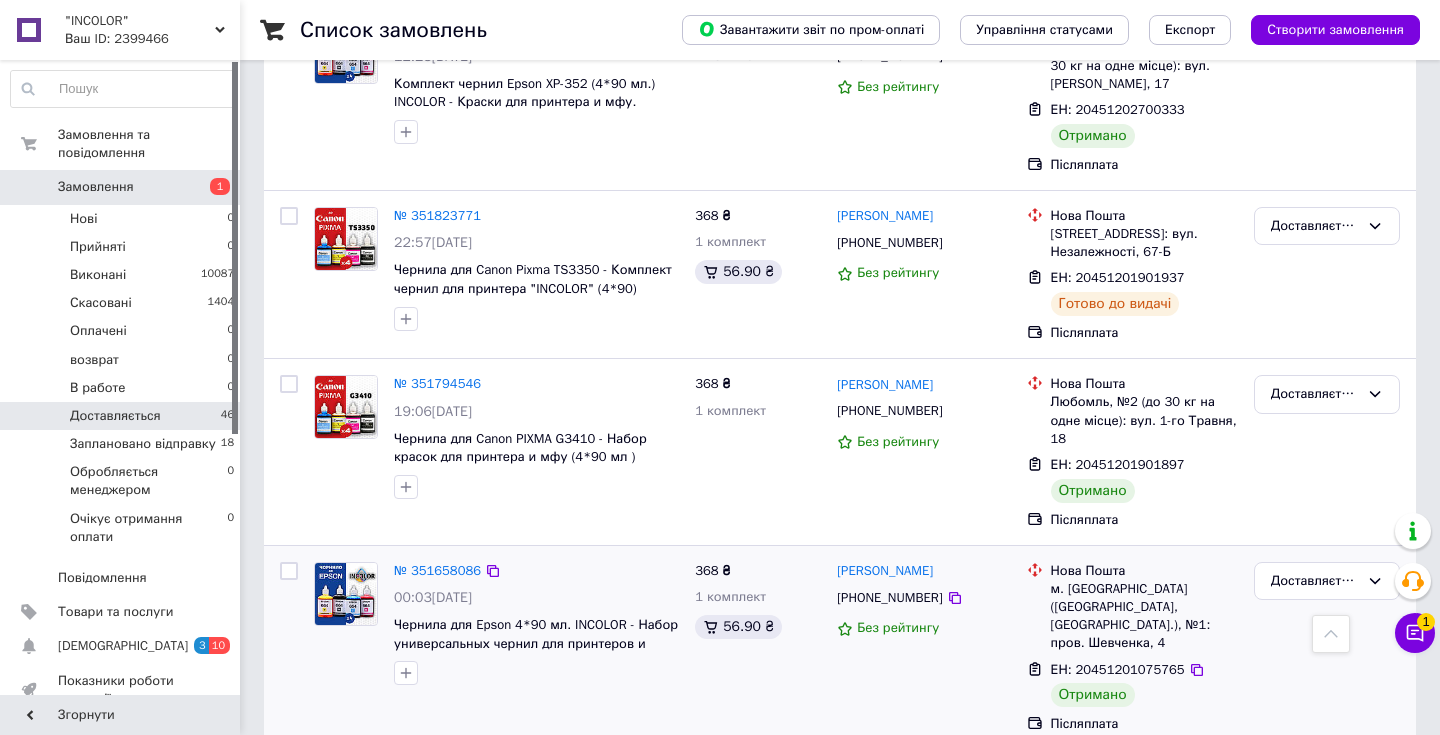 click at bounding box center [289, 571] 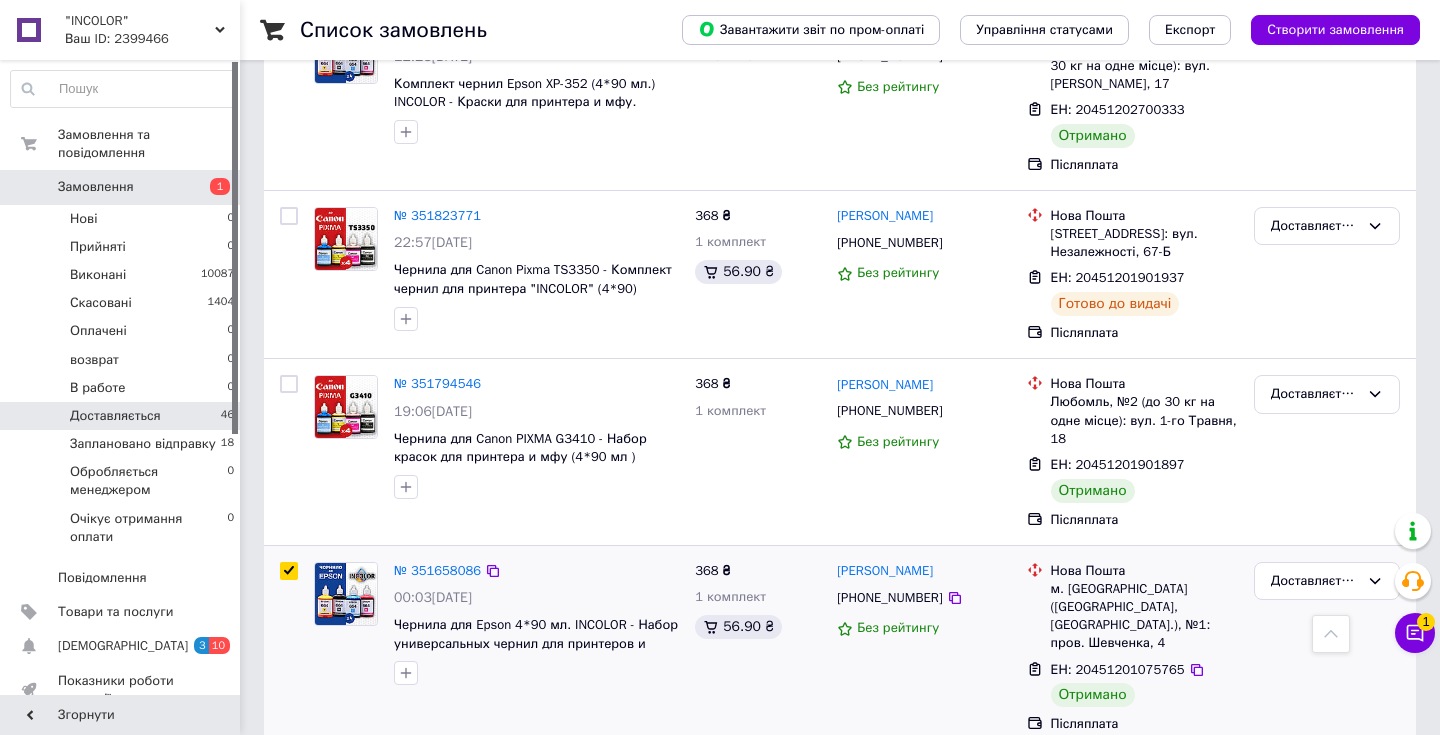checkbox on "true" 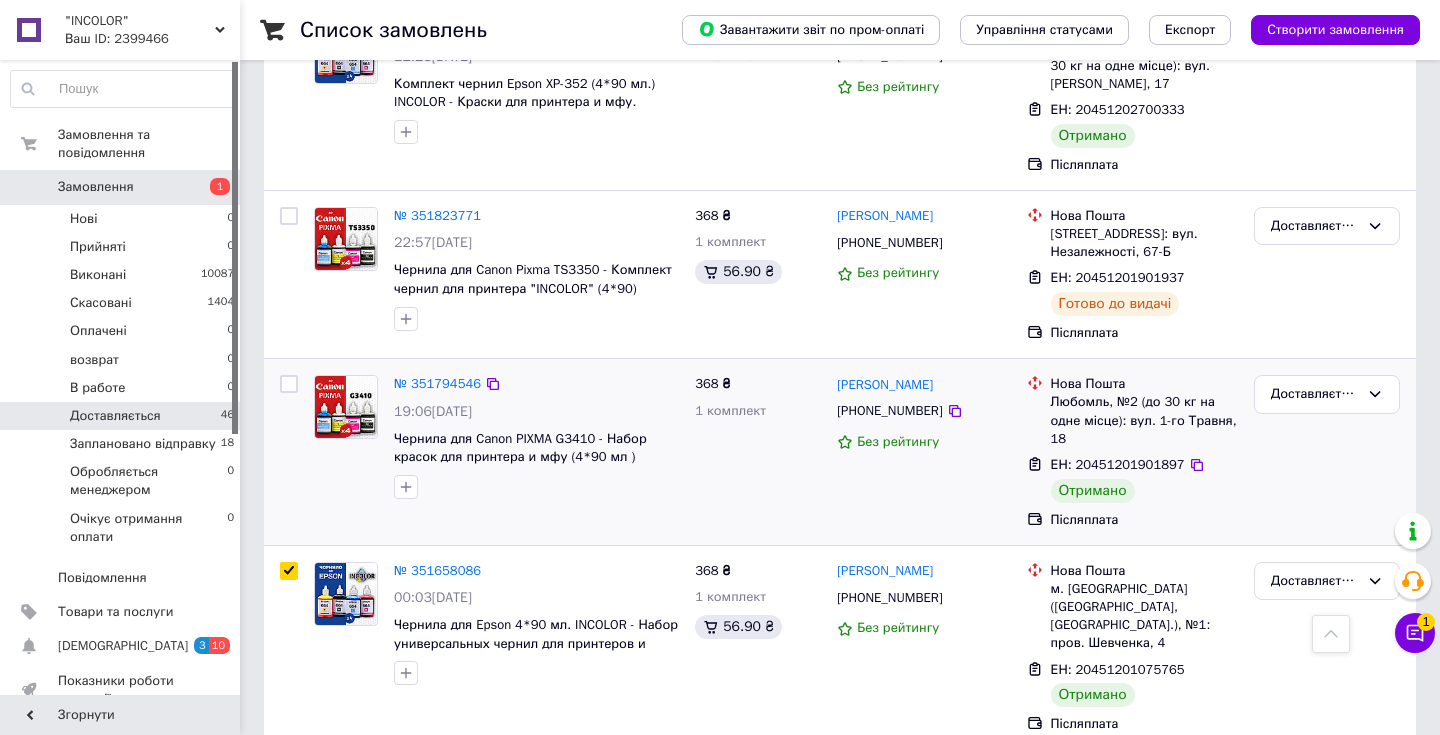 click at bounding box center (289, 384) 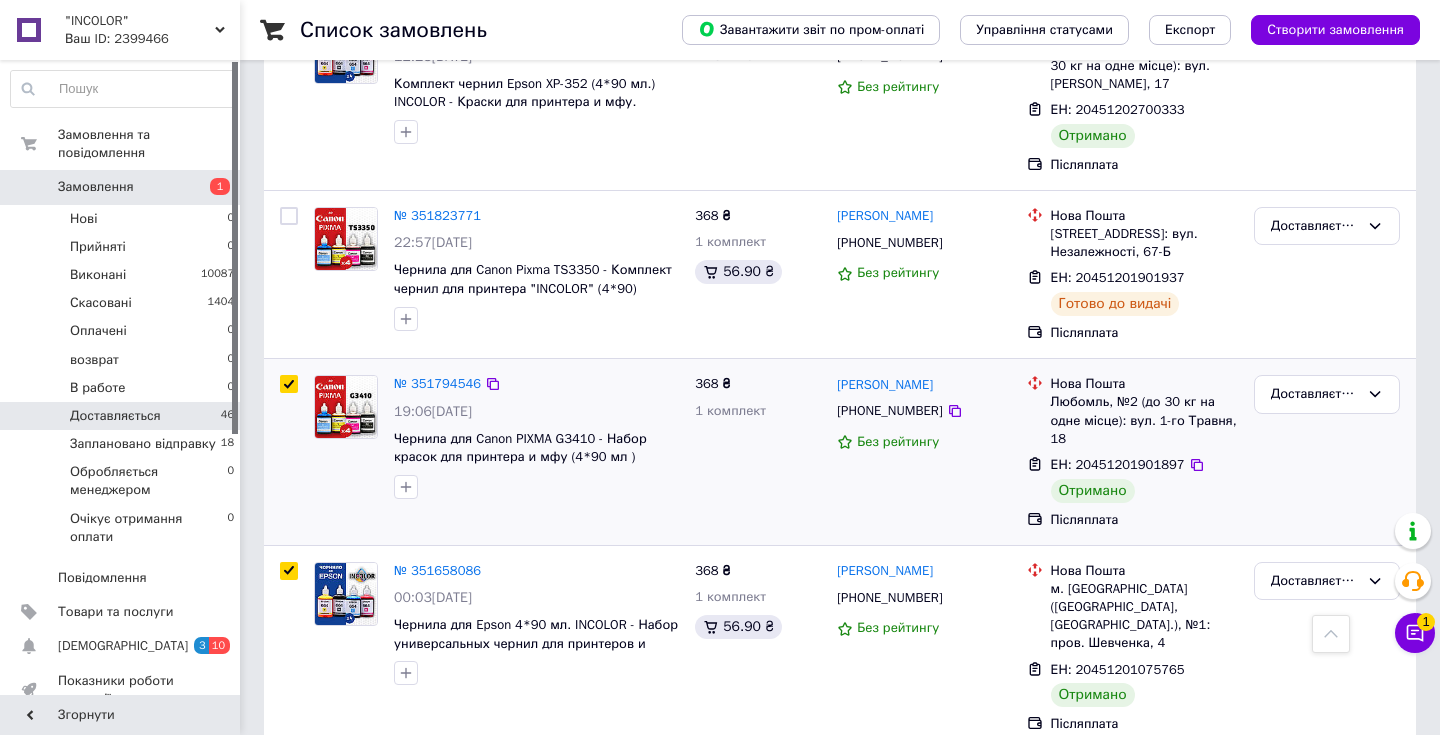 checkbox on "true" 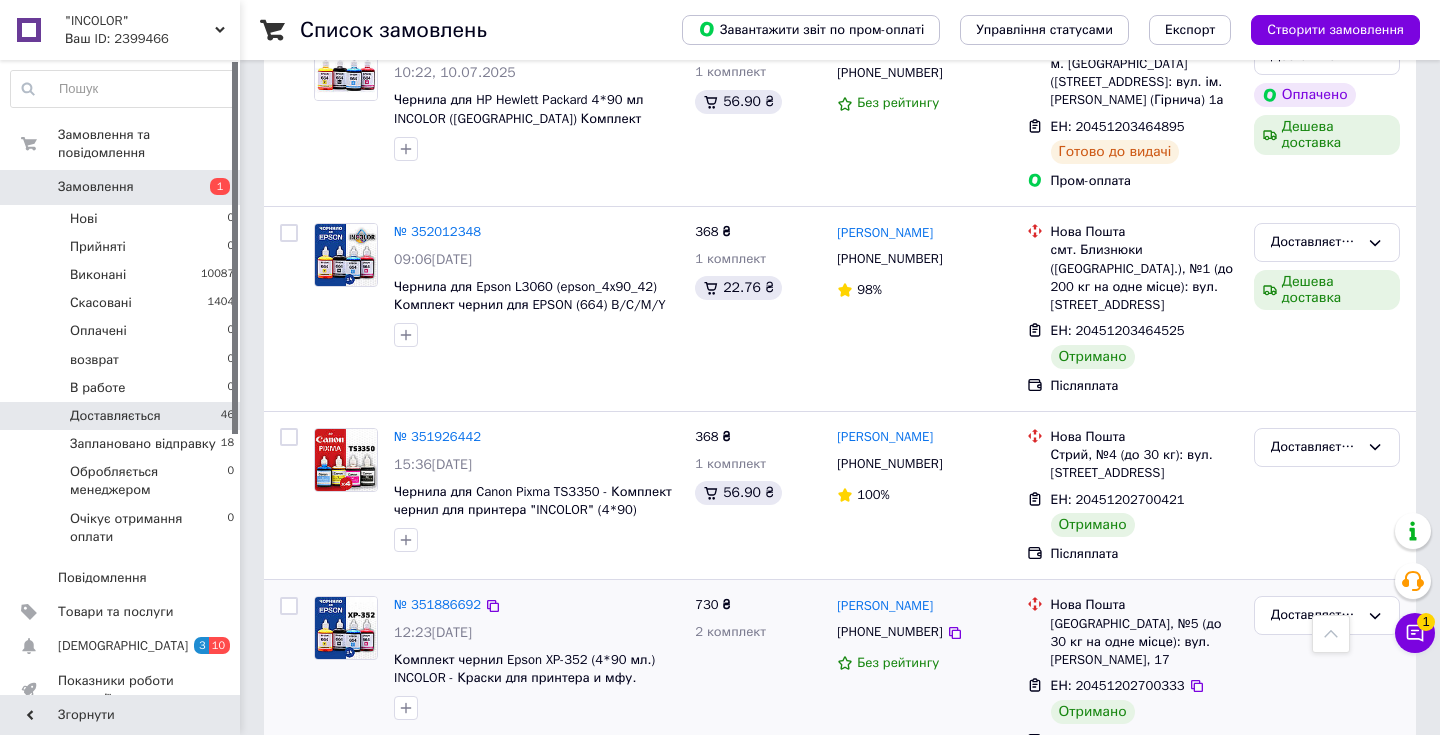 scroll, scrollTop: 1976, scrollLeft: 0, axis: vertical 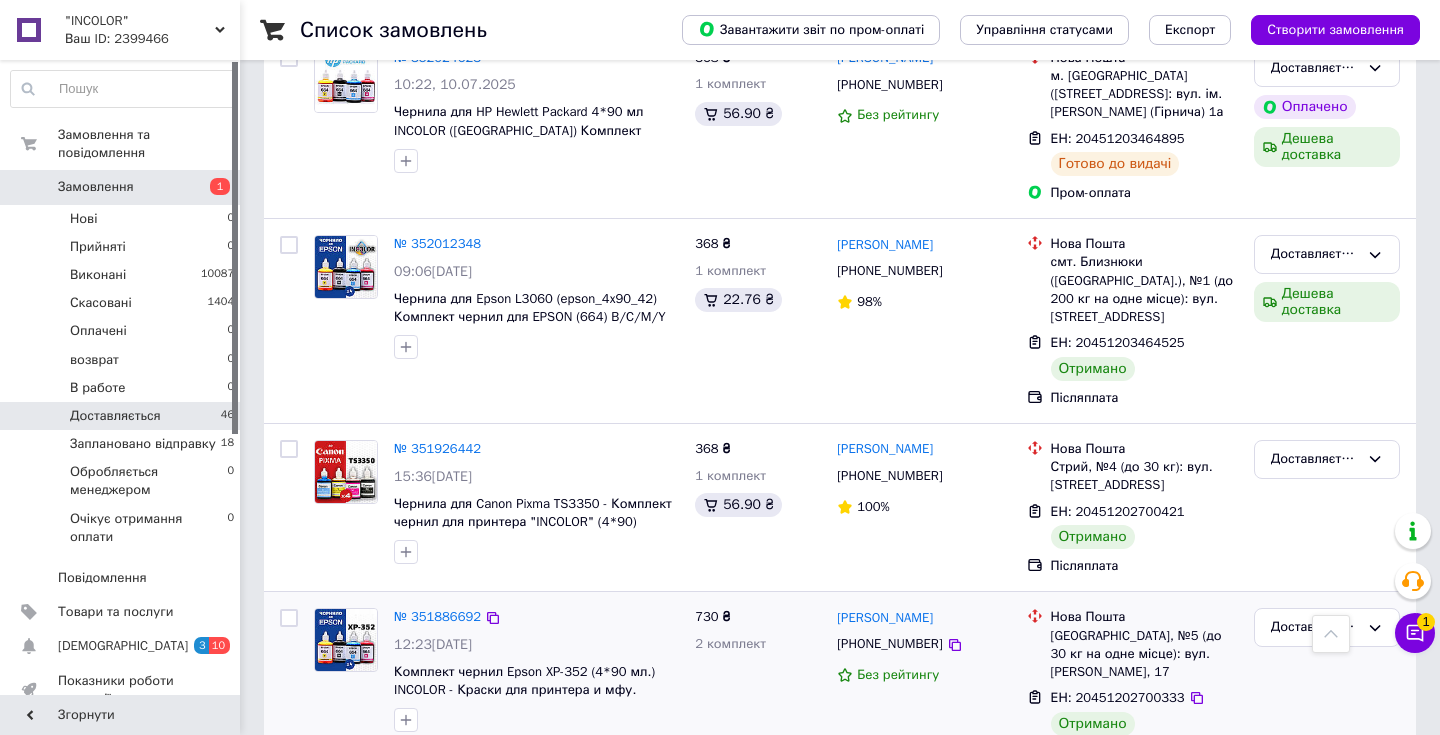 click at bounding box center (289, 618) 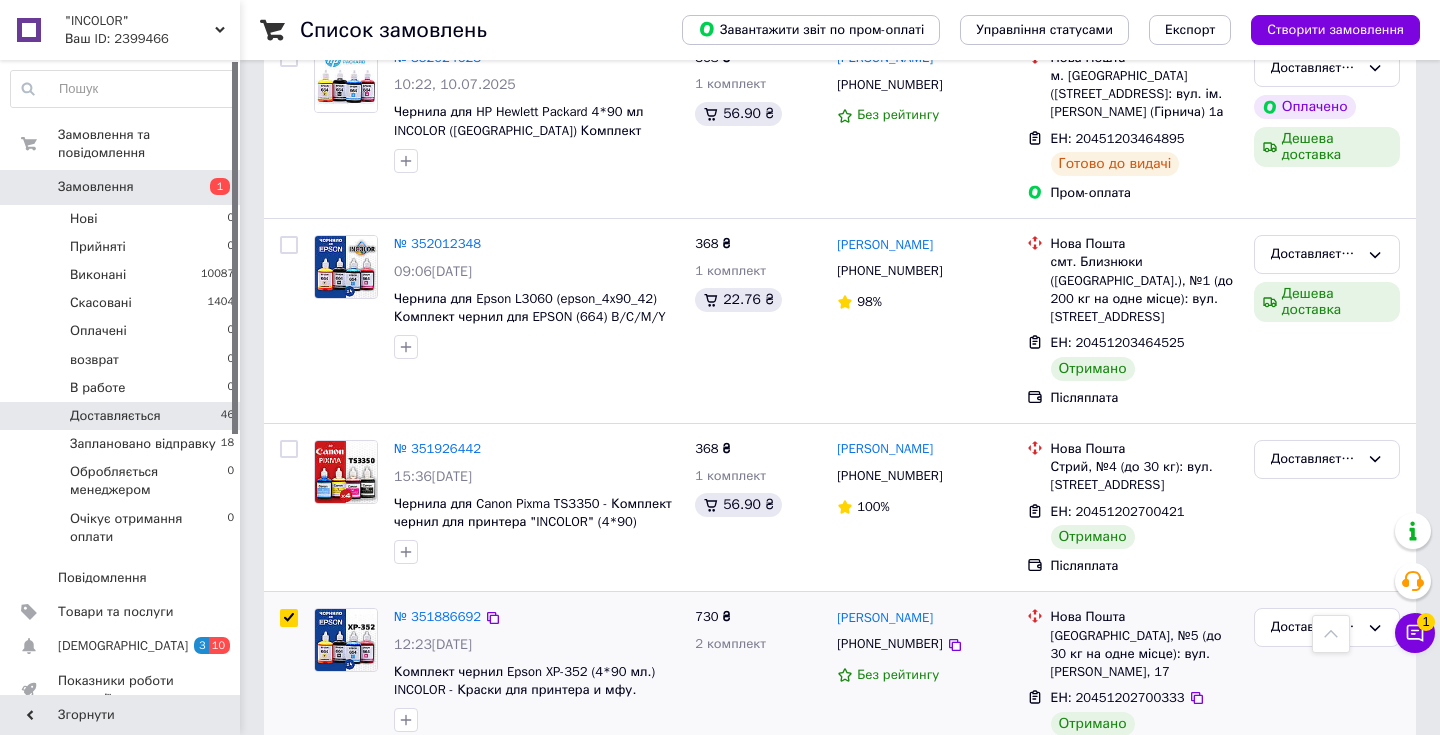 checkbox on "true" 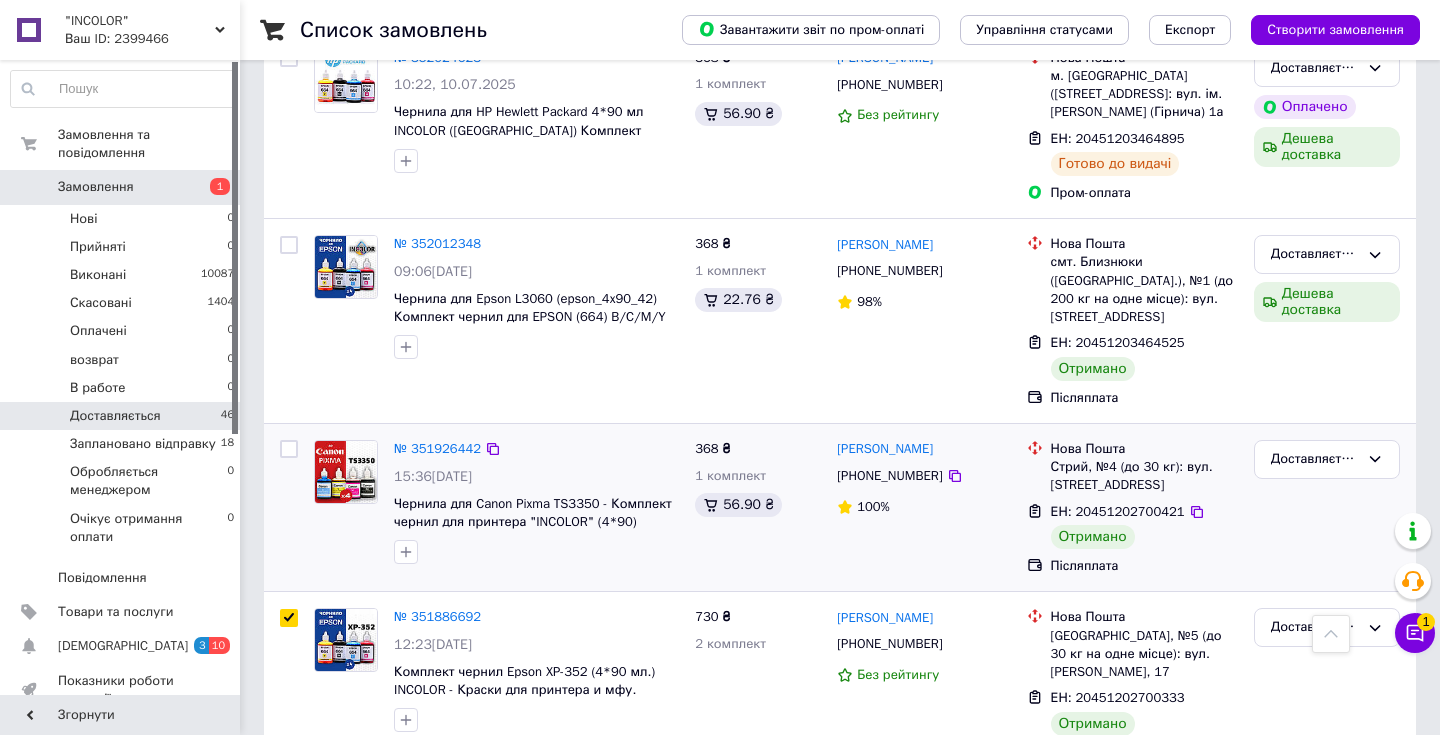 click at bounding box center [289, 449] 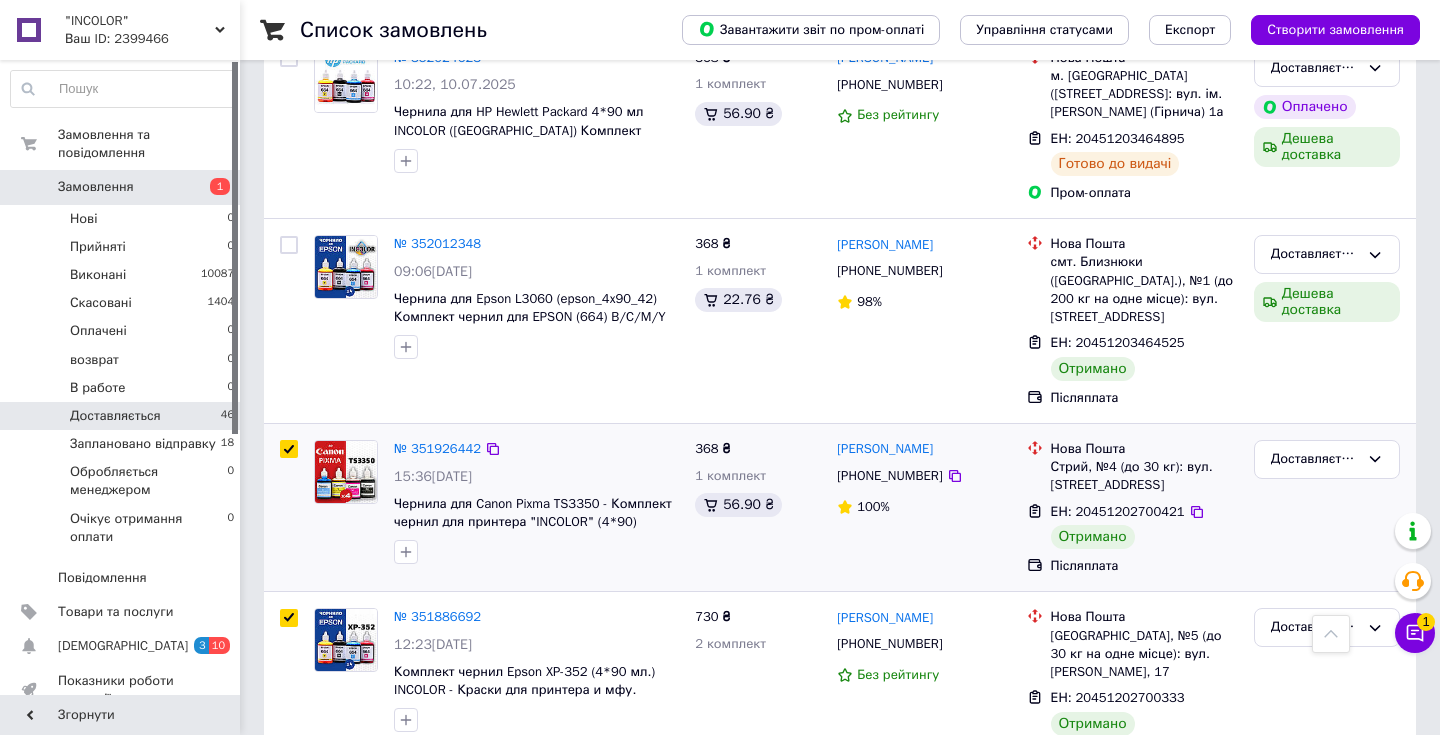 checkbox on "true" 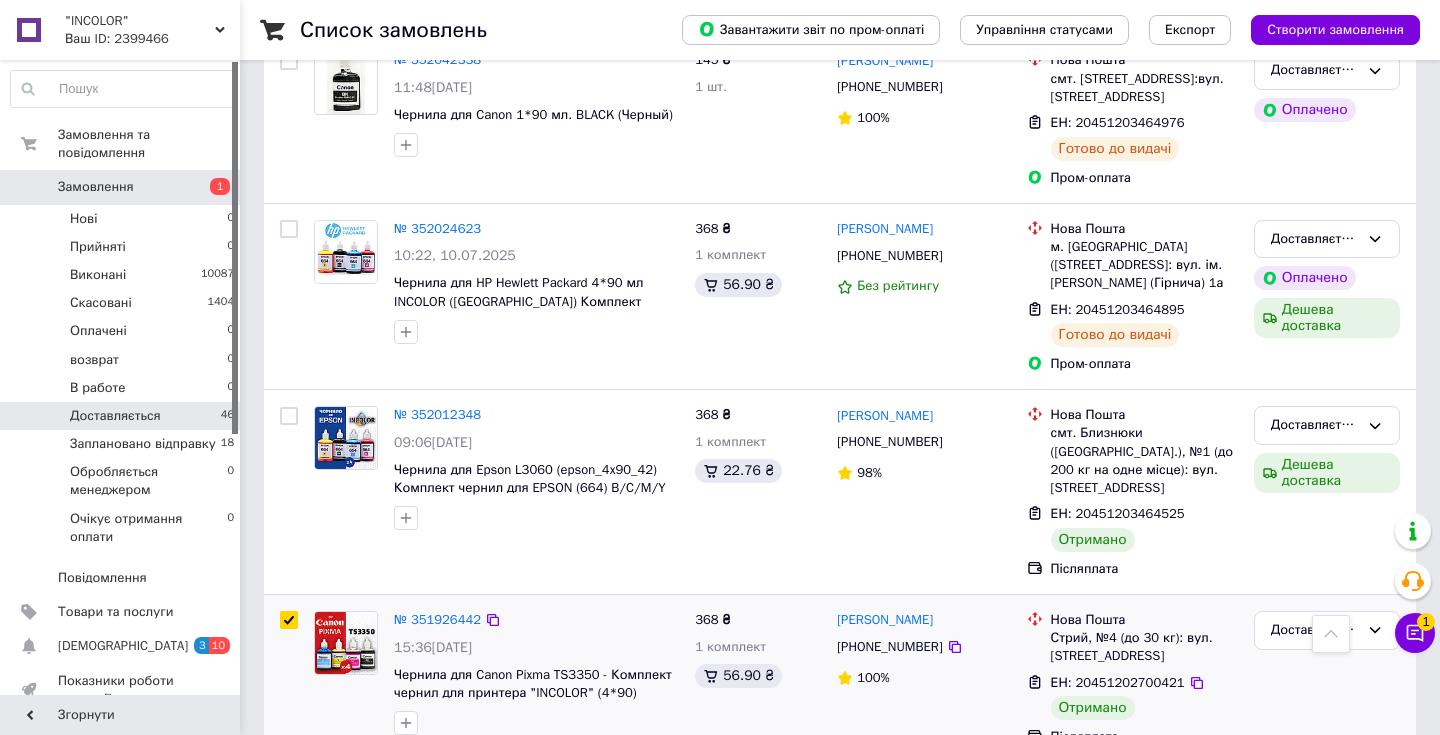 scroll, scrollTop: 1722, scrollLeft: 0, axis: vertical 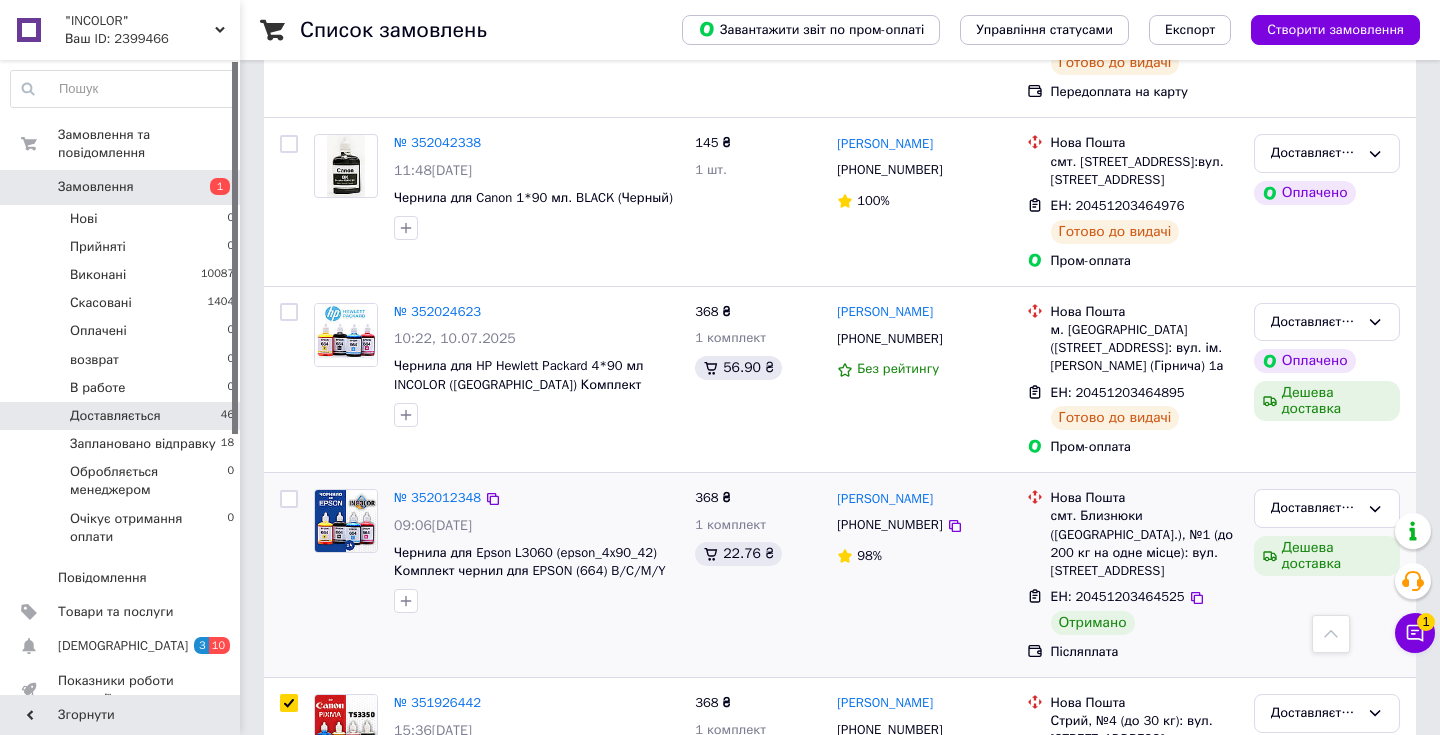 click at bounding box center [289, 575] 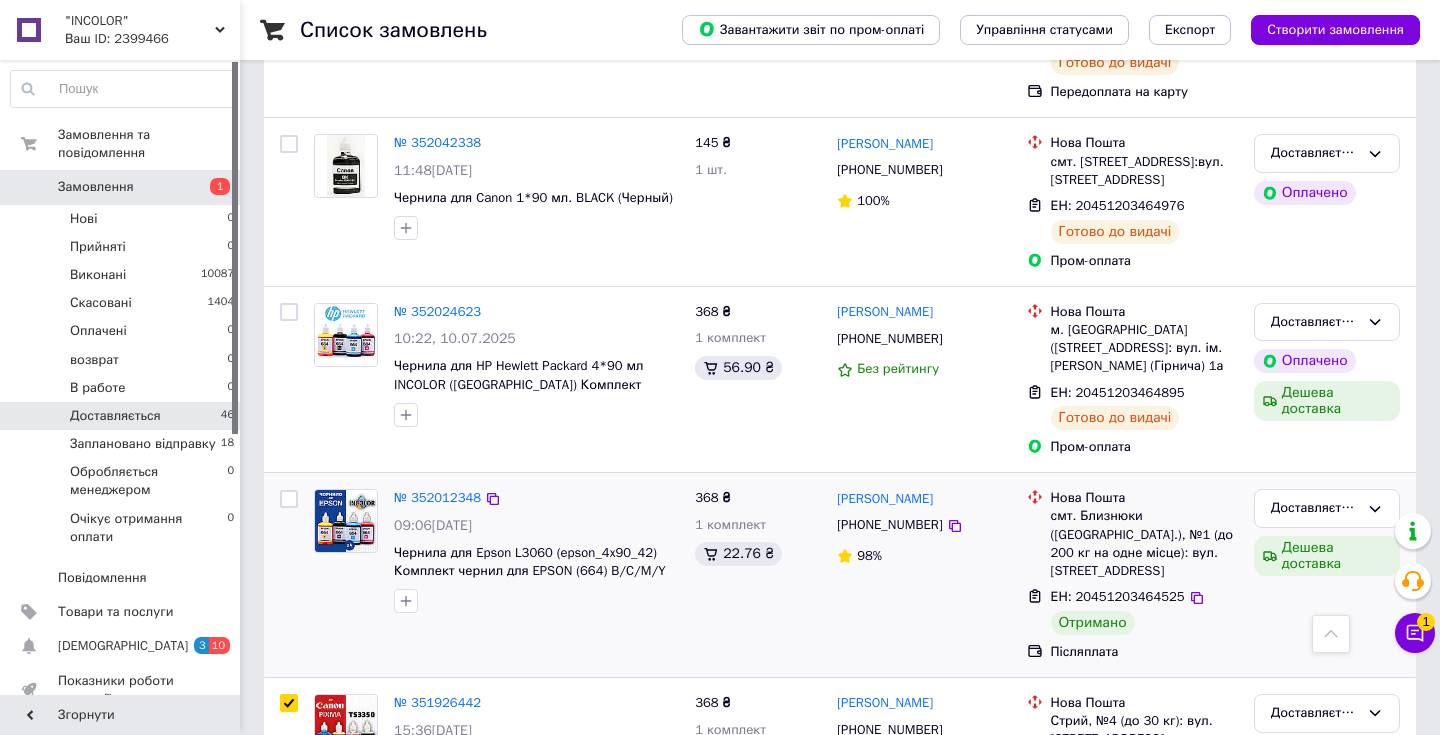 click at bounding box center [289, 499] 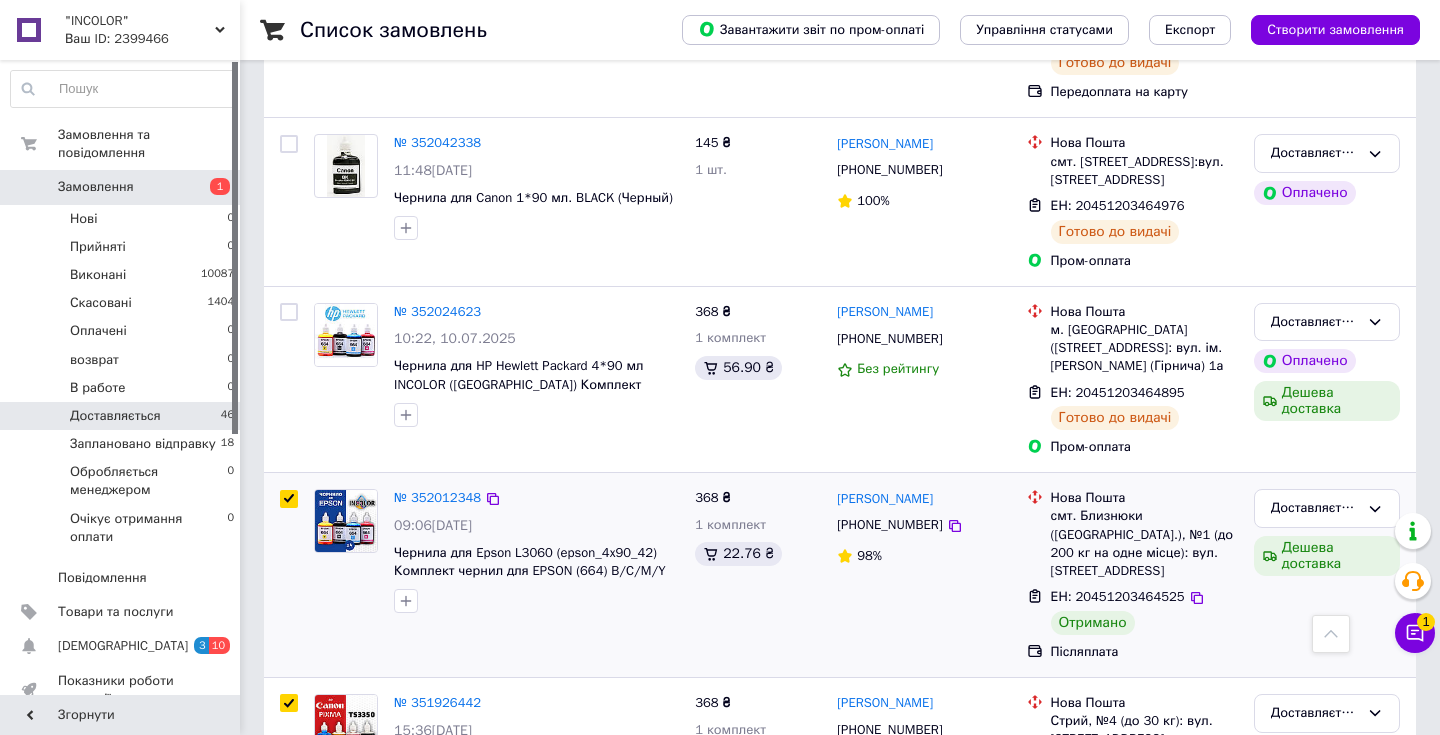 checkbox on "true" 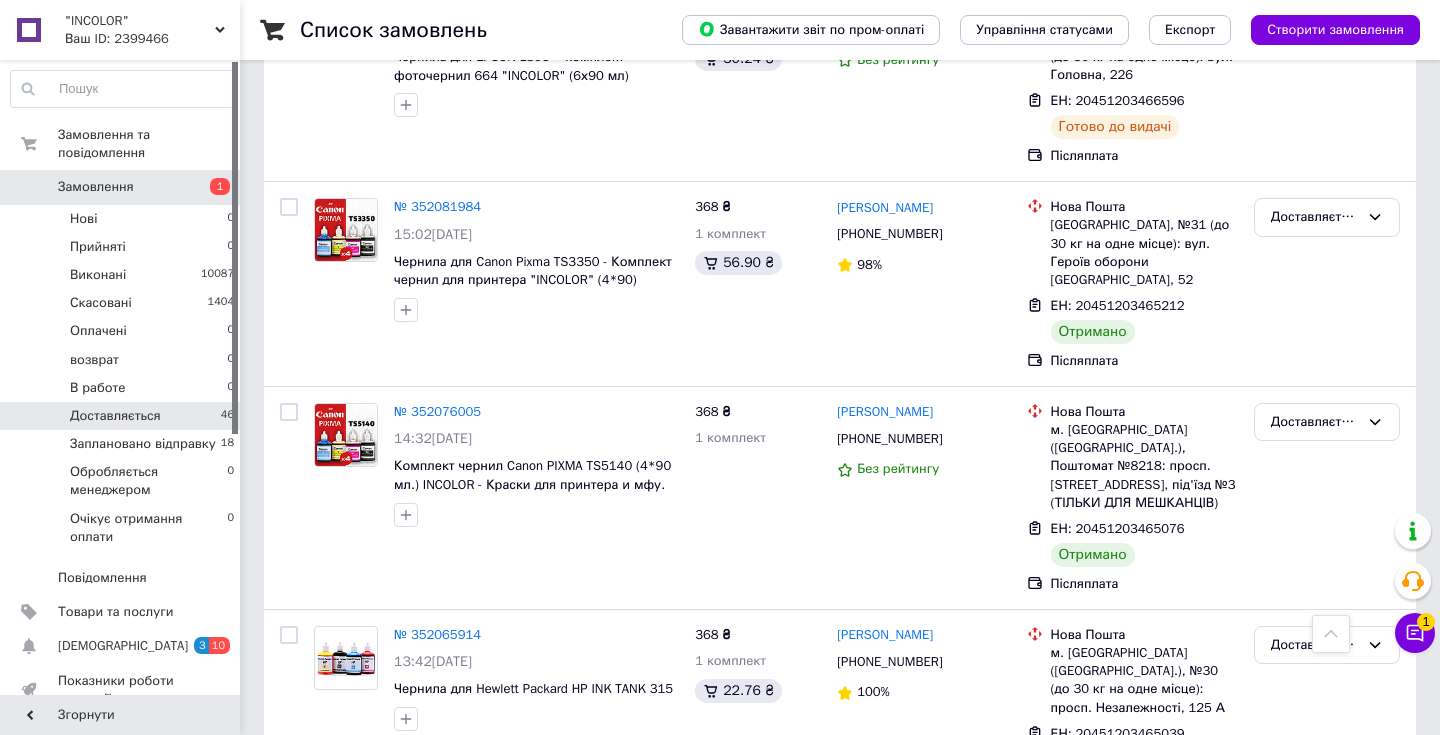 scroll, scrollTop: 1025, scrollLeft: 0, axis: vertical 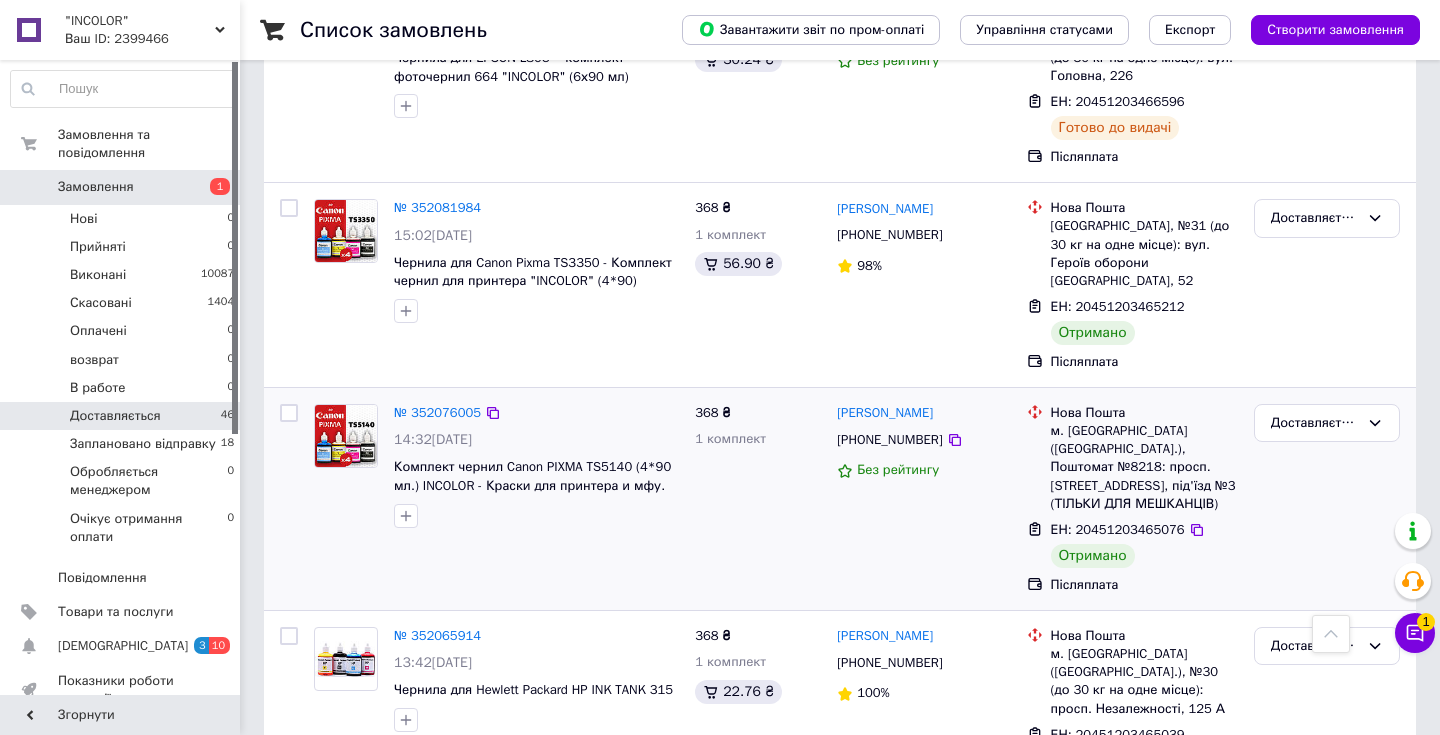 click at bounding box center [289, 413] 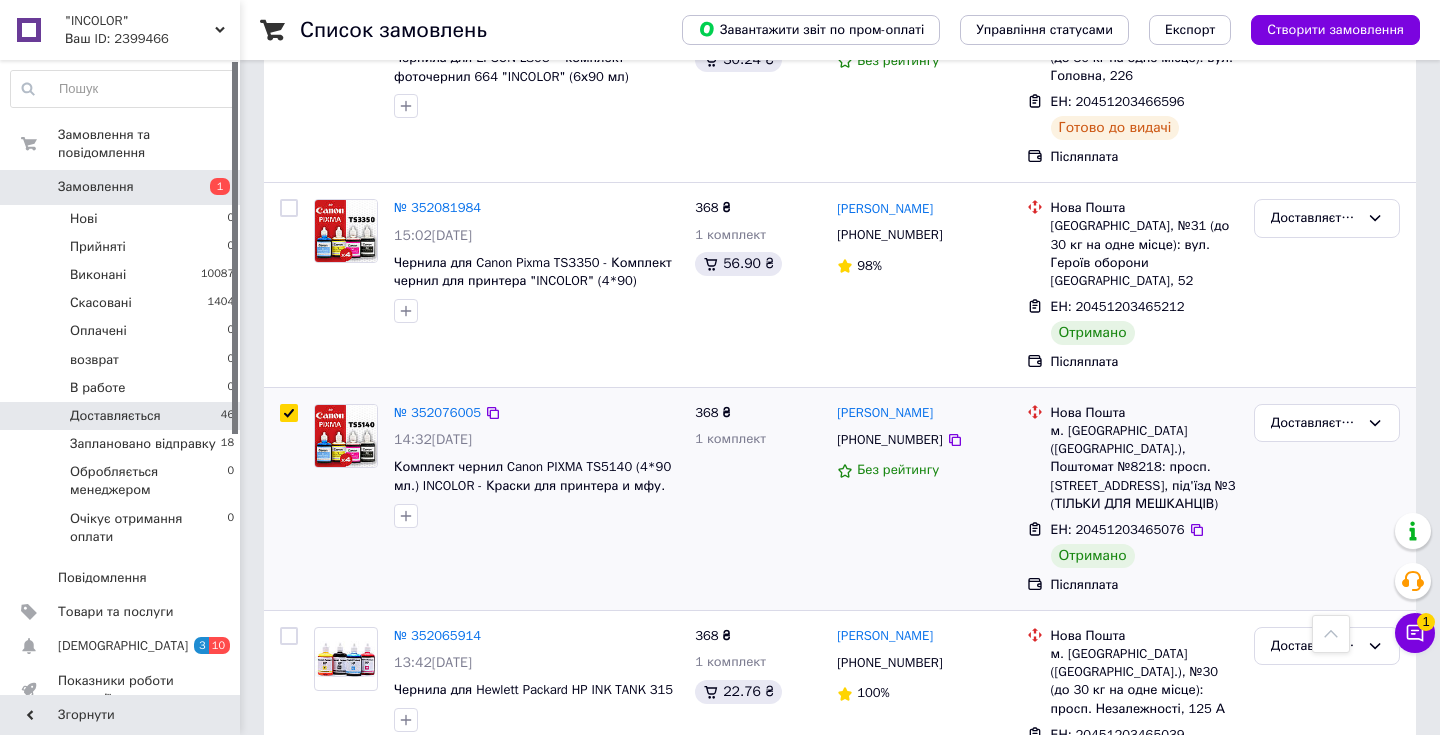 checkbox on "true" 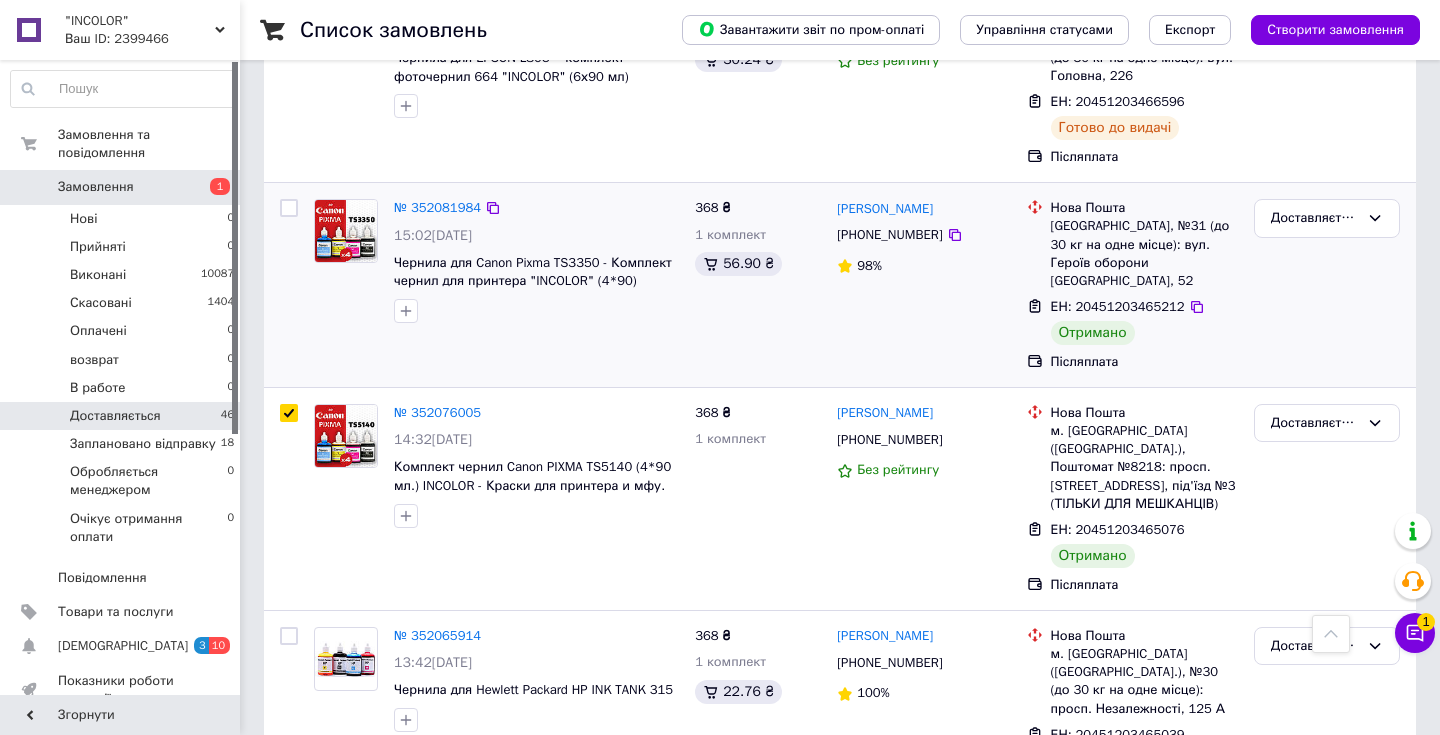 click at bounding box center (289, 208) 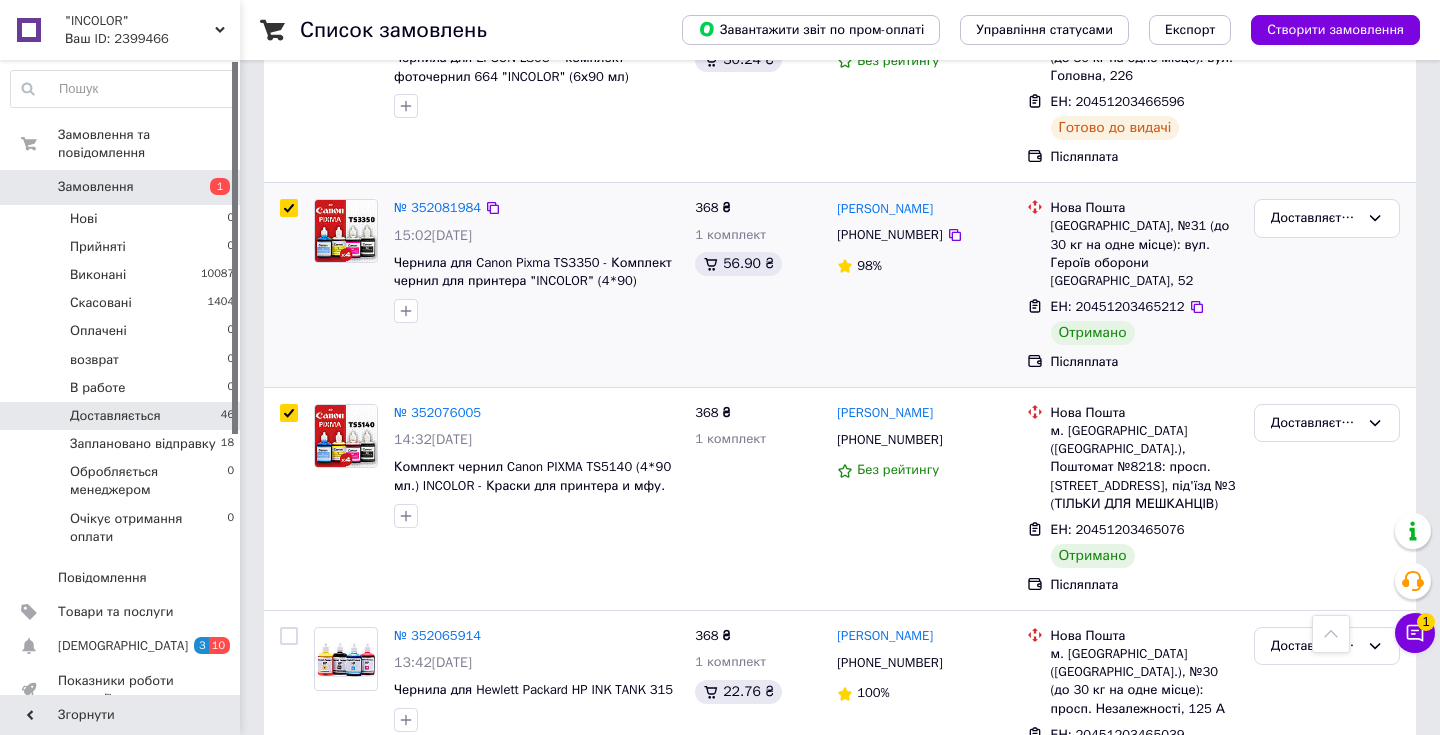 checkbox on "true" 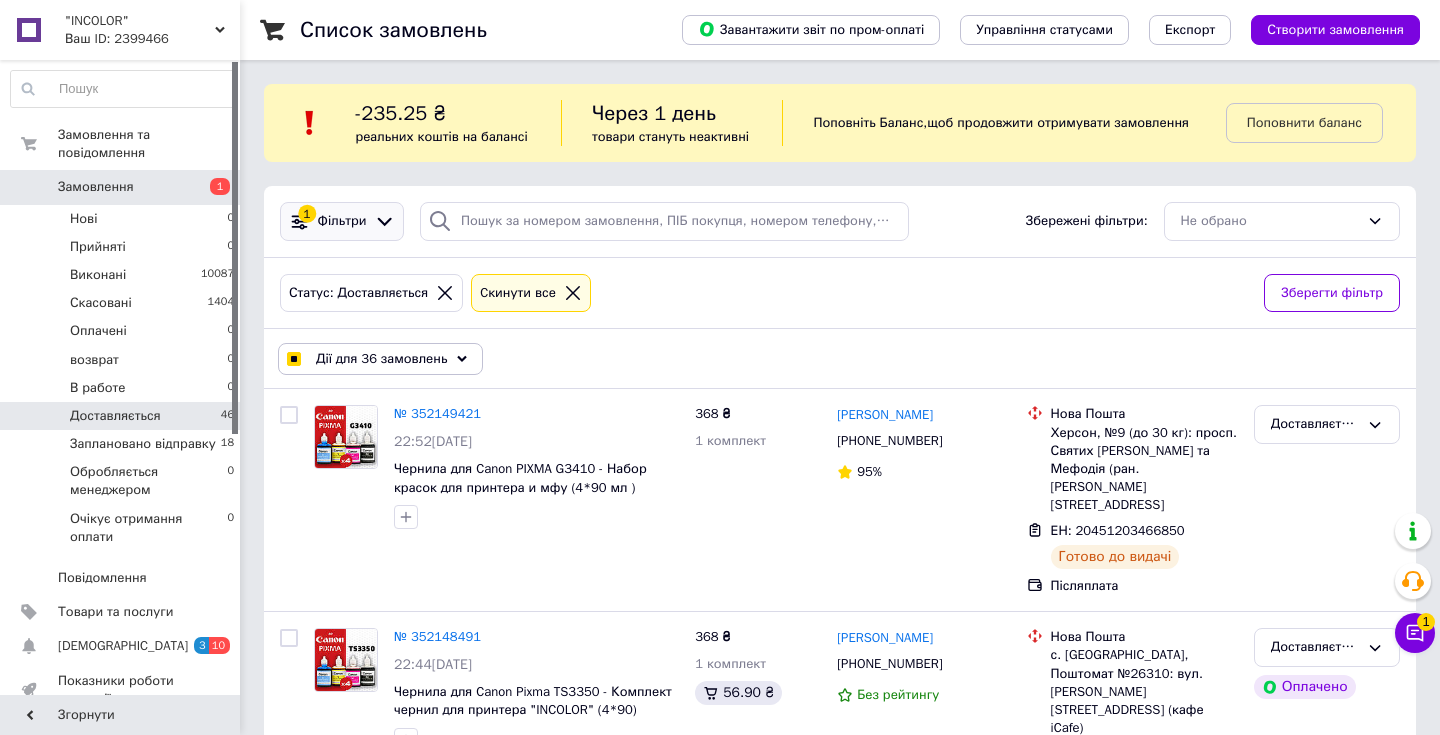 scroll, scrollTop: 0, scrollLeft: 0, axis: both 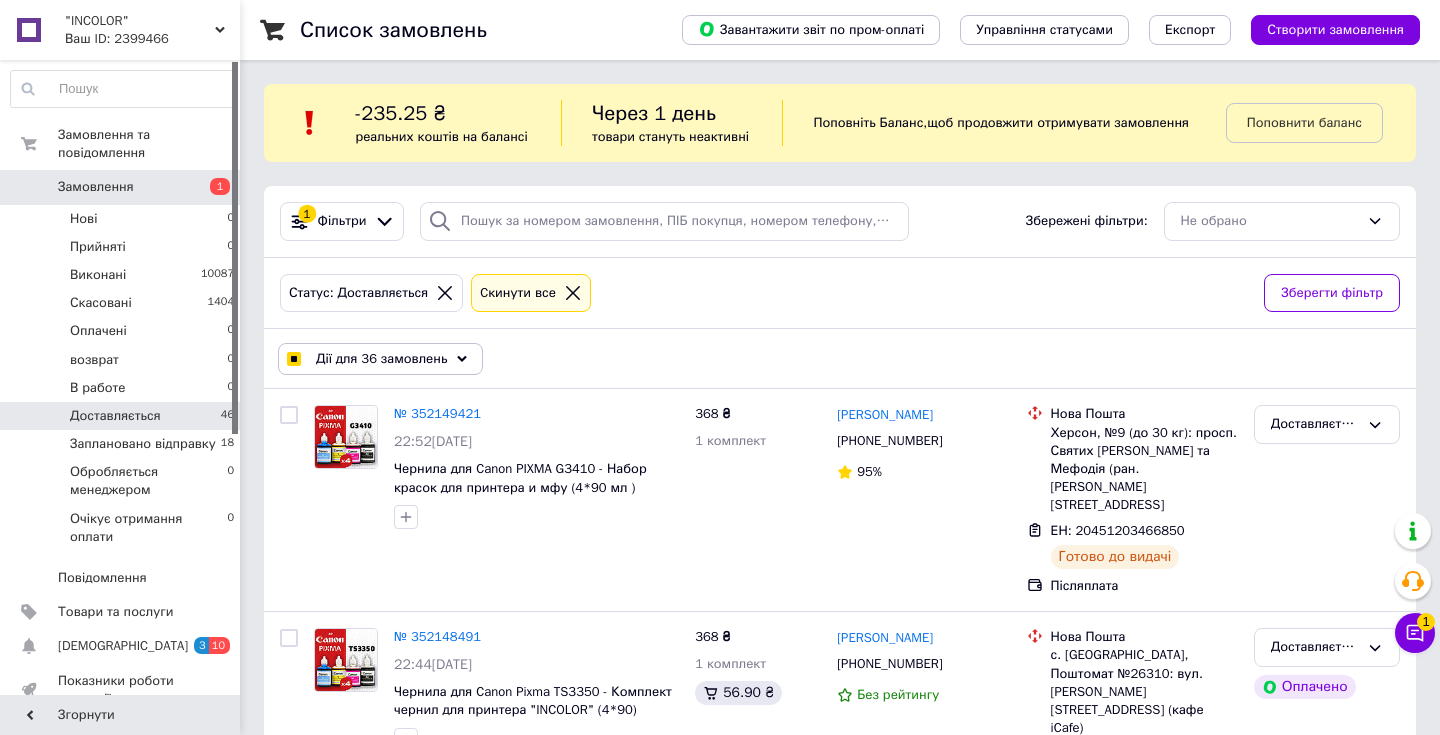 click on "Дії для 36 замовлень" at bounding box center [380, 359] 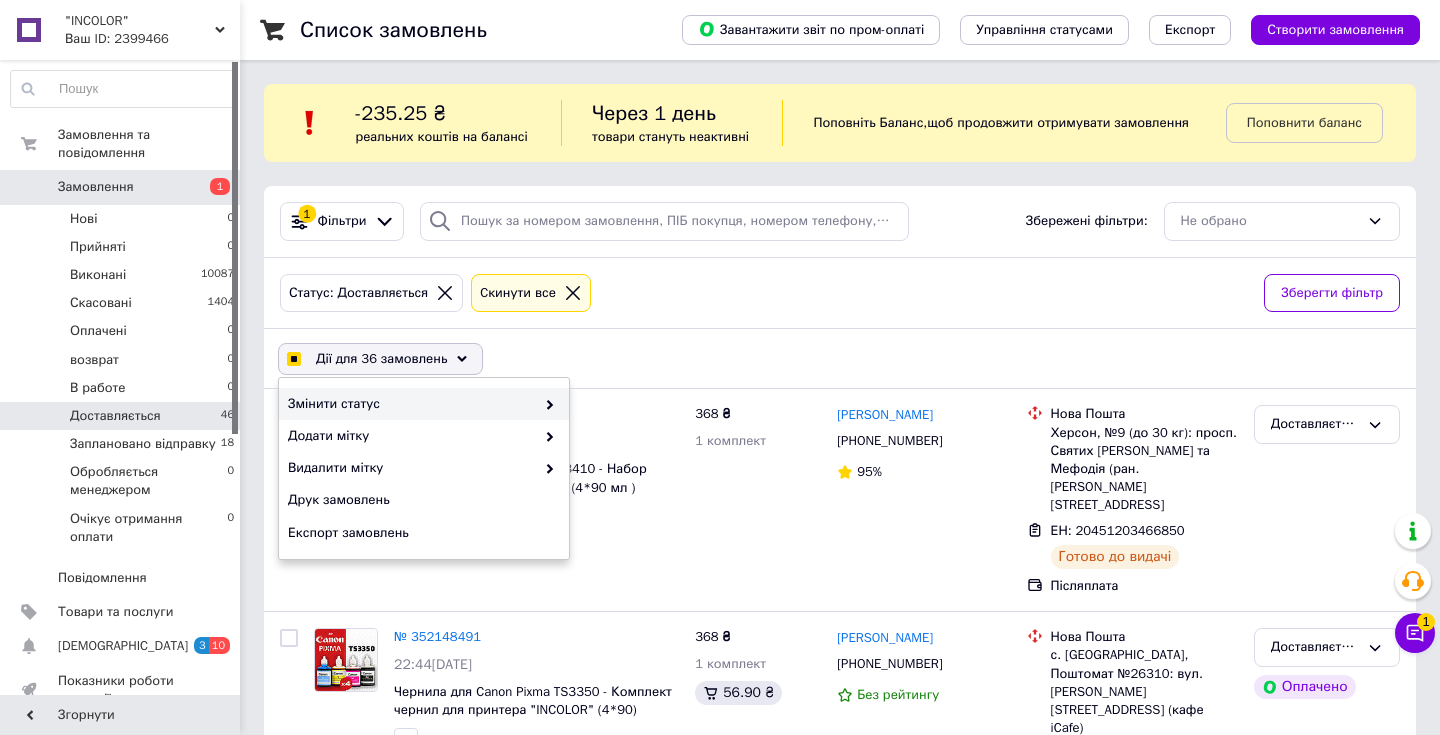 click at bounding box center (545, 404) 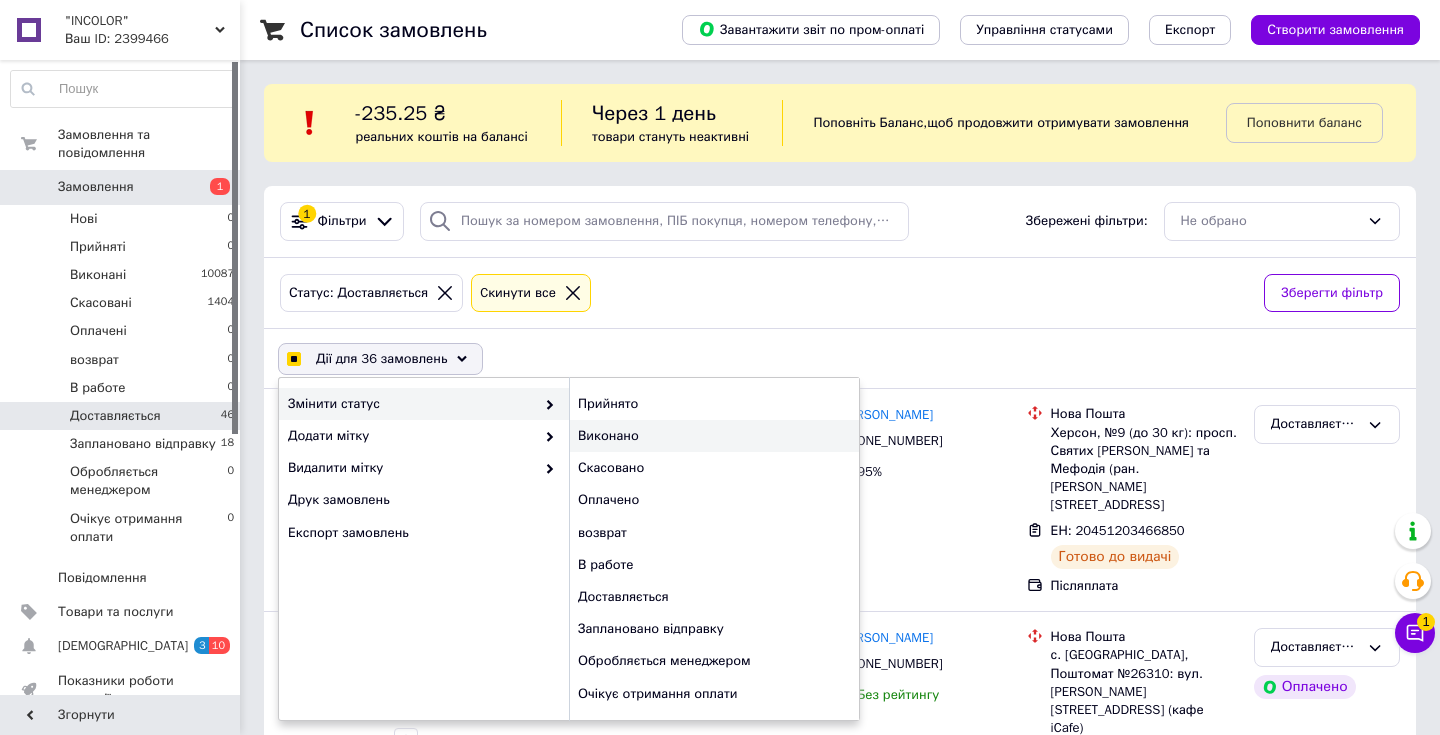 checkbox on "true" 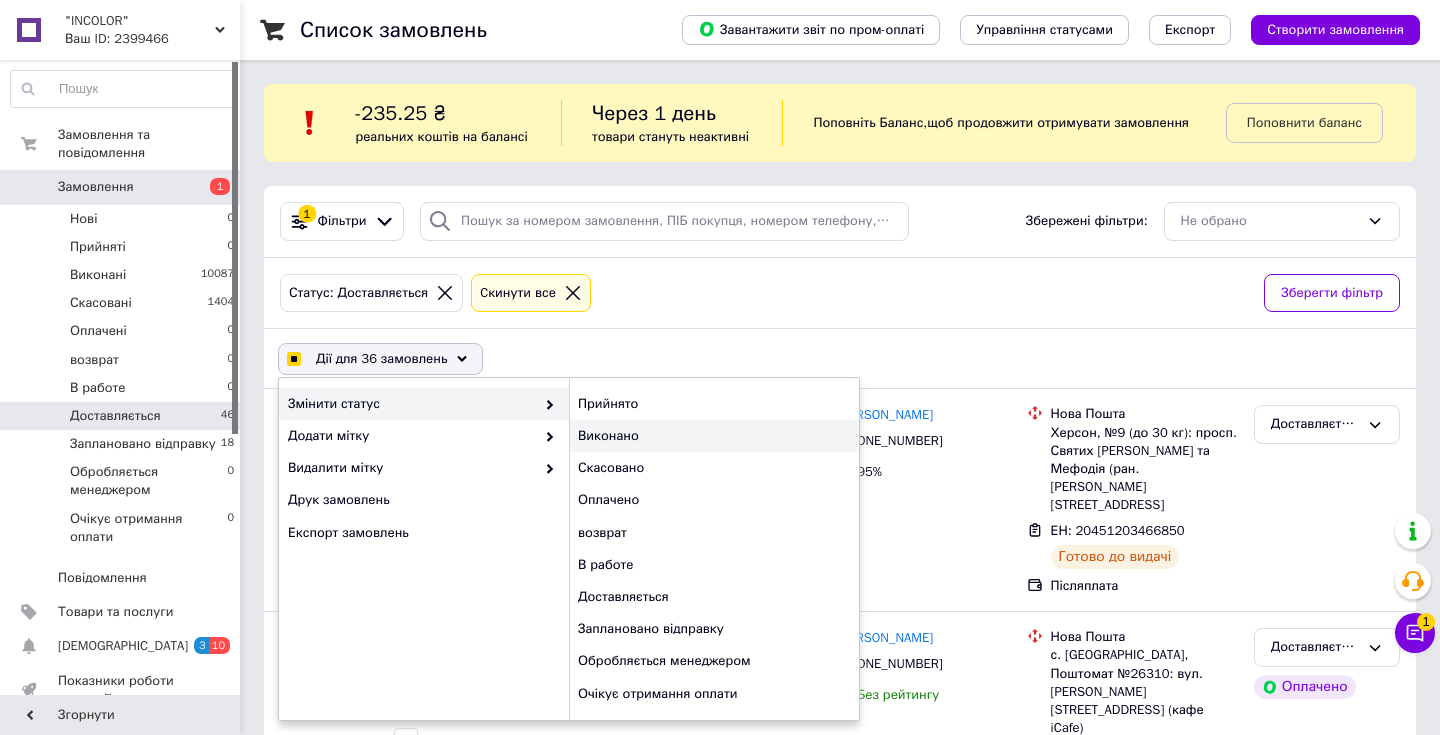 click on "Виконано" at bounding box center [714, 436] 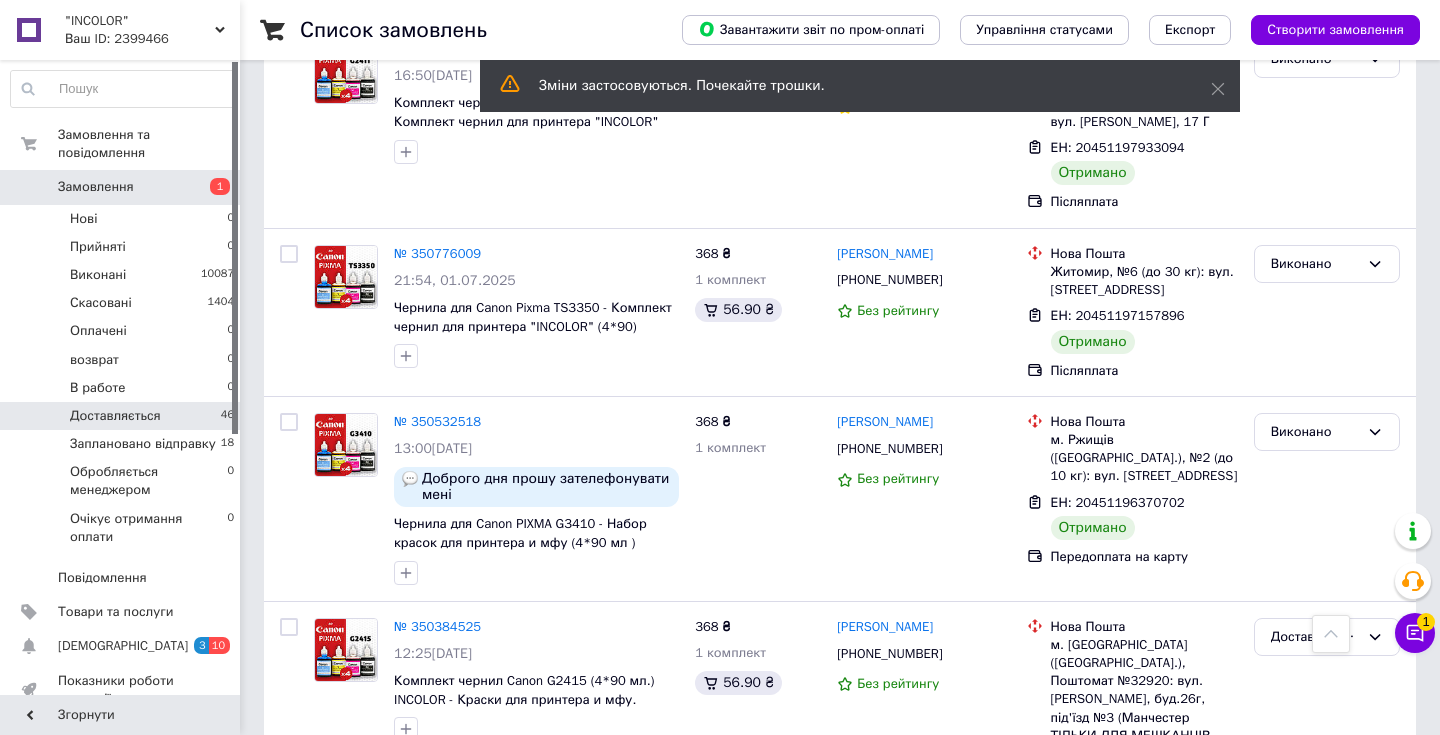 scroll, scrollTop: 8413, scrollLeft: 0, axis: vertical 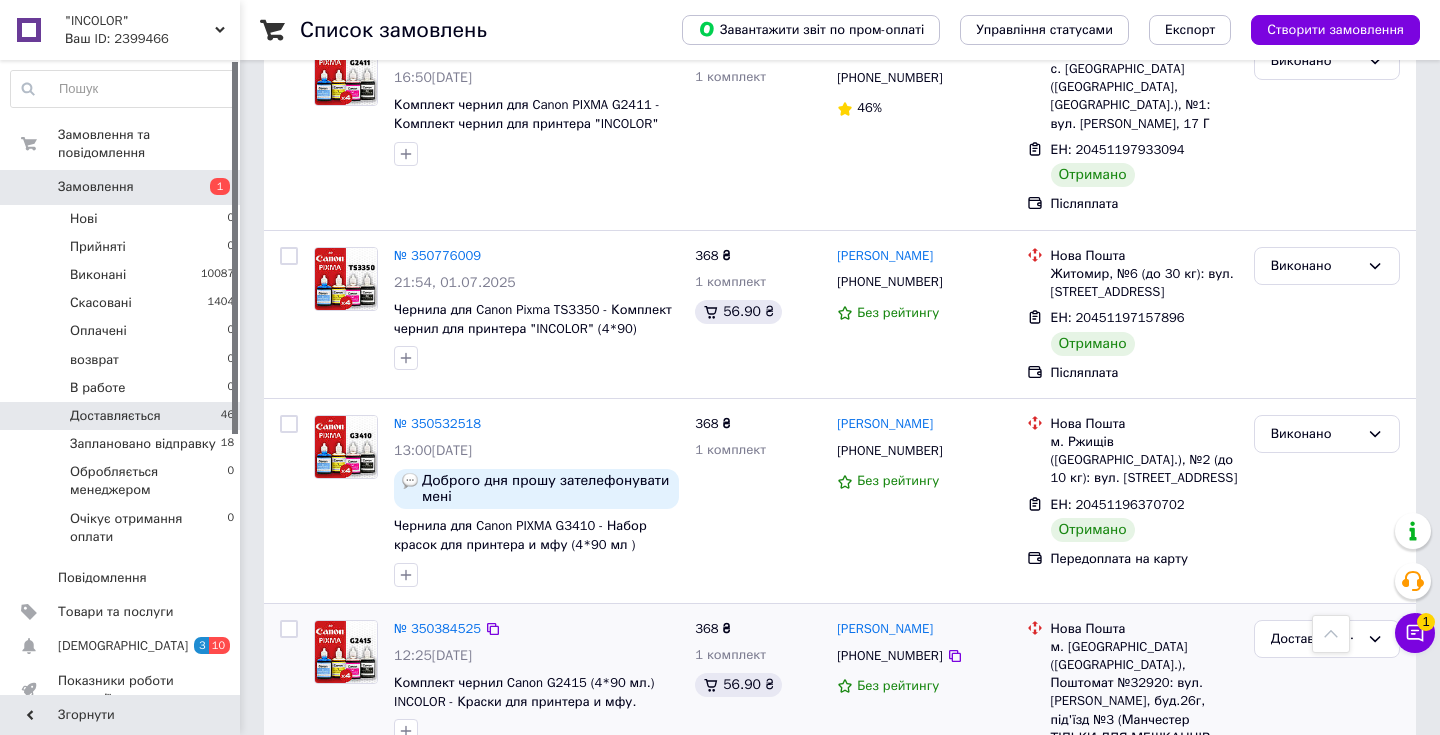 click 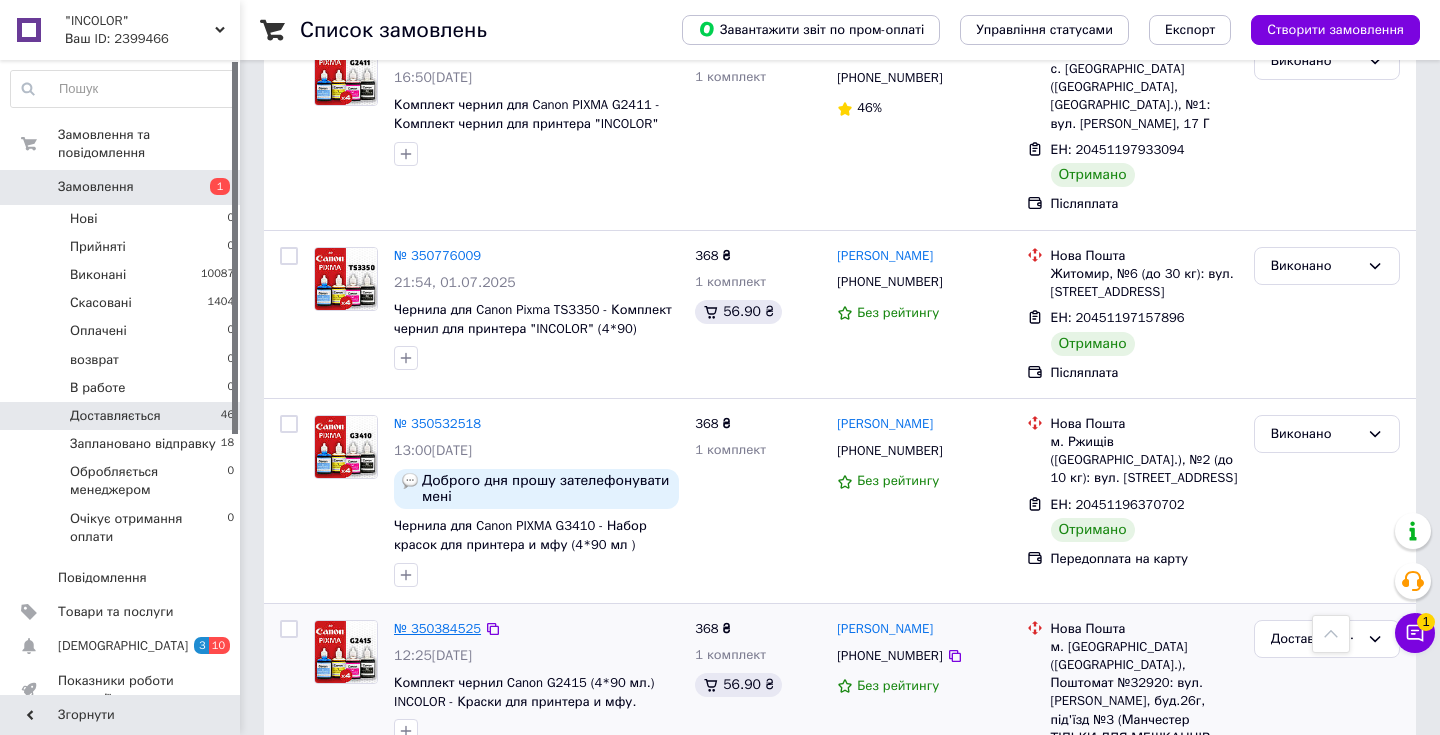click on "№ 350384525" at bounding box center [437, 628] 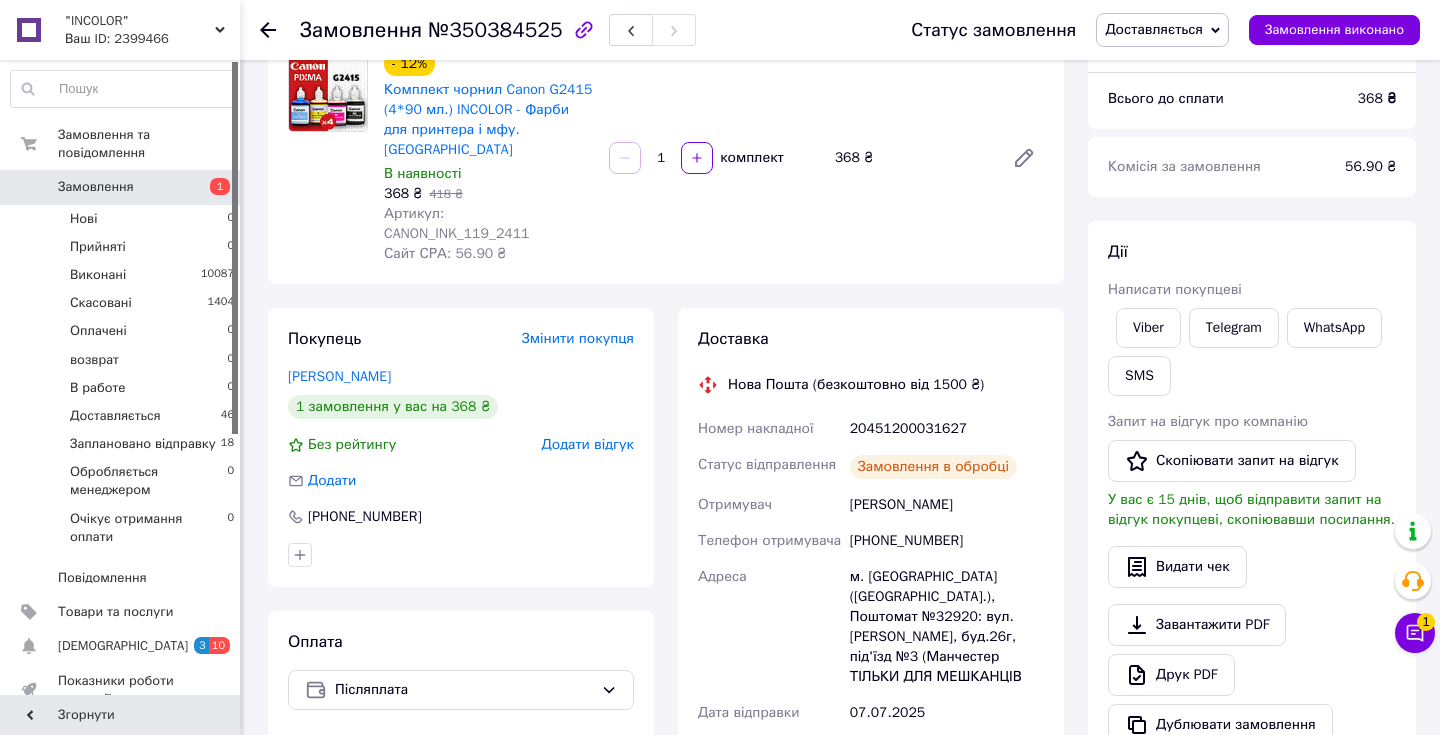 scroll, scrollTop: 192, scrollLeft: 0, axis: vertical 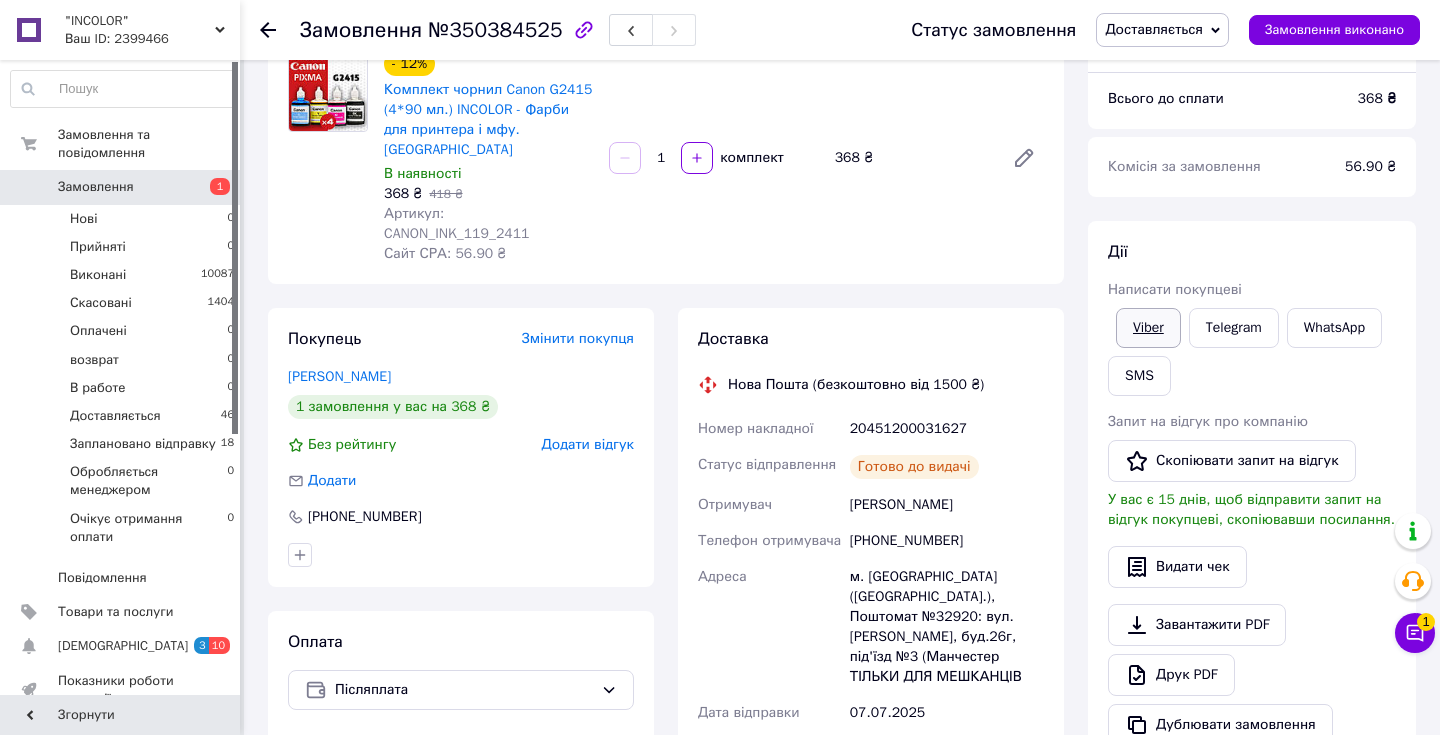 click on "Viber" at bounding box center (1148, 328) 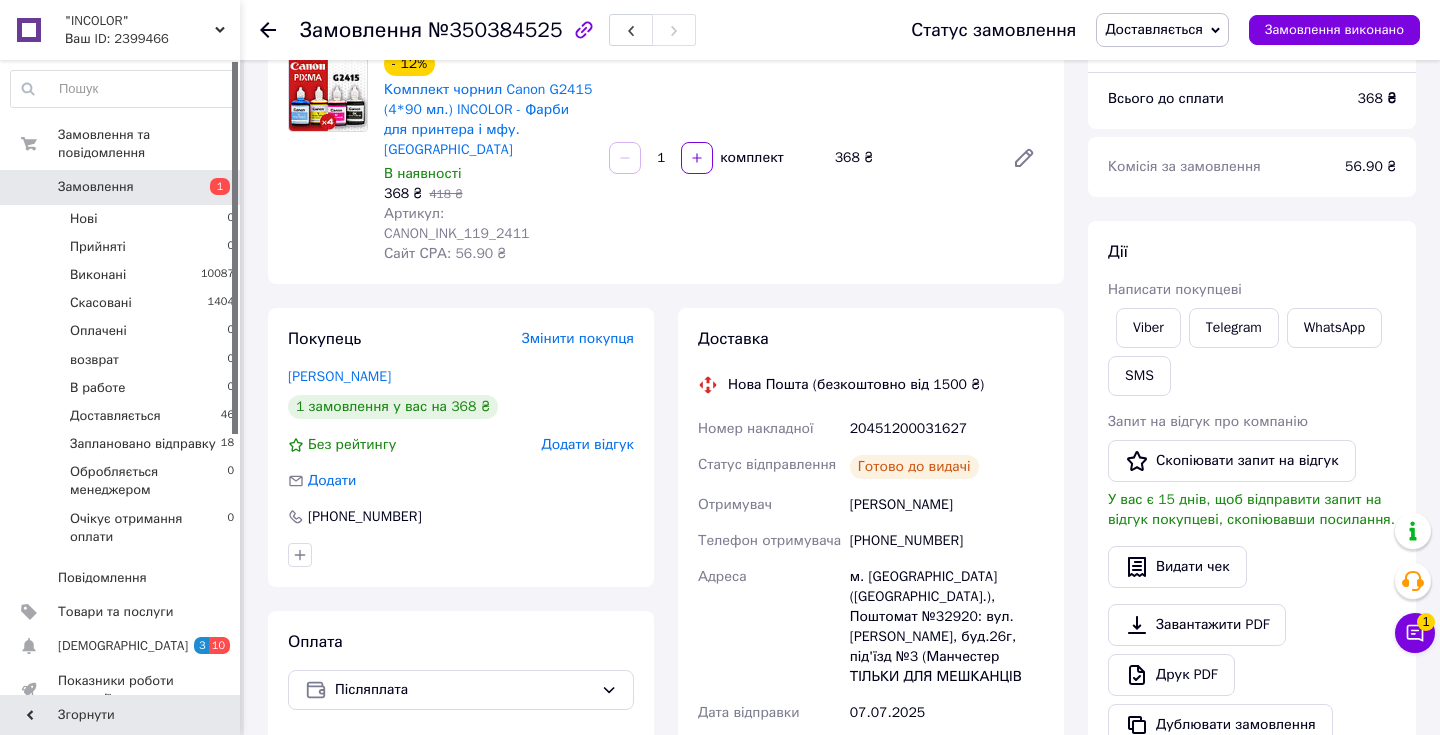 click 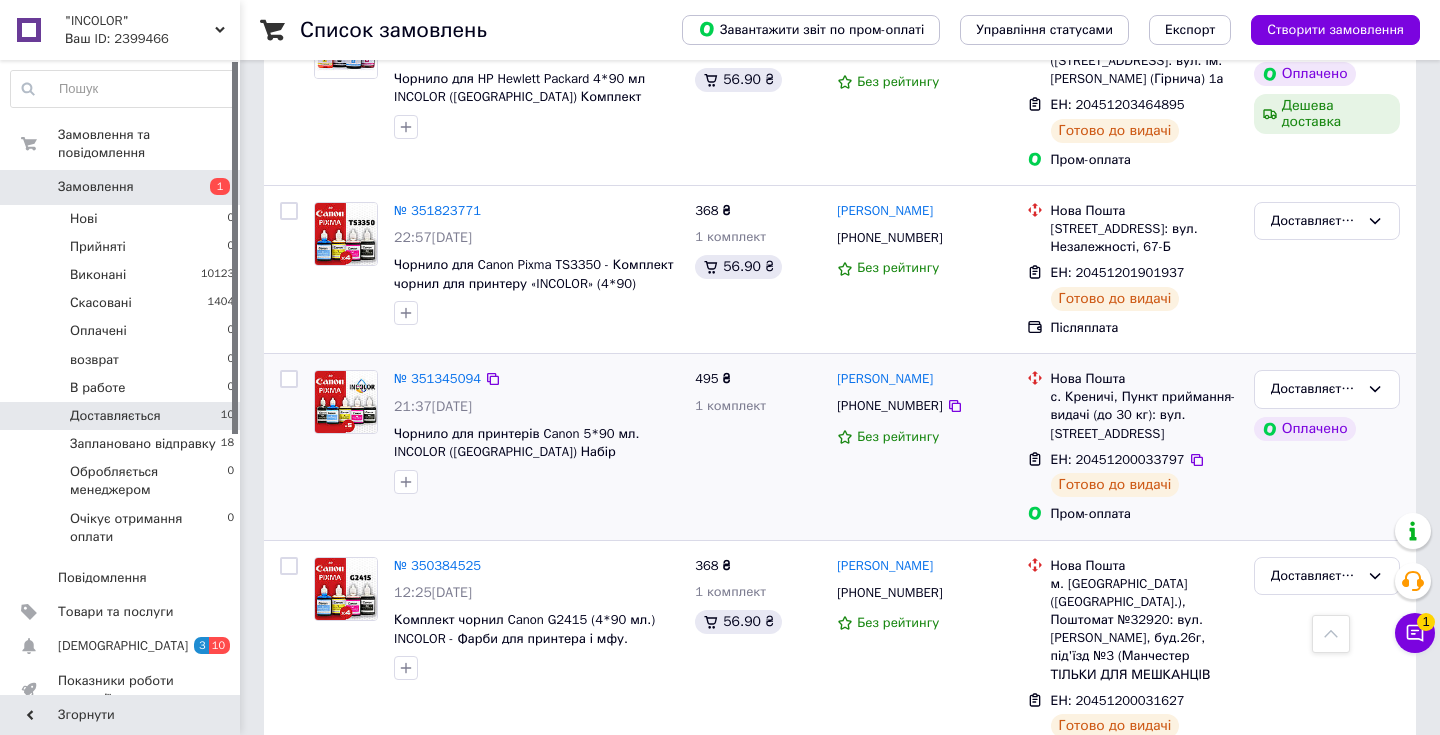 scroll, scrollTop: 1581, scrollLeft: 0, axis: vertical 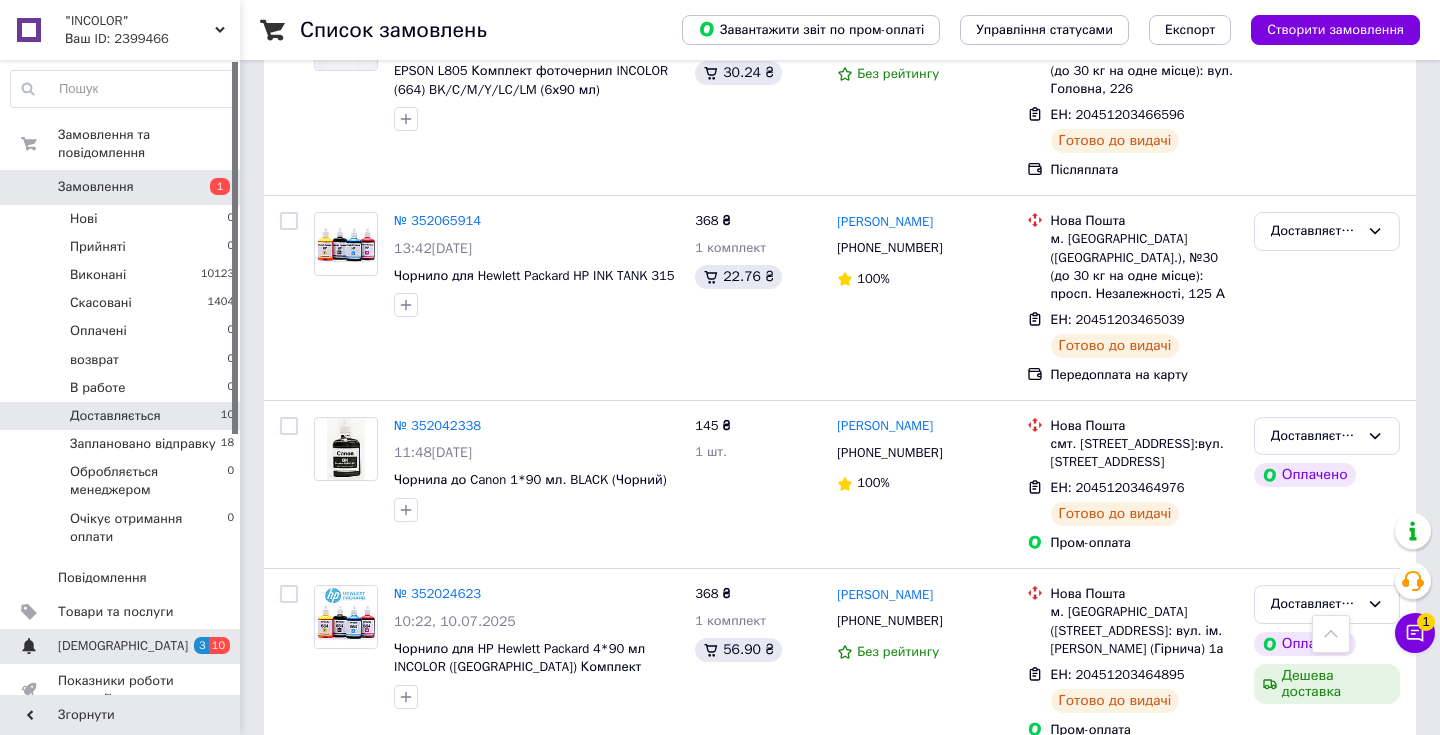 click on "[DEMOGRAPHIC_DATA]" at bounding box center (123, 646) 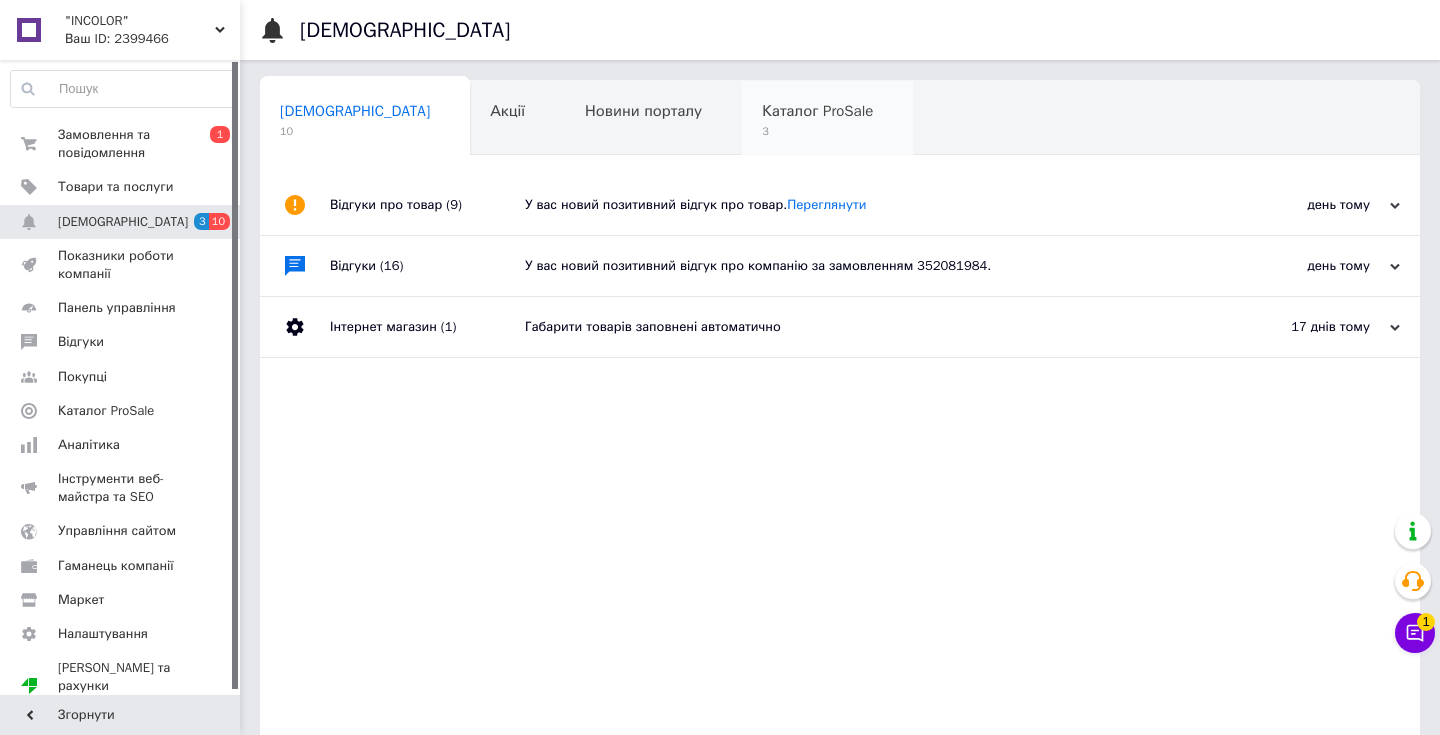 click on "Каталог ProSale 3" at bounding box center (827, 119) 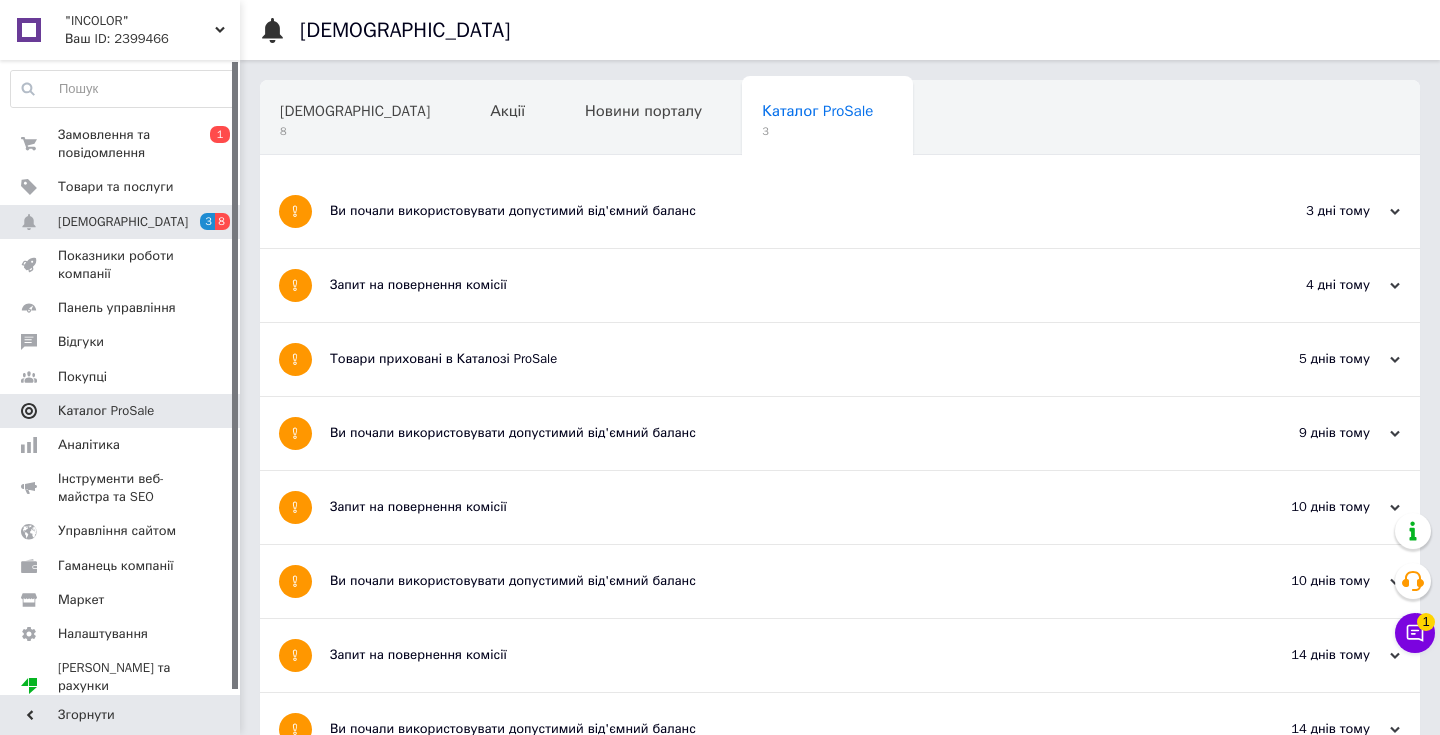 click on "Каталог ProSale" at bounding box center (106, 411) 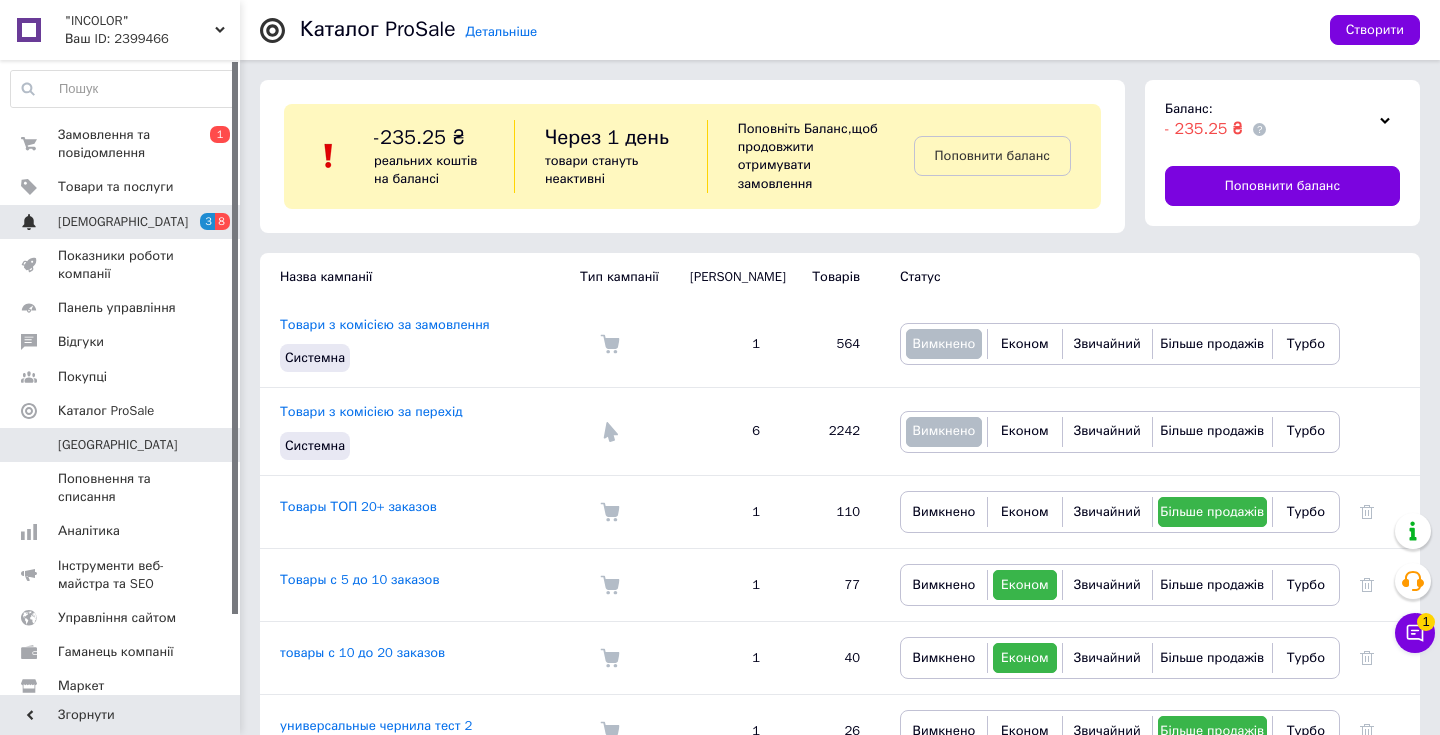 click on "[DEMOGRAPHIC_DATA]" at bounding box center (123, 222) 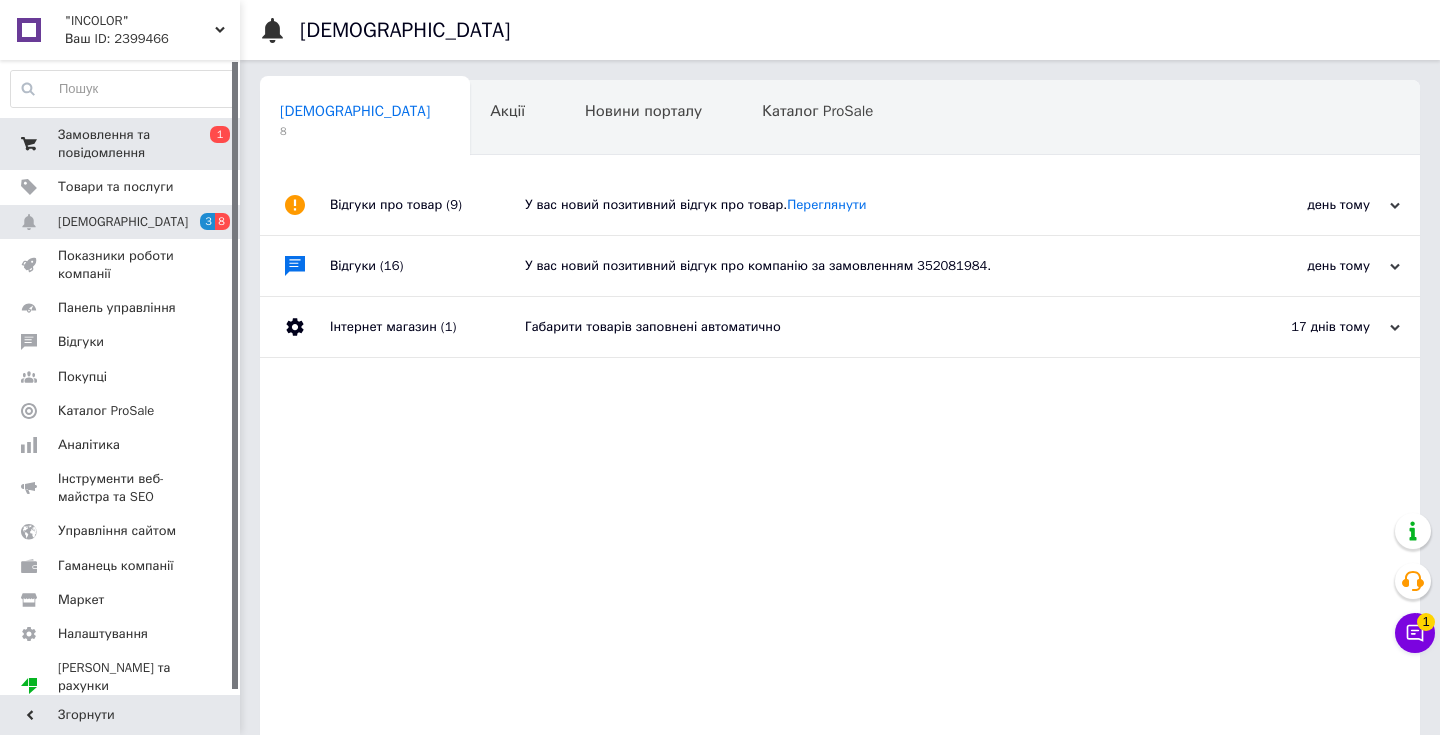 click on "Замовлення та повідомлення" at bounding box center (121, 144) 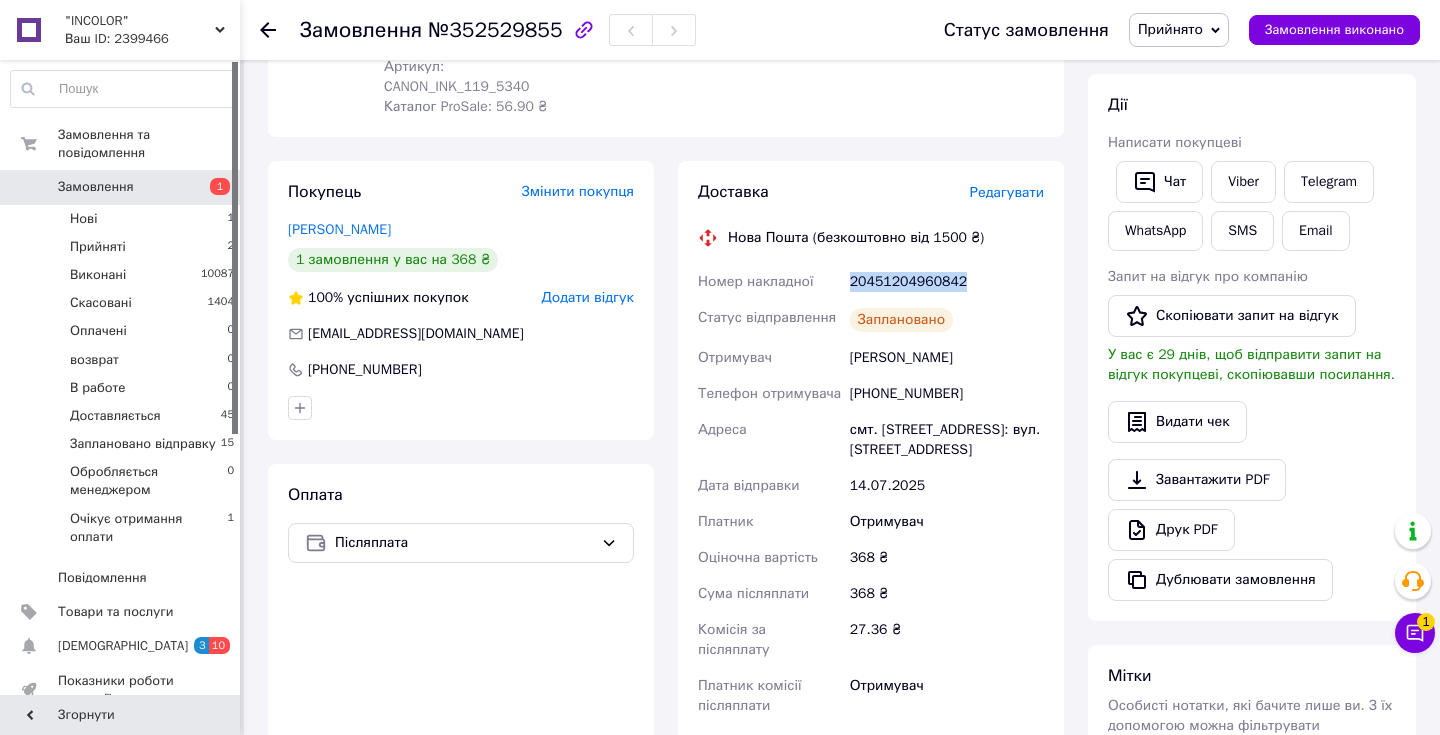 scroll, scrollTop: 326, scrollLeft: 0, axis: vertical 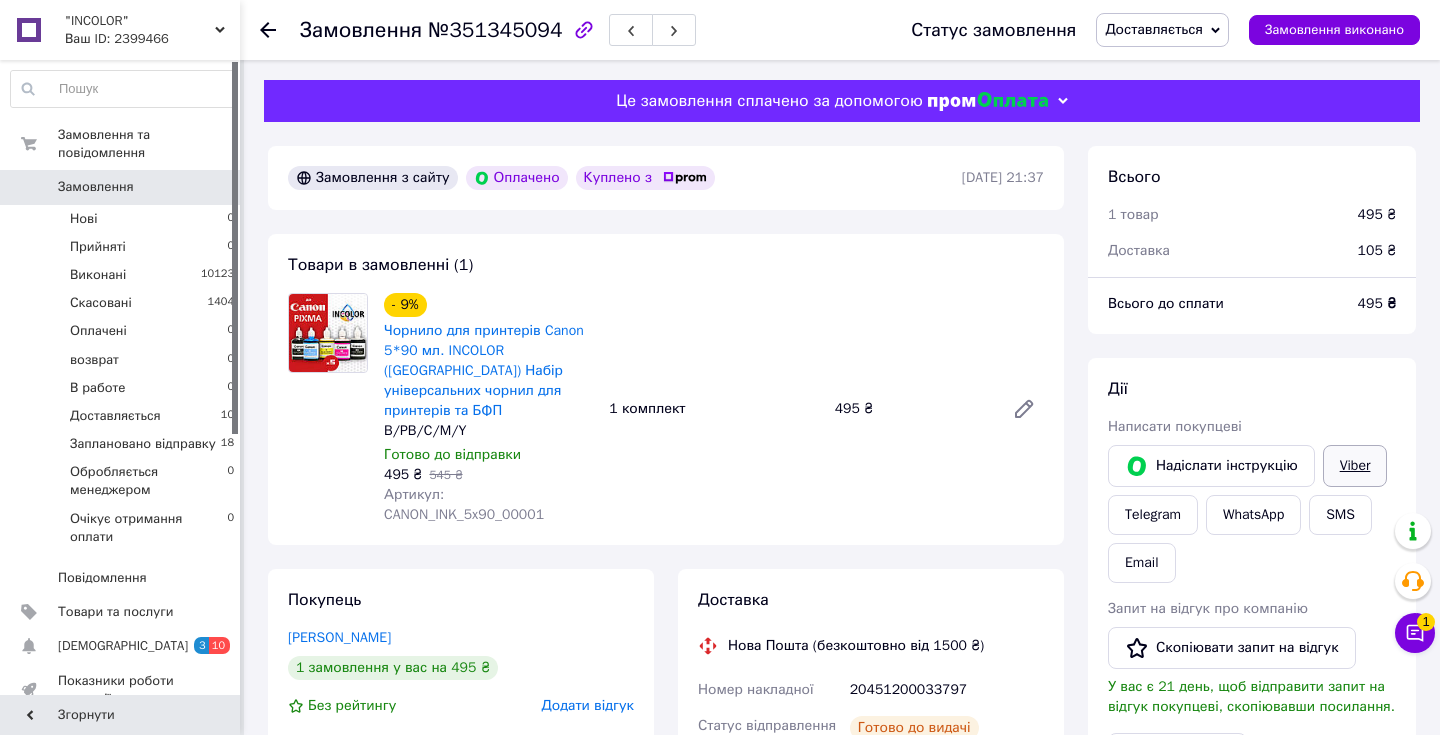 click on "Viber" at bounding box center [1355, 466] 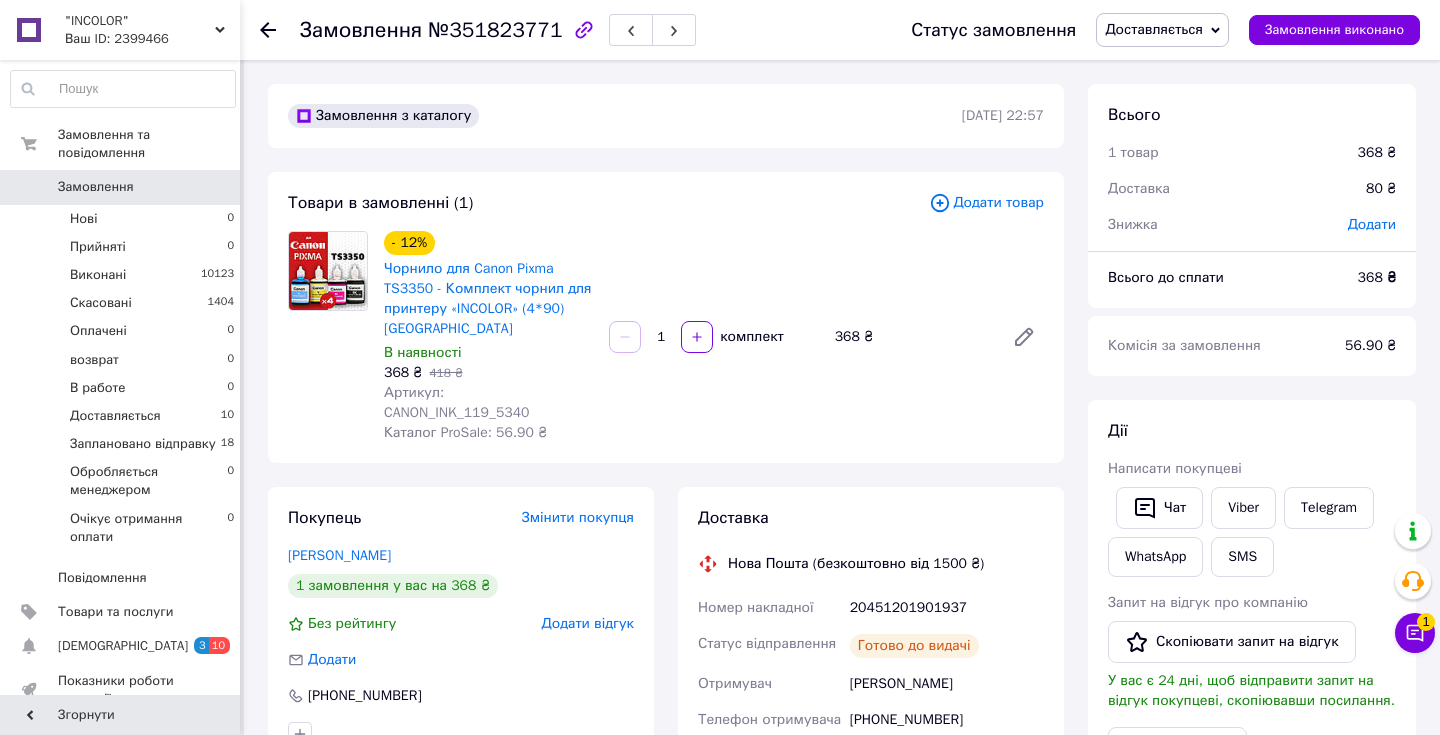 scroll, scrollTop: 0, scrollLeft: 0, axis: both 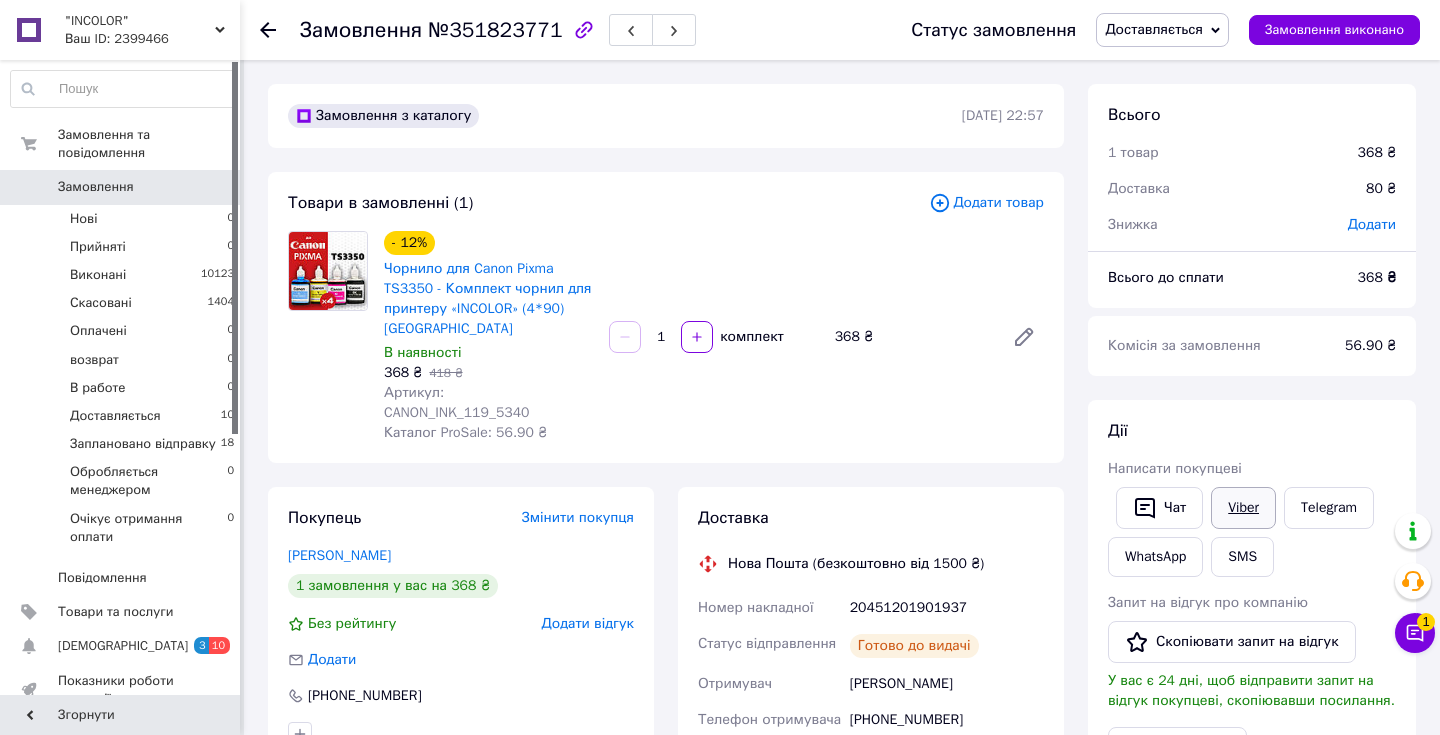 click on "Viber" at bounding box center [1243, 508] 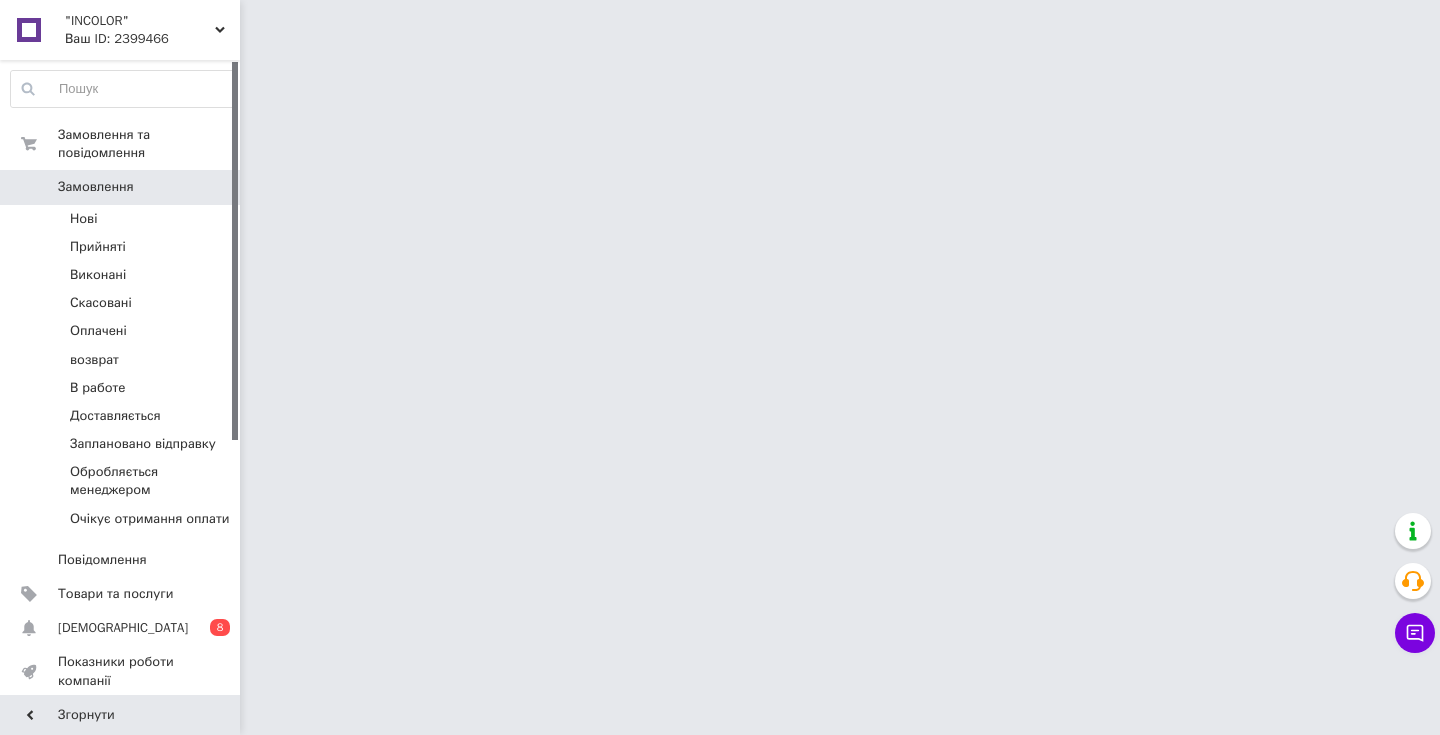 scroll, scrollTop: 0, scrollLeft: 0, axis: both 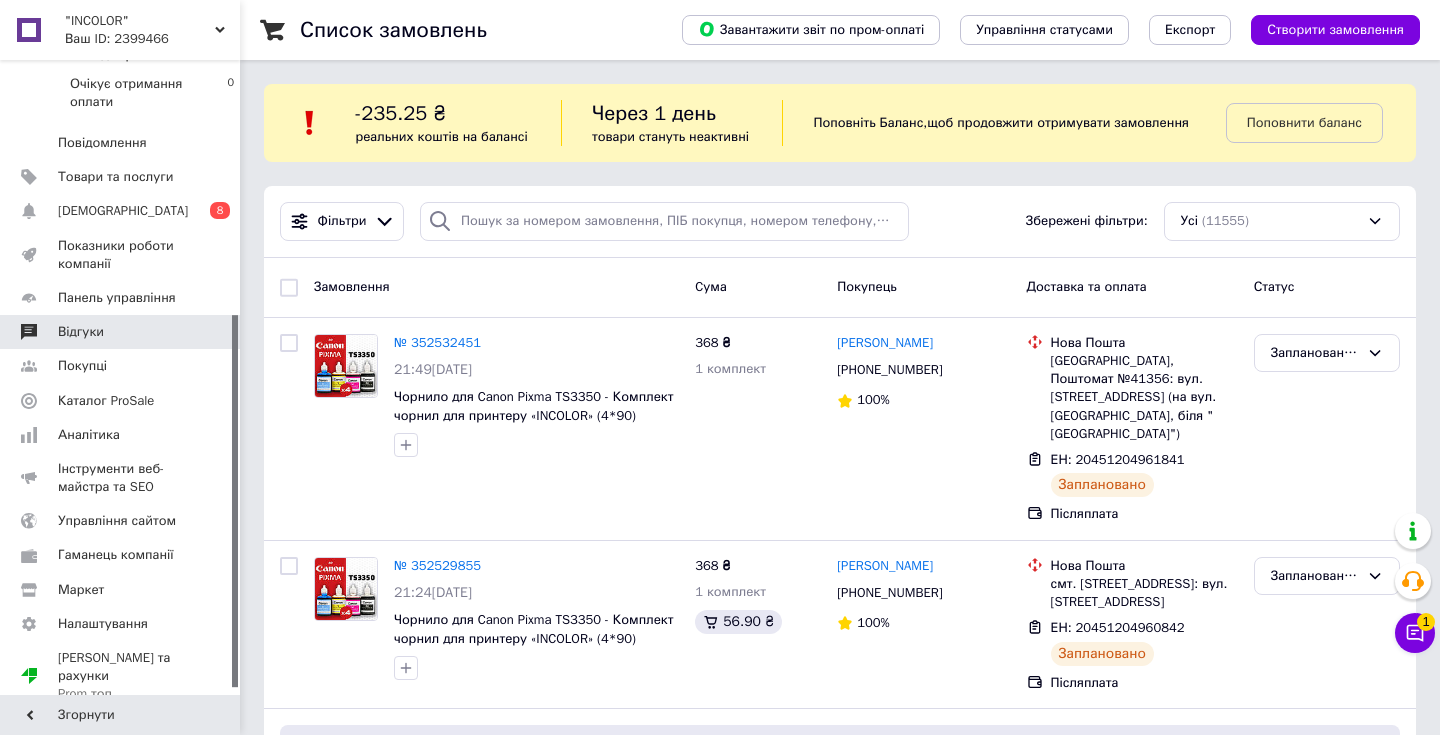 click on "Відгуки" at bounding box center (121, 332) 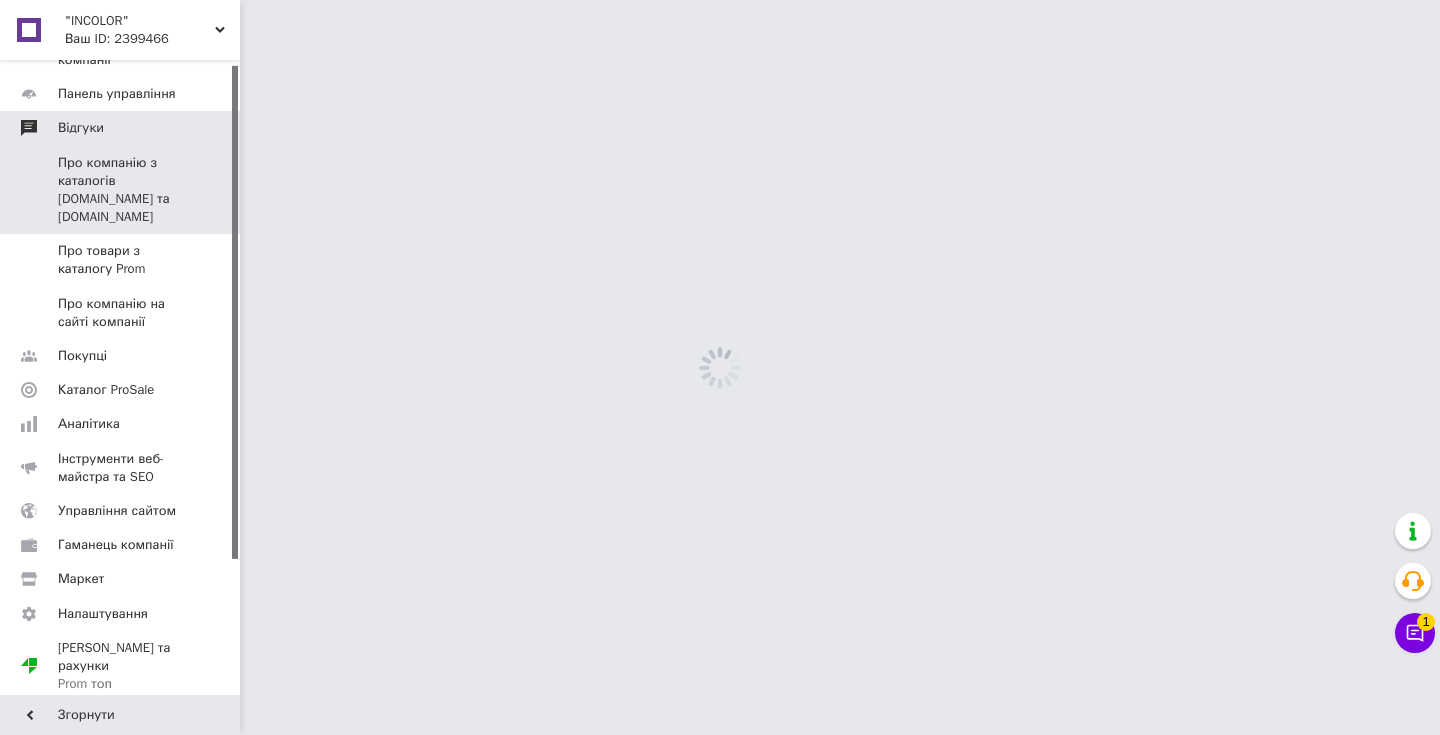 scroll, scrollTop: 5, scrollLeft: 0, axis: vertical 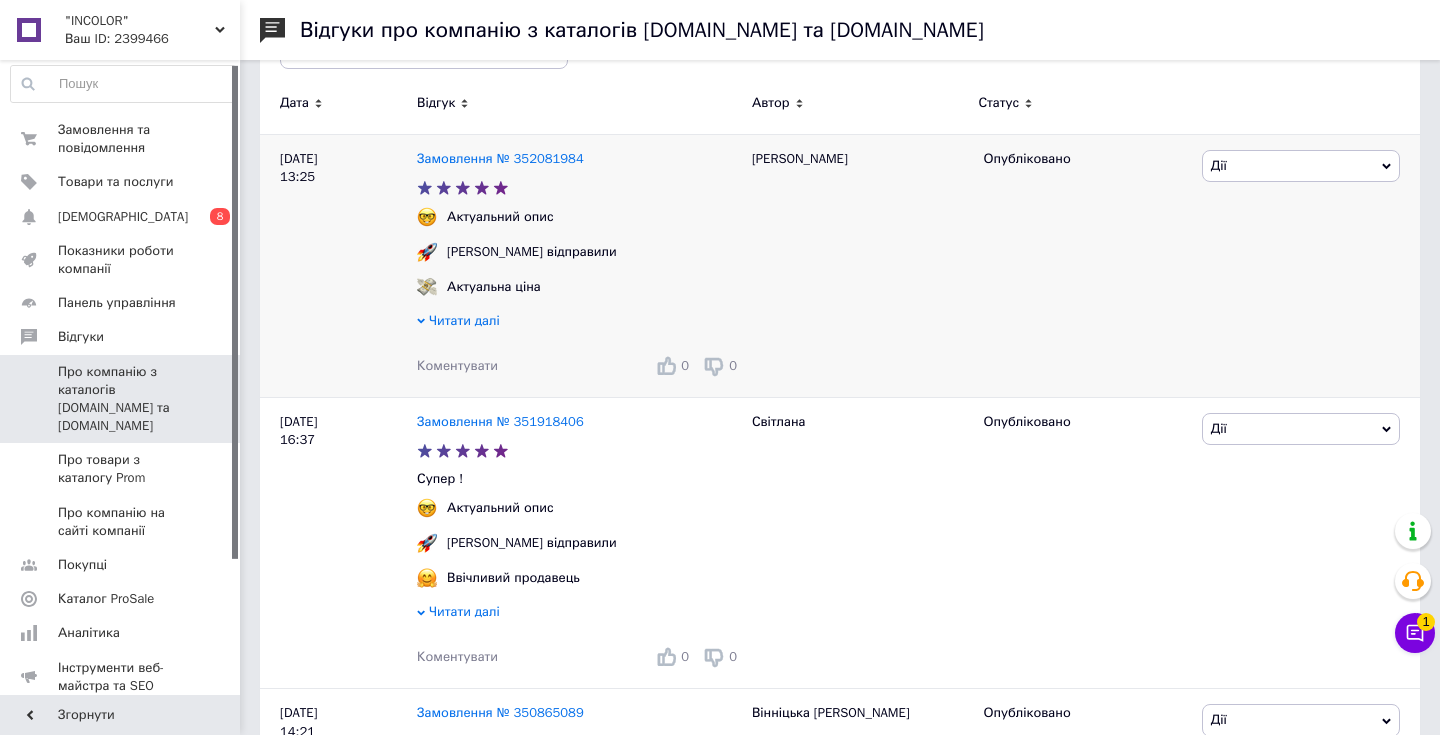 click on "Коментувати" at bounding box center [457, 365] 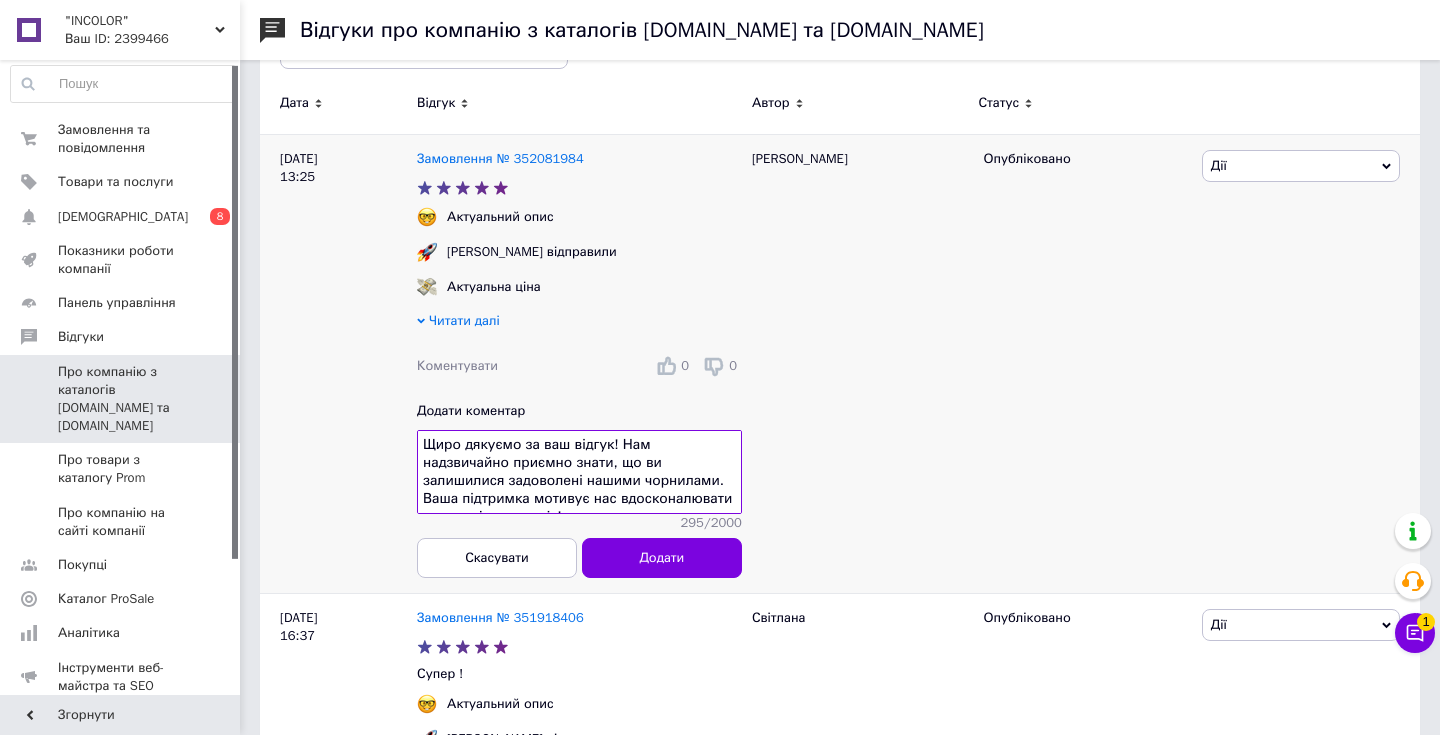 scroll, scrollTop: 12, scrollLeft: 0, axis: vertical 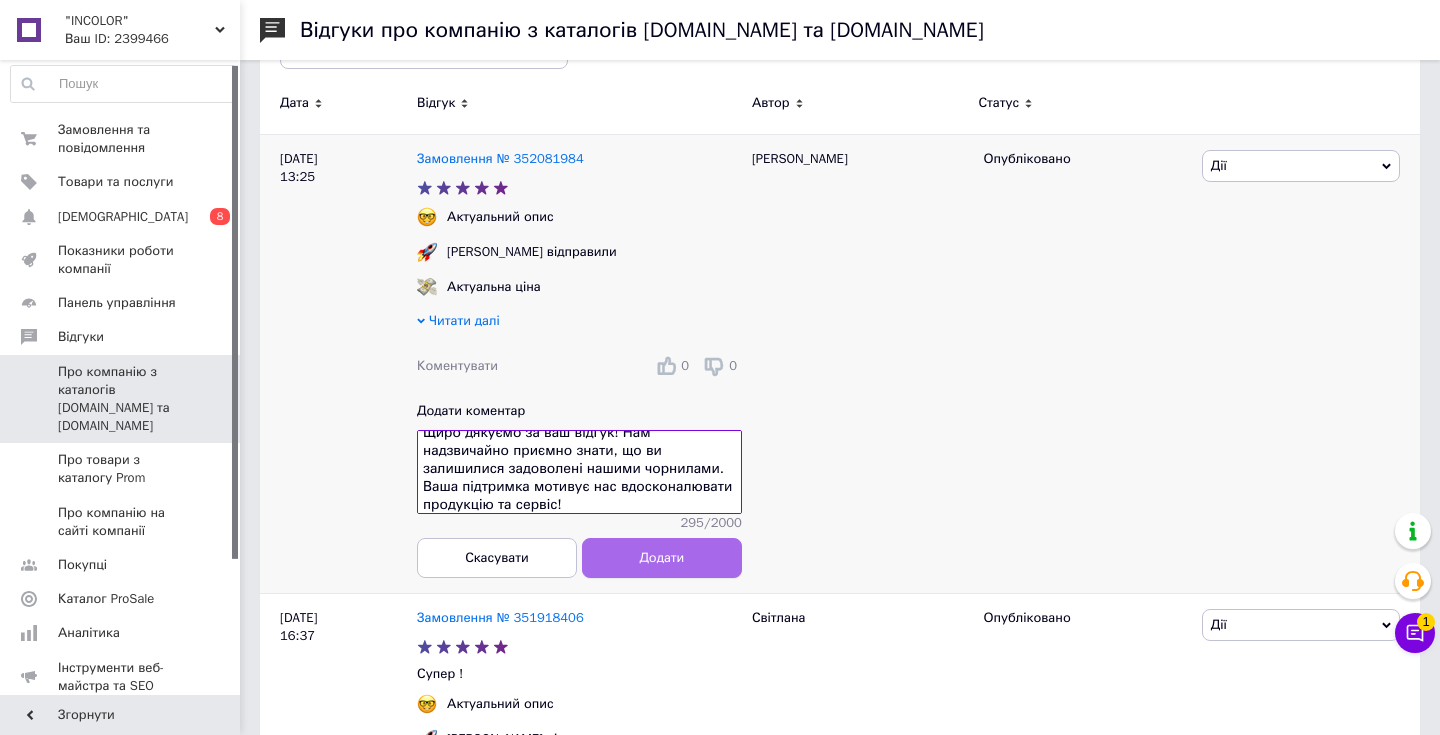 type on "Щиро дякуємо за ваш відгук! Нам надзвичайно приємно знати, що ви залишилися задоволені нашими чорнилами. Ваша підтримка мотивує нас вдосконалювати продукцію та сервіс!
Якщо у вас є запитання чи пропозиції – ми завжди на зв’язку!
**З повагою, засновник компанії INCOLOR – [PERSON_NAME].**" 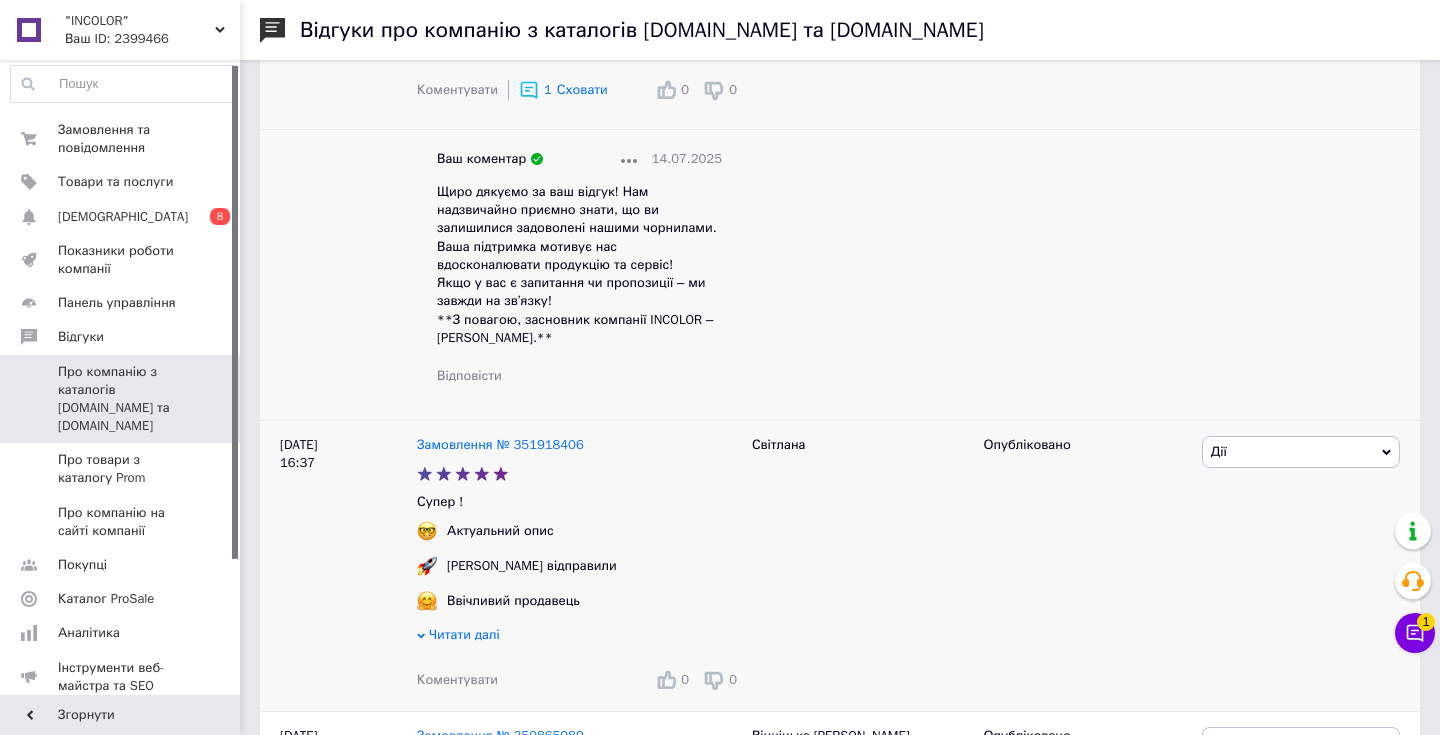 scroll, scrollTop: 578, scrollLeft: 0, axis: vertical 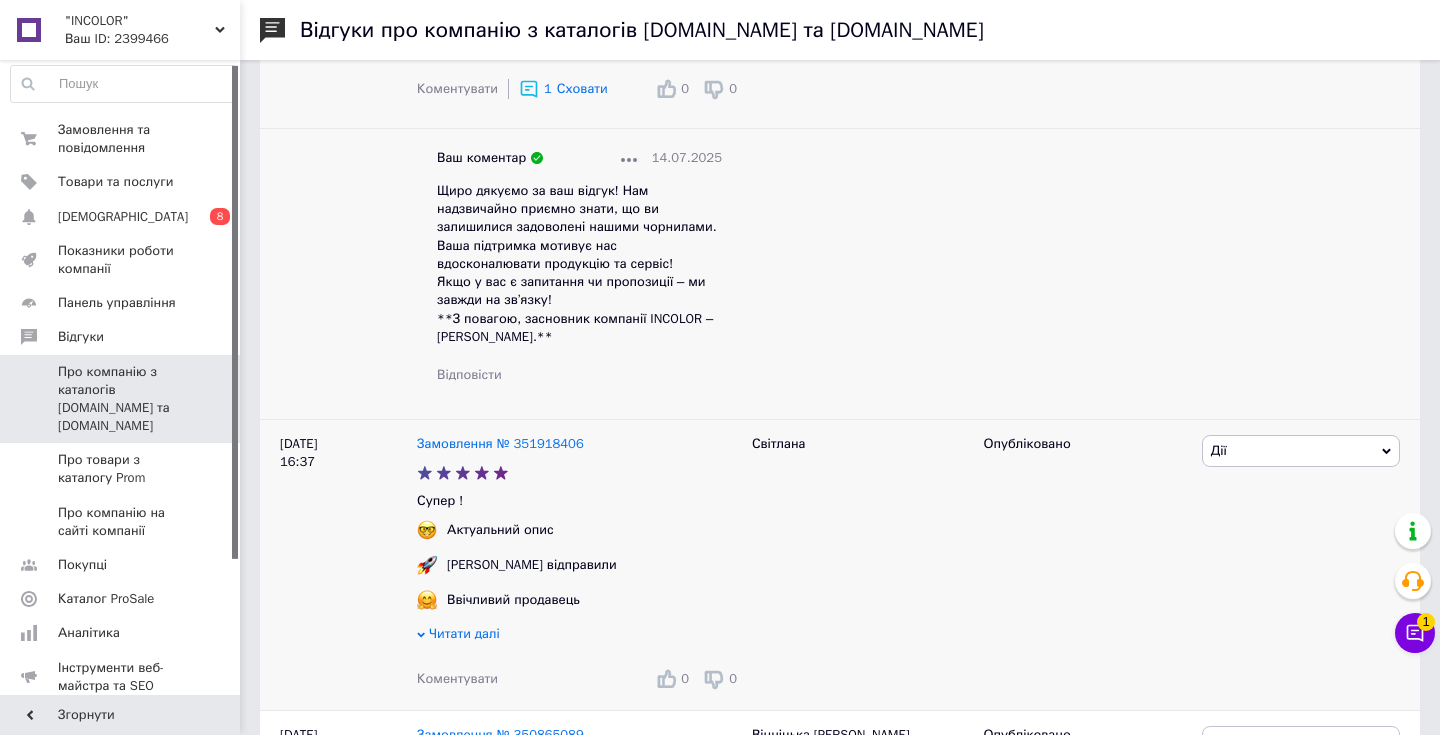 click on "Коментувати" at bounding box center (457, 678) 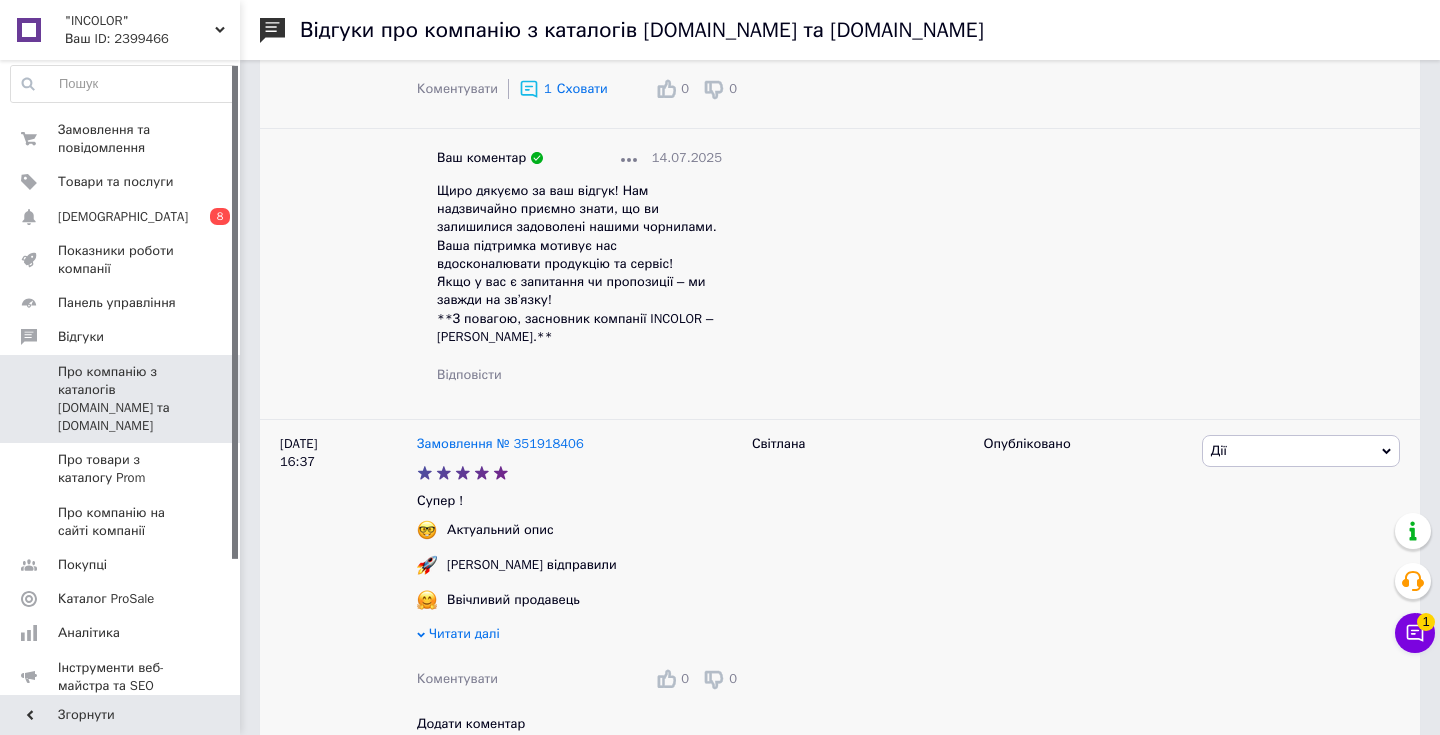 scroll, scrollTop: 592, scrollLeft: 0, axis: vertical 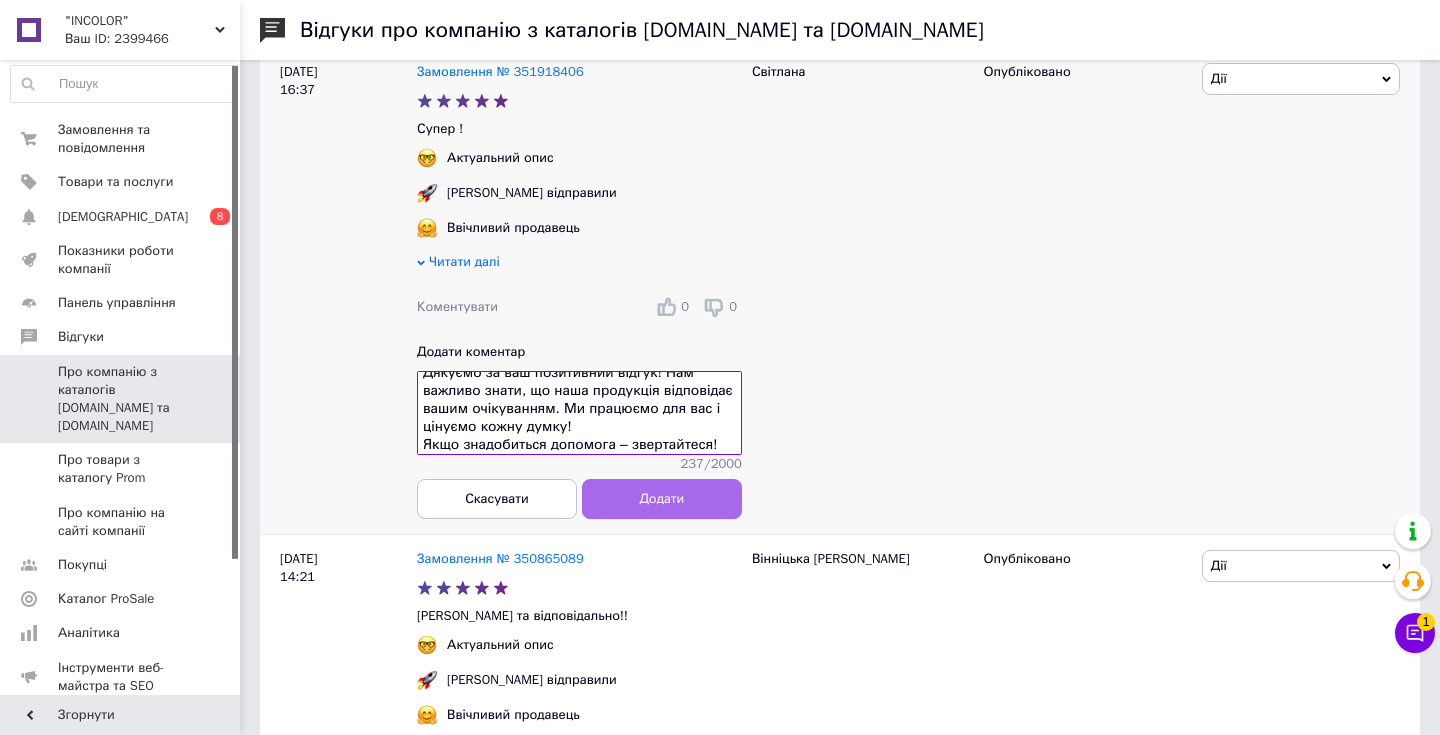 type on "Дякуємо за ваш позитивний відгук! Нам важливо знати, що наша продукція відповідає вашим очікуванням. Ми працюємо для вас і цінуємо кожну думку!
Якщо знадобиться допомога – звертайтеся!
**З найкращими побажаннями, команда INCOLOR.**" 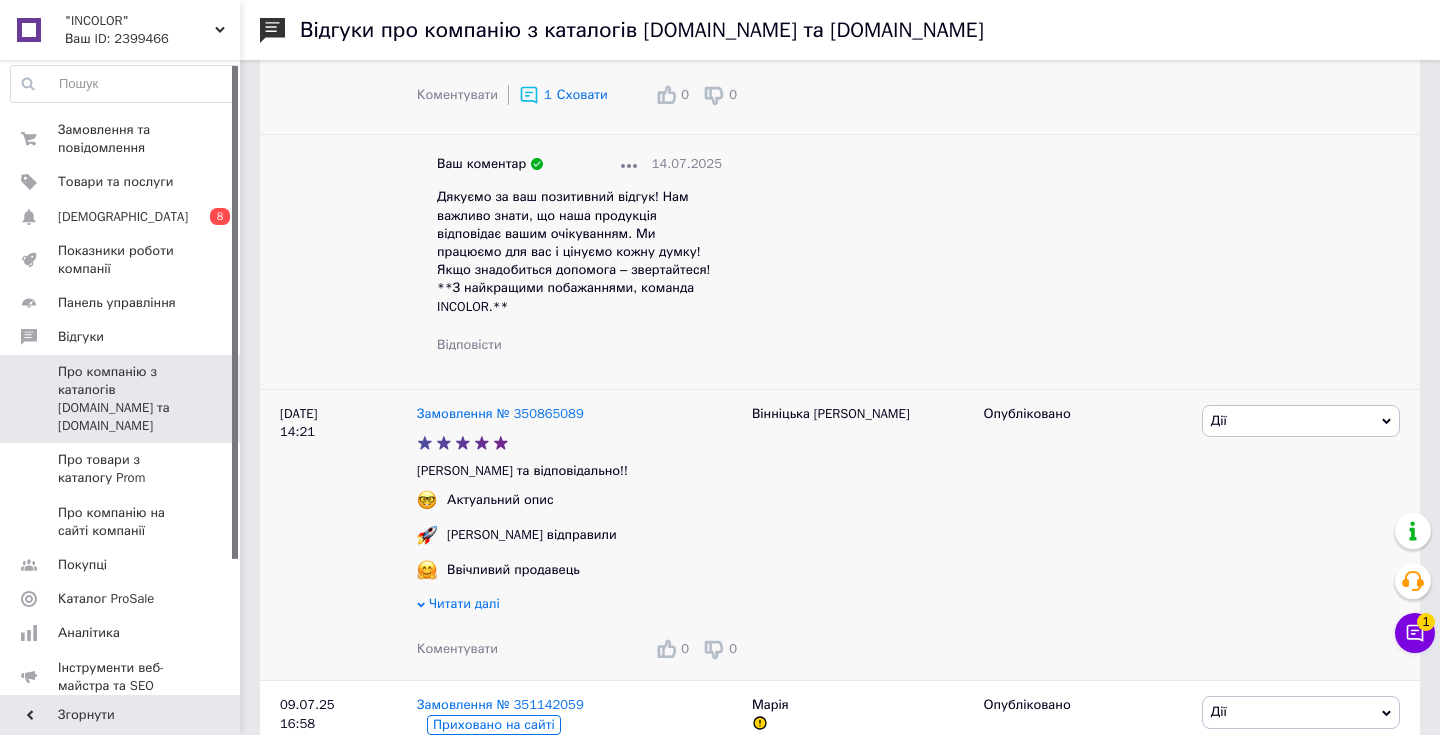 scroll, scrollTop: 1167, scrollLeft: 0, axis: vertical 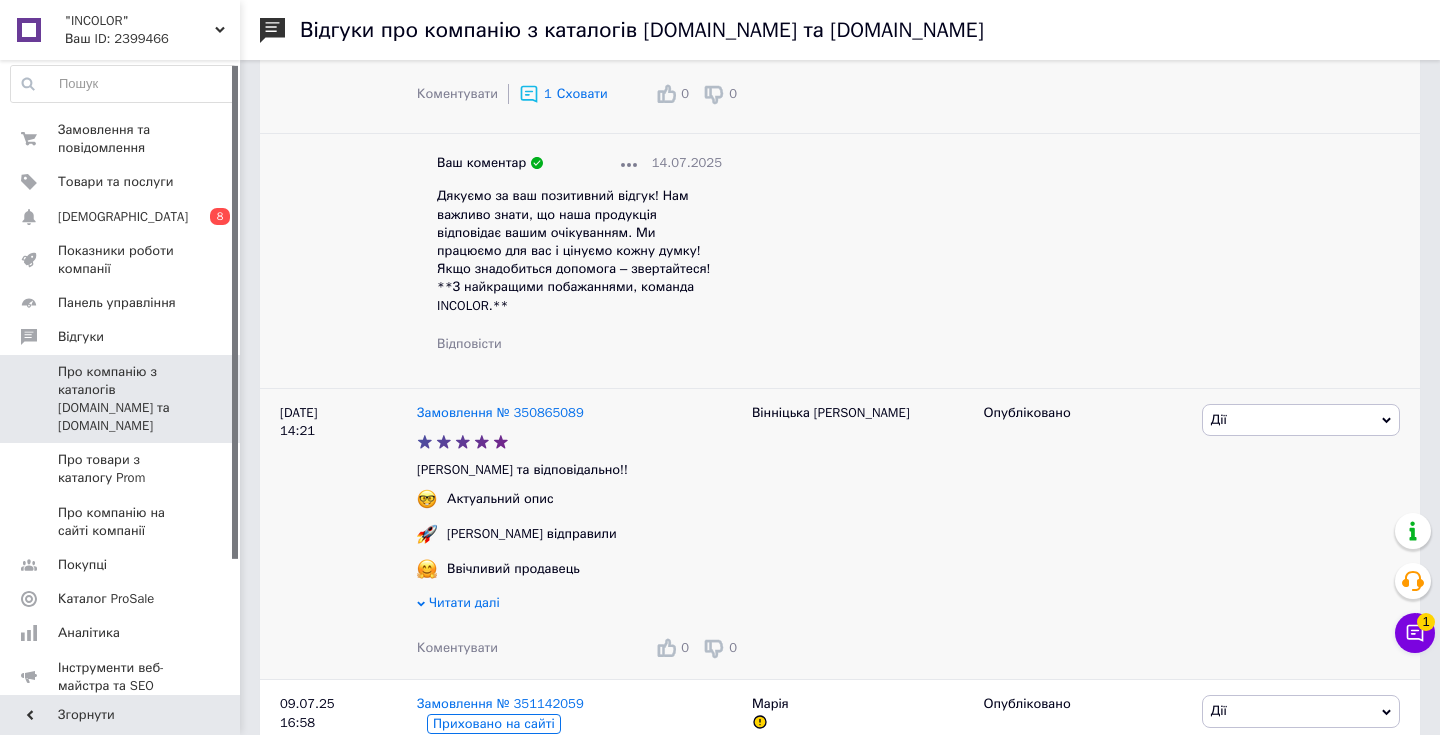 click on "Коментувати" at bounding box center (457, 647) 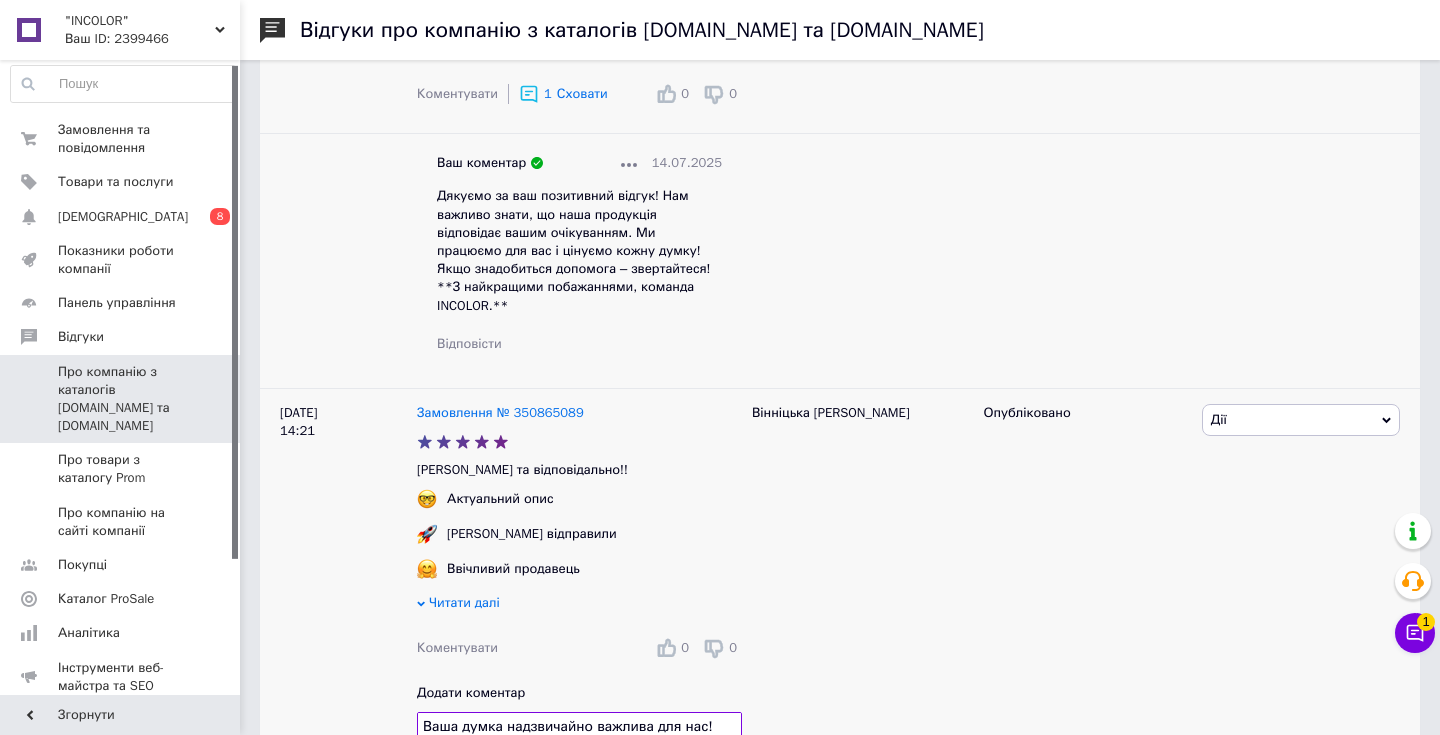 scroll, scrollTop: 34, scrollLeft: 0, axis: vertical 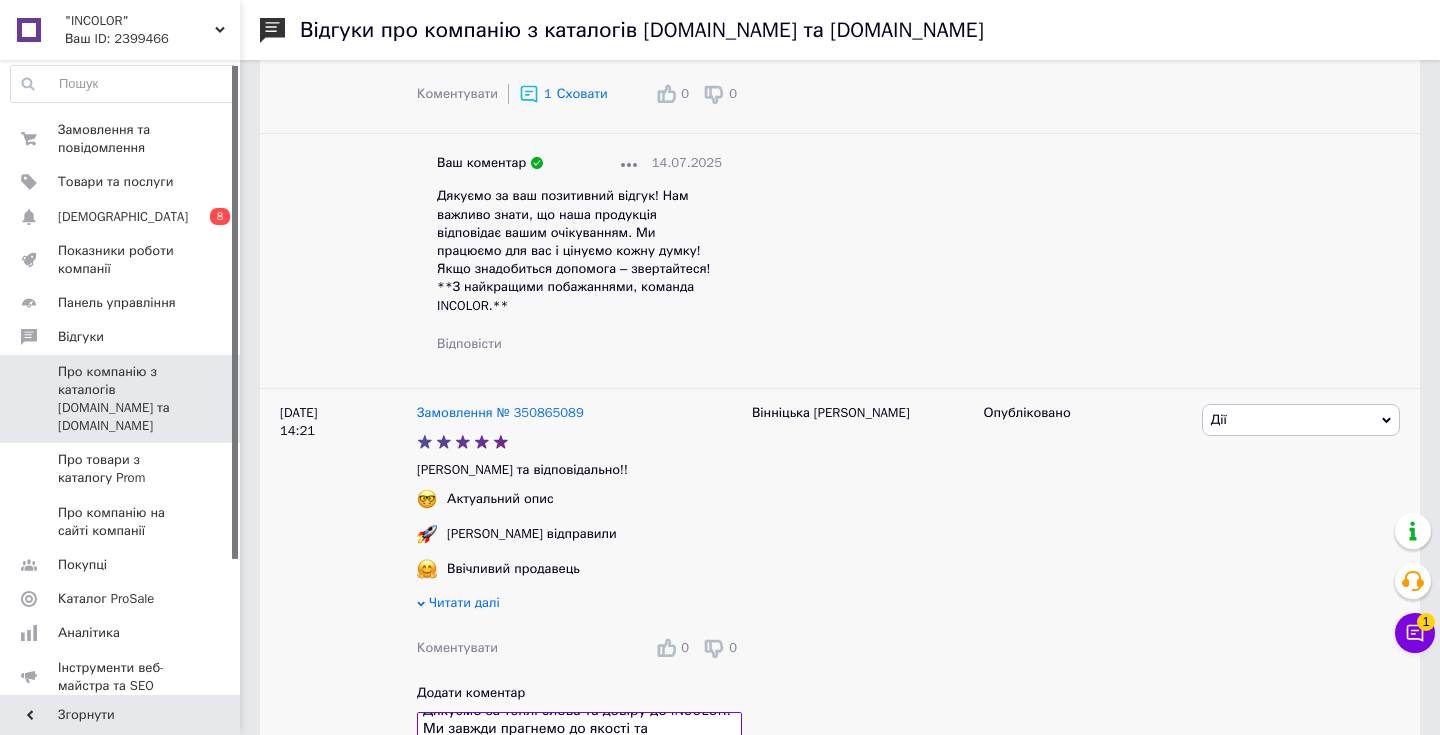 type on "Ваша думка надзвичайно важлива для нас! Дякуємо за теплі слова та довіру до INCOLOR. Ми завжди прагнемо до якості та задоволення потреб наших клієнтів.
Залишайтеся з нами – попереду ще багато цікавого!
**З повагою, [PERSON_NAME].**" 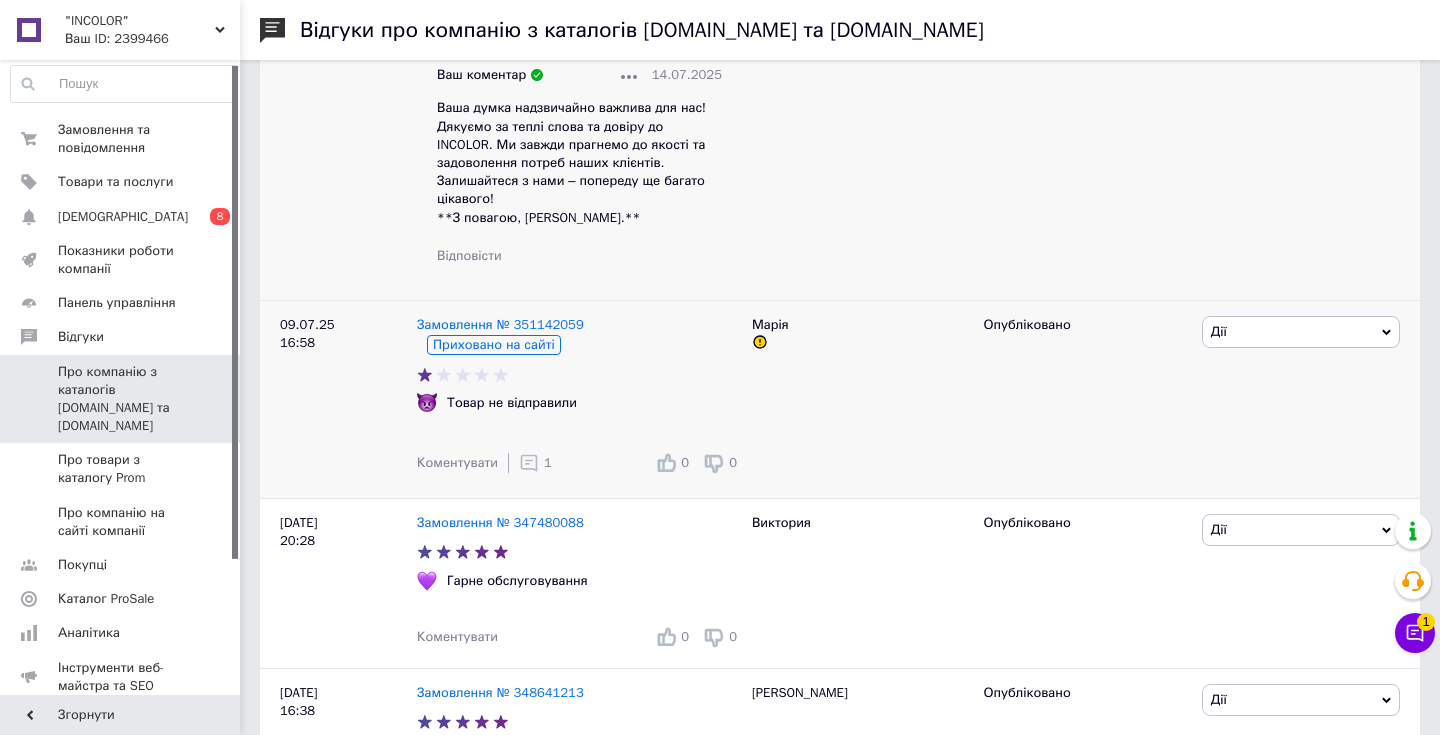 scroll, scrollTop: 1818, scrollLeft: 0, axis: vertical 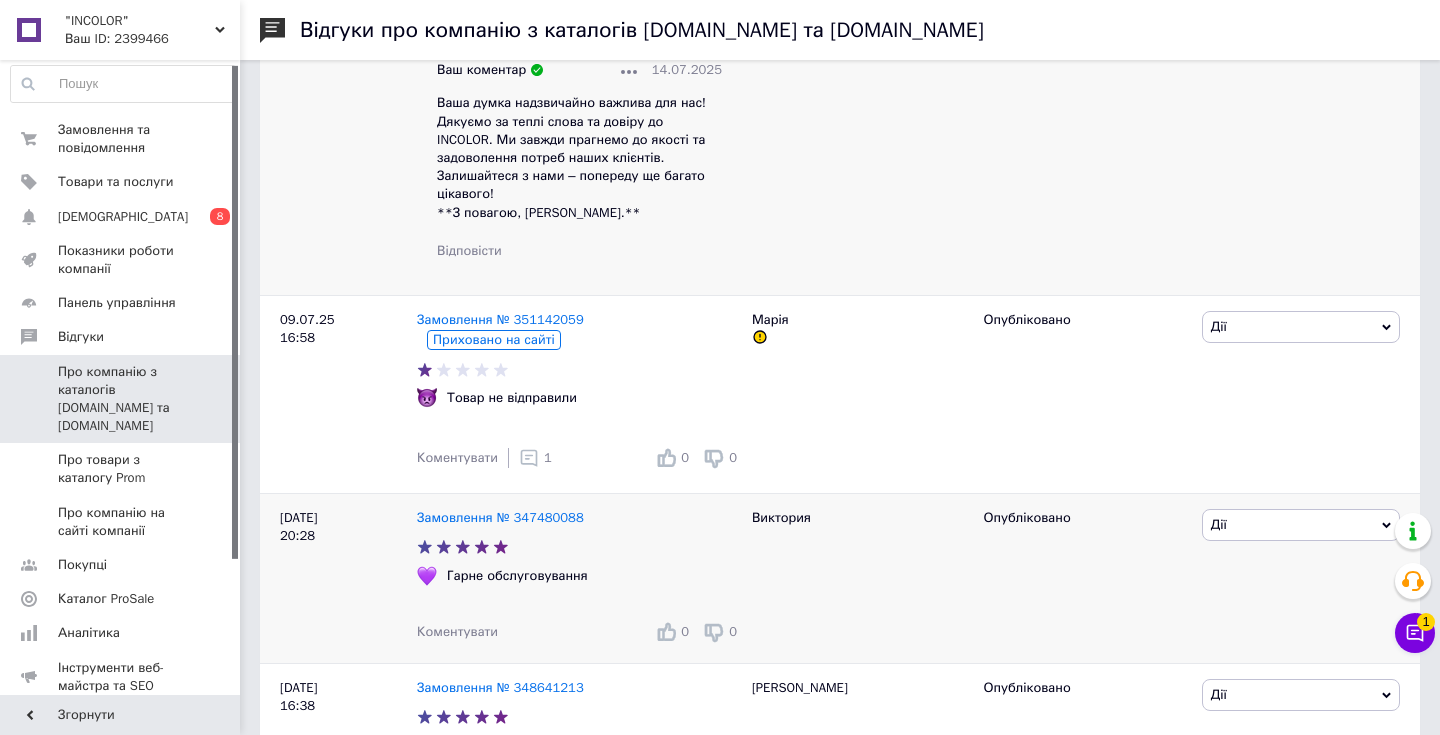click on "Коментувати" at bounding box center (457, 631) 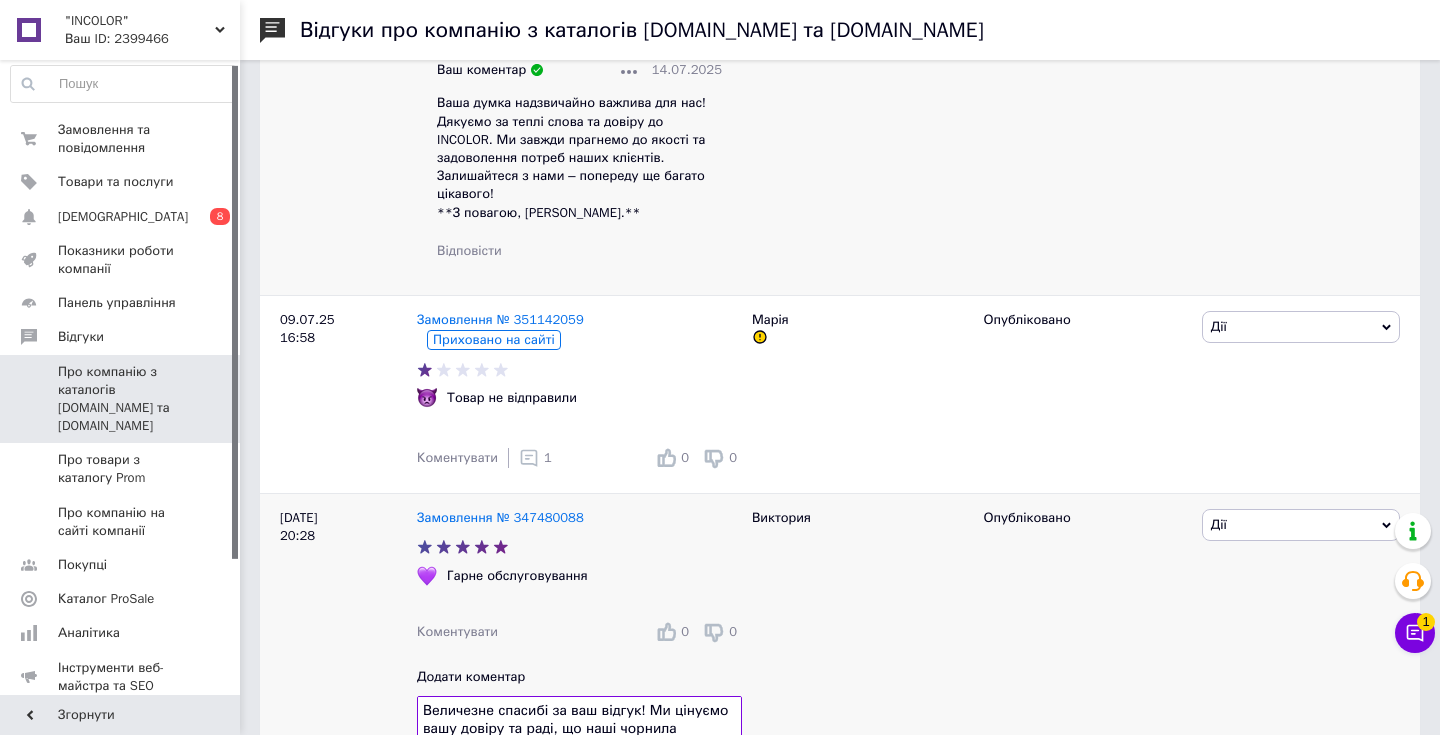 scroll, scrollTop: 12, scrollLeft: 0, axis: vertical 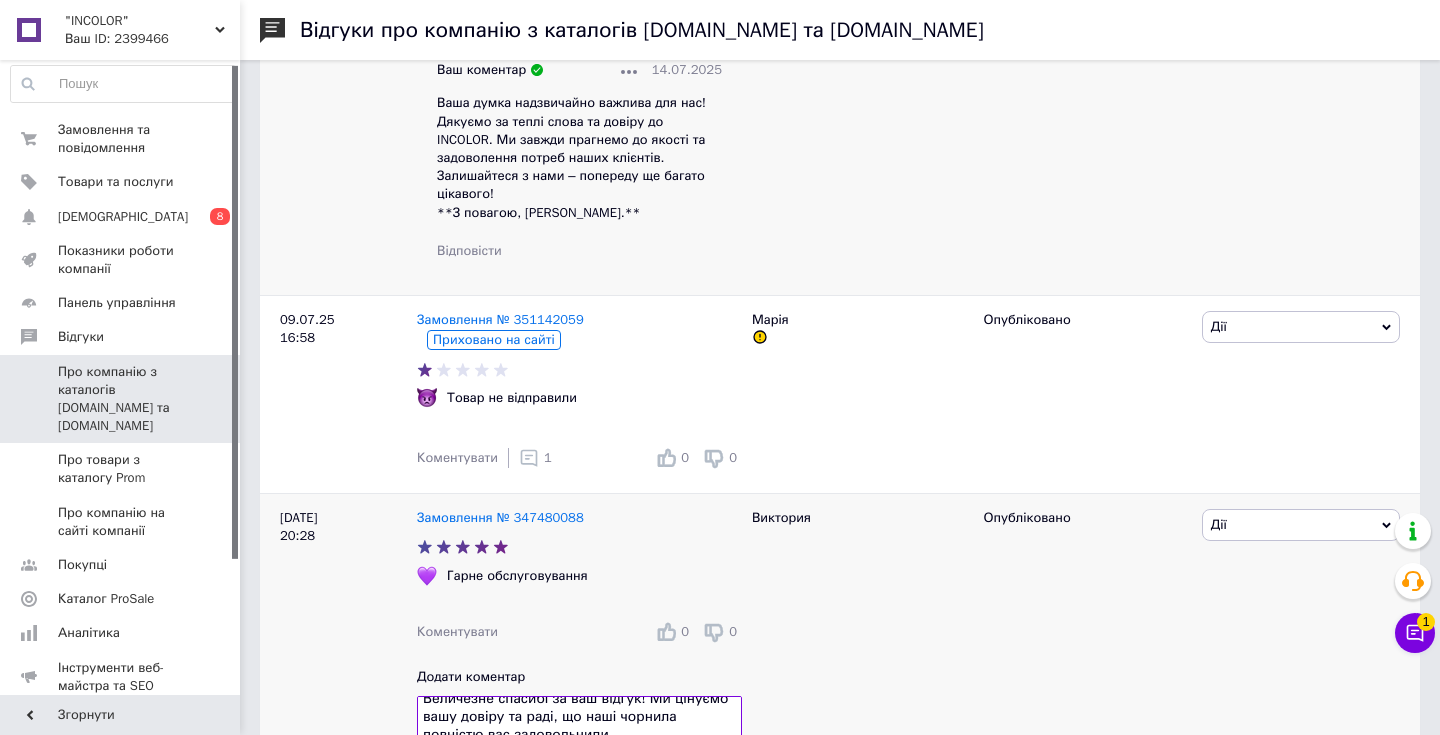 type on "Величезне спасибі за ваш відгук! Ми цінуємо вашу довіру та раді, що наші чорнила повністю вас задовольнили.
Якщо у вас будуть запитання або побажання, звертайтеся – ми завжди раді допомогти!
**З повагою, INCOLOR.**" 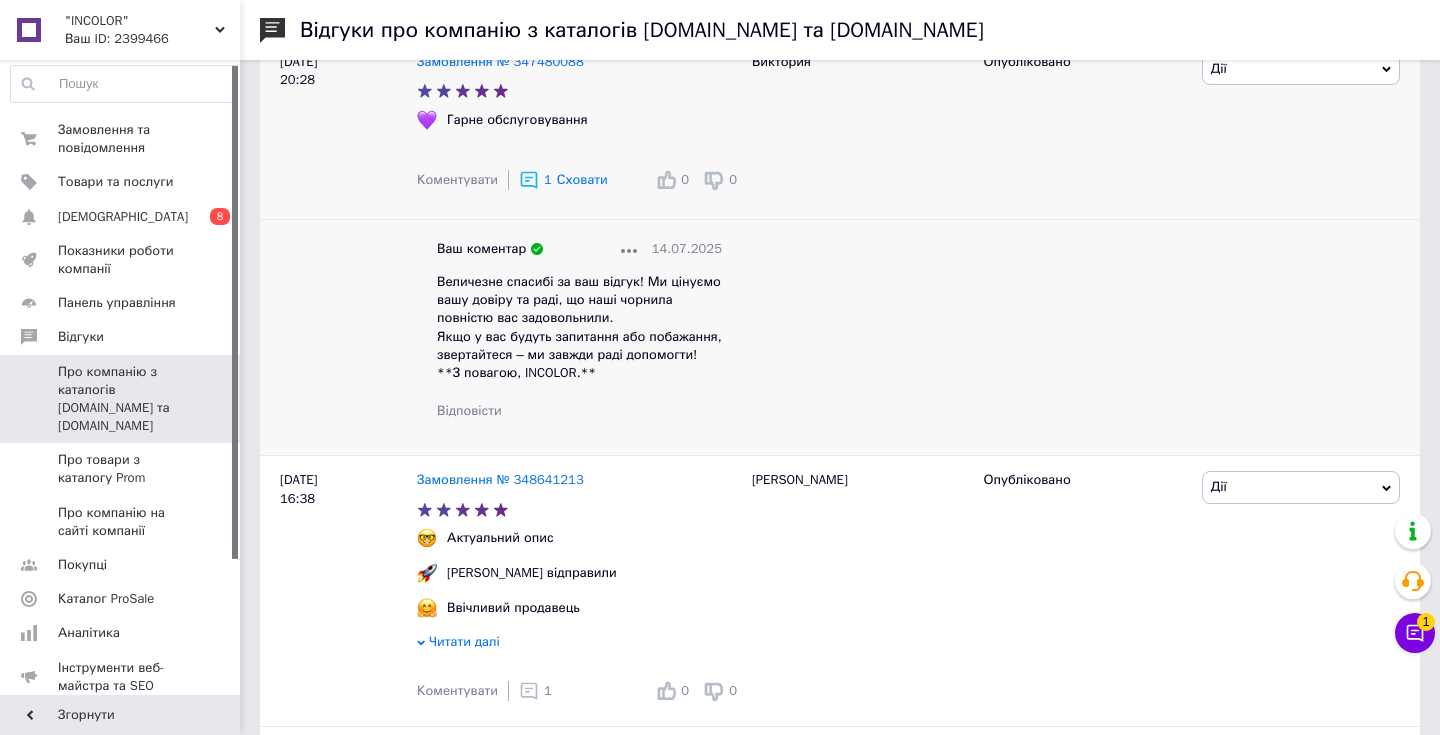 scroll, scrollTop: 2276, scrollLeft: 0, axis: vertical 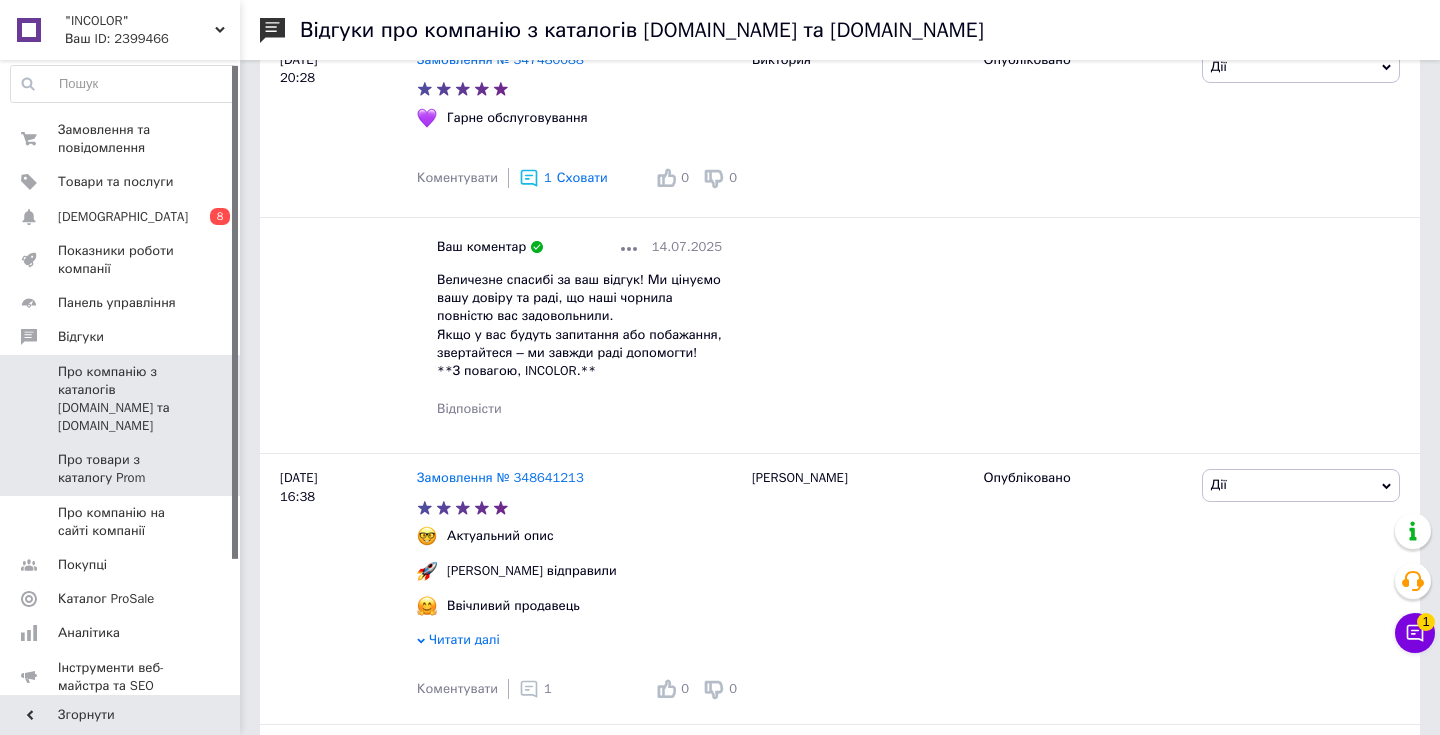 click on "Про товари з каталогу Prom" at bounding box center (121, 469) 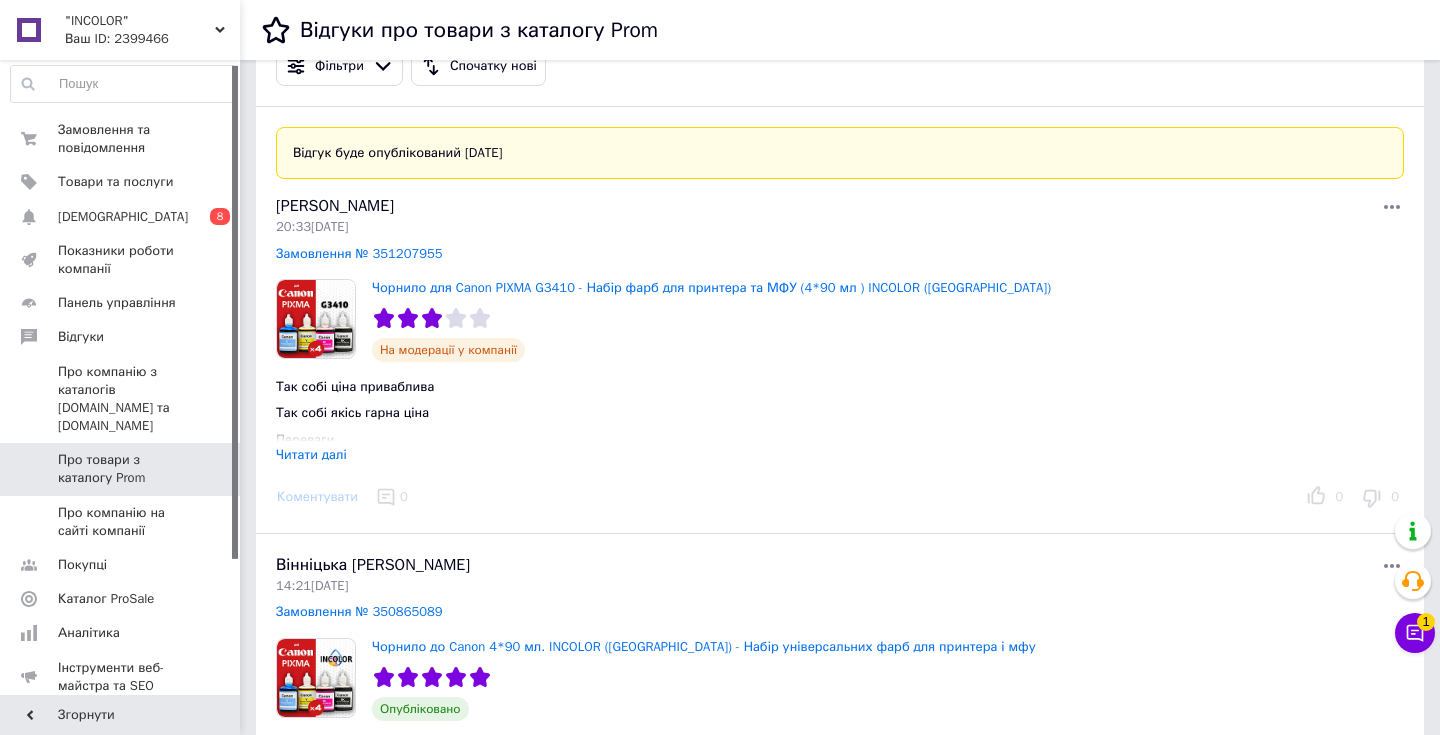 scroll, scrollTop: 72, scrollLeft: 0, axis: vertical 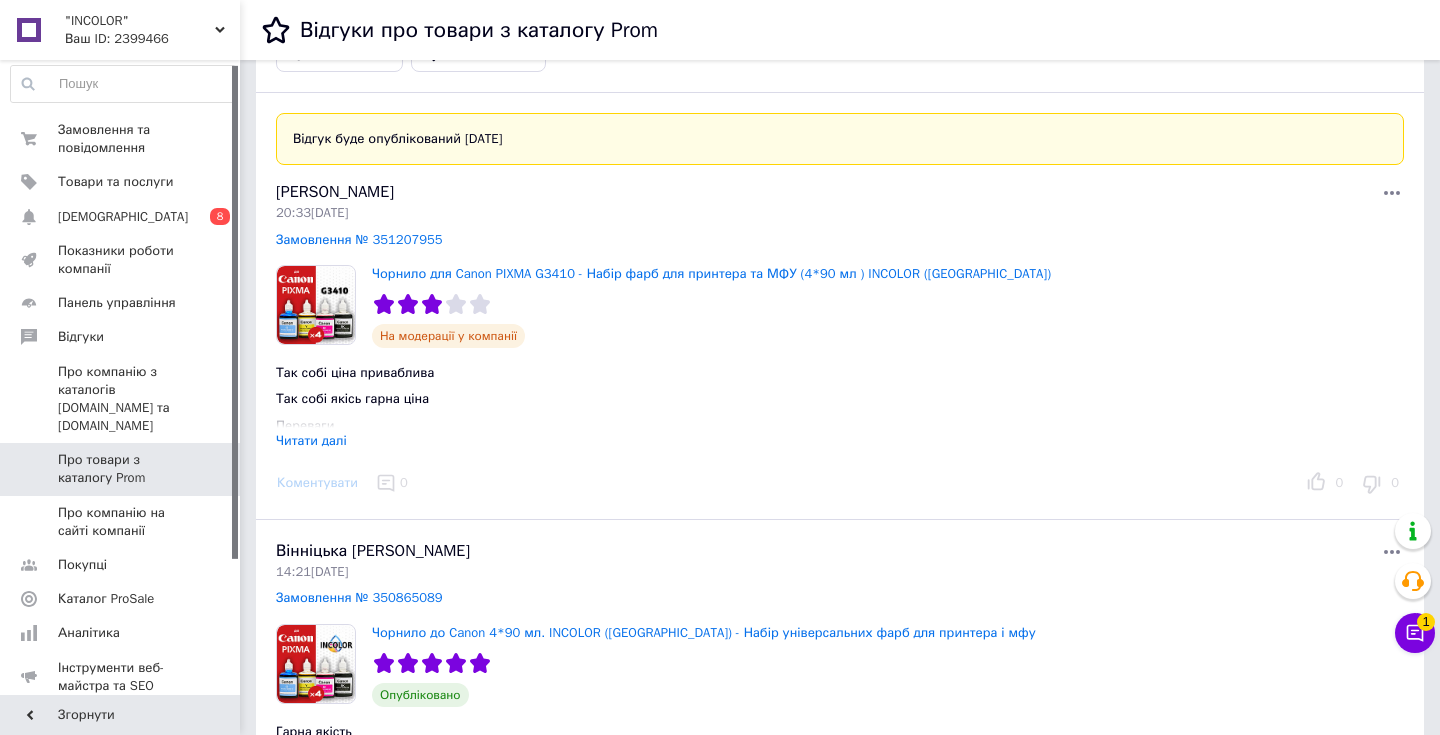 click on "Читати далі" at bounding box center [311, 440] 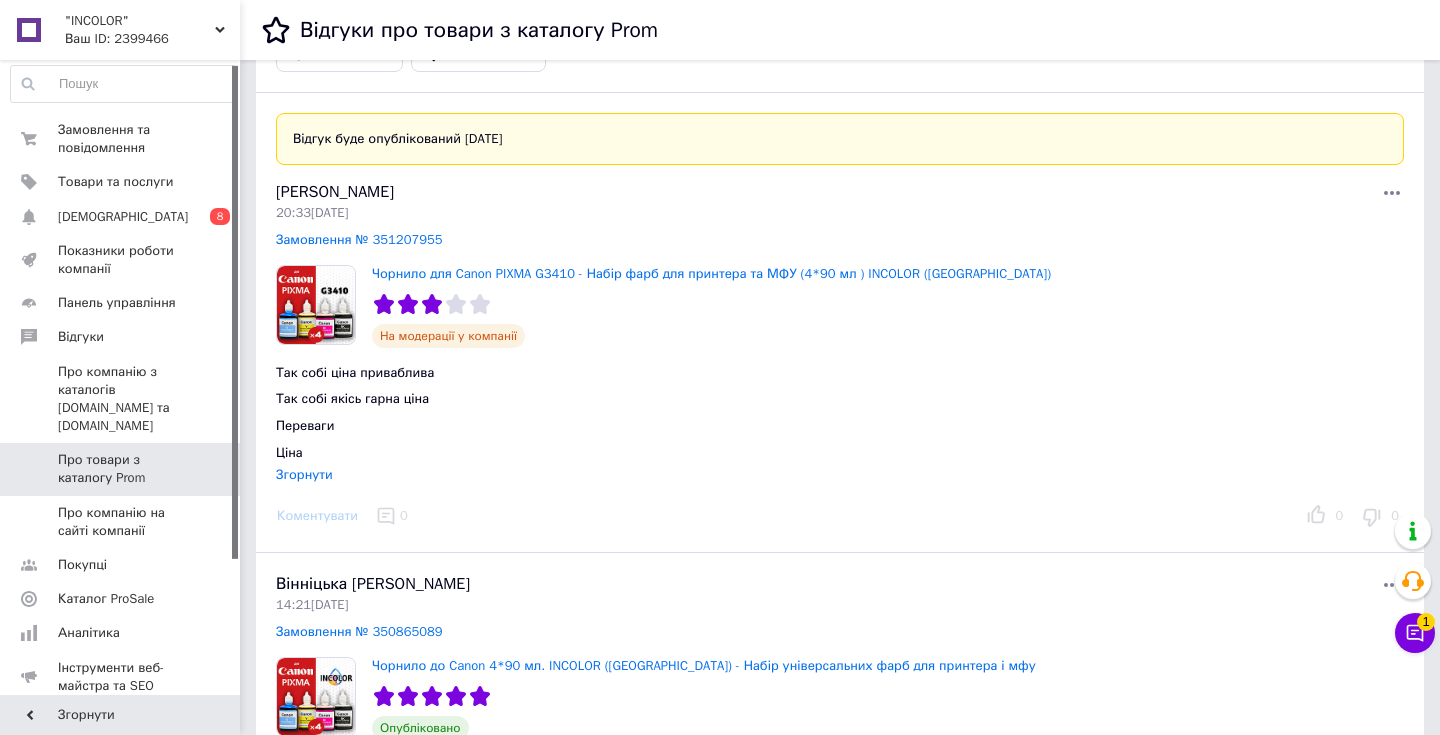 click on "Ціна" at bounding box center (646, 453) 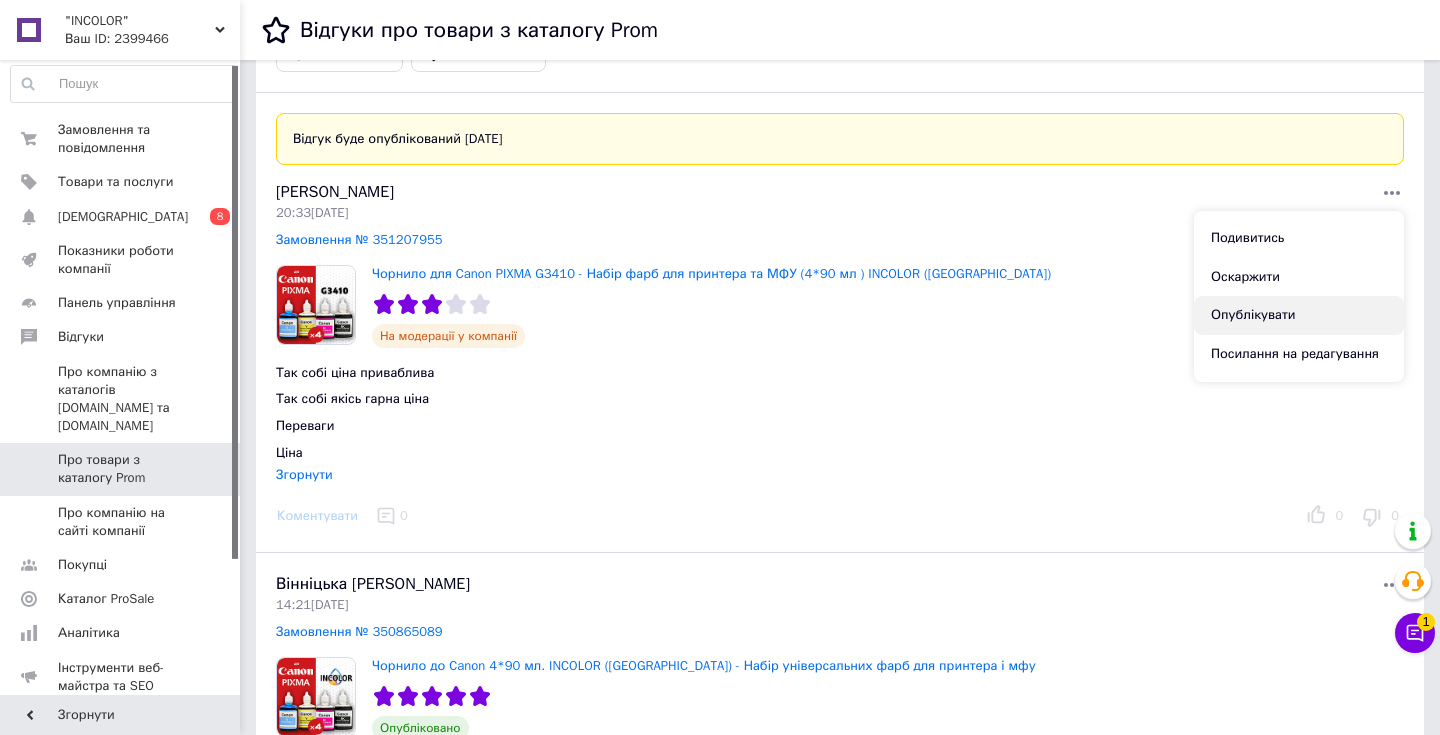 click on "Опублікувати" at bounding box center [1299, 315] 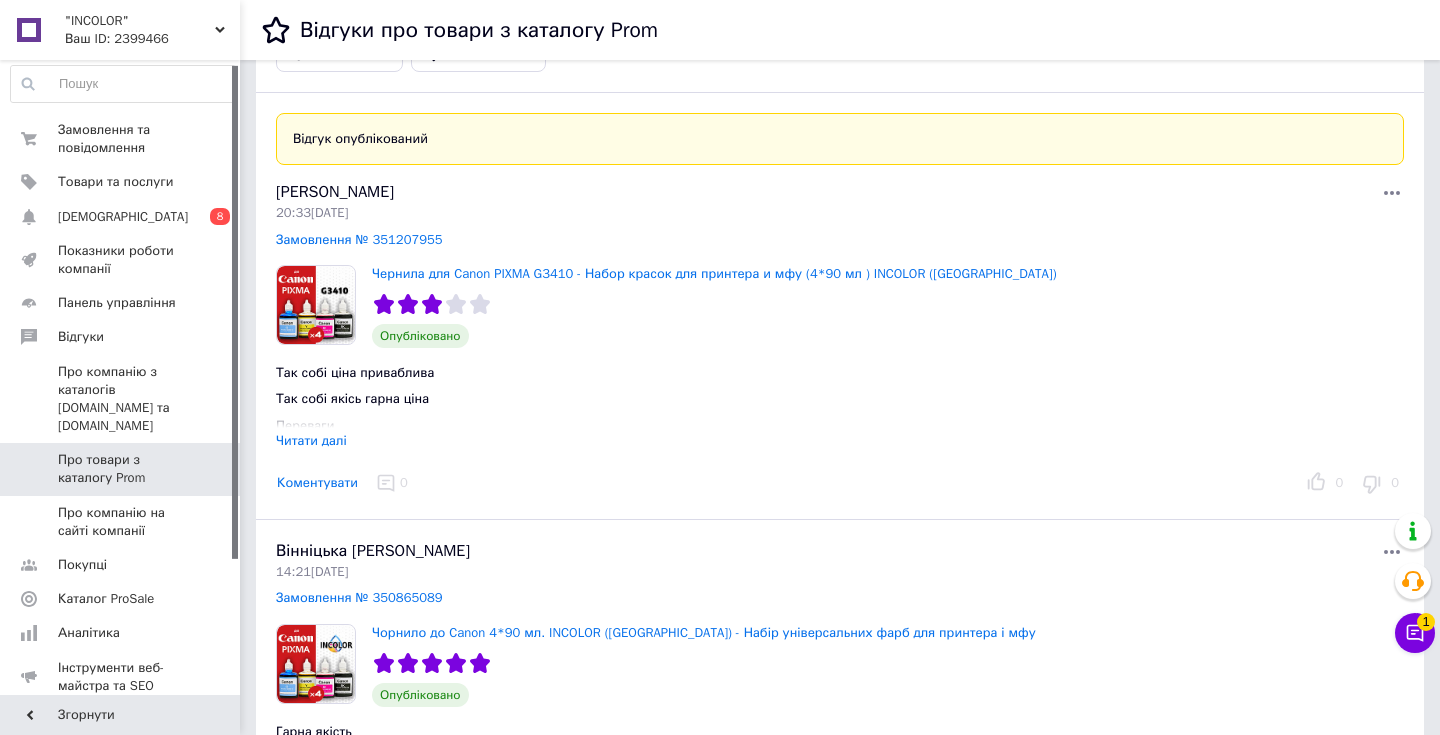 click on "Коментувати" at bounding box center (317, 483) 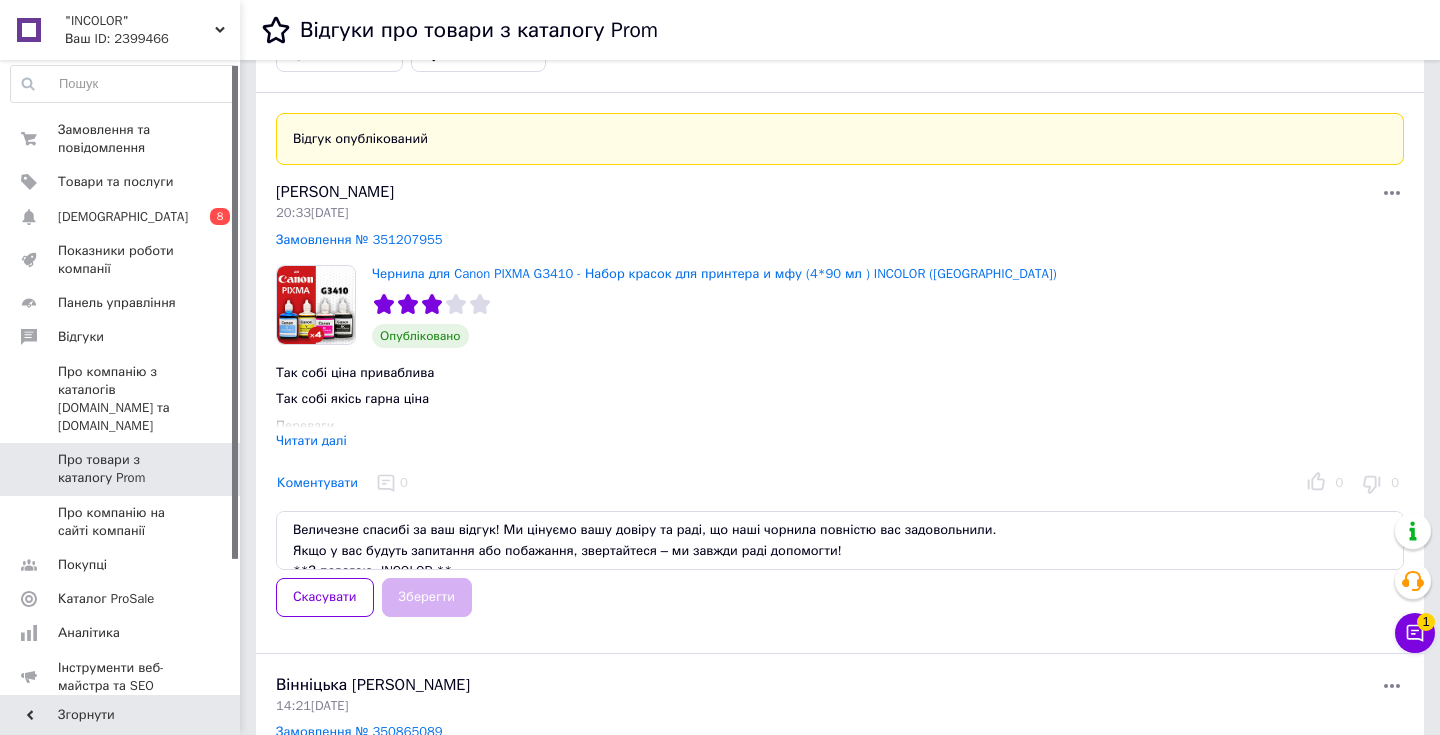scroll, scrollTop: 9, scrollLeft: 0, axis: vertical 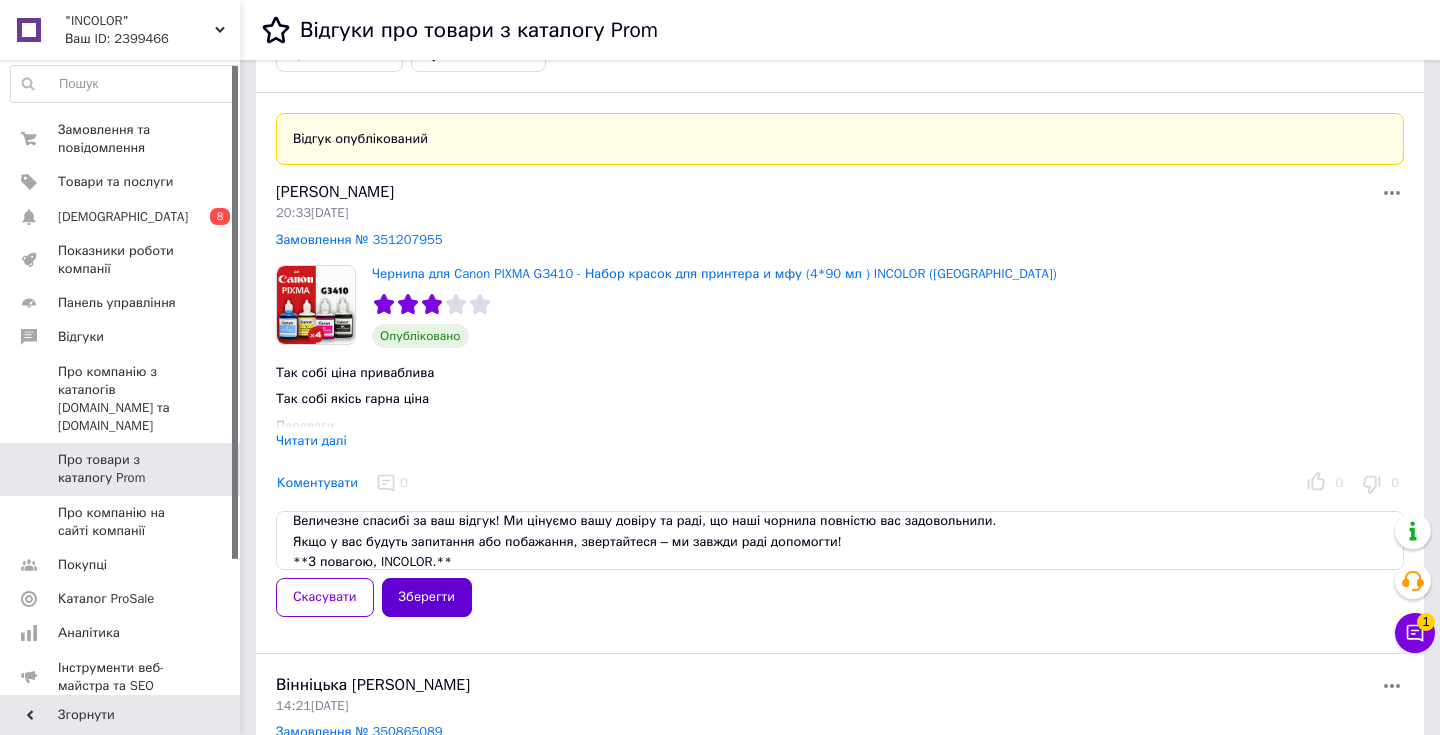 type on "Величезне спасибі за ваш відгук! Ми цінуємо вашу довіру та раді, що наші чорнила повністю вас задовольнили.
Якщо у вас будуть запитання або побажання, звертайтеся – ми завжди раді допомогти!
**З повагою, INCOLOR.**" 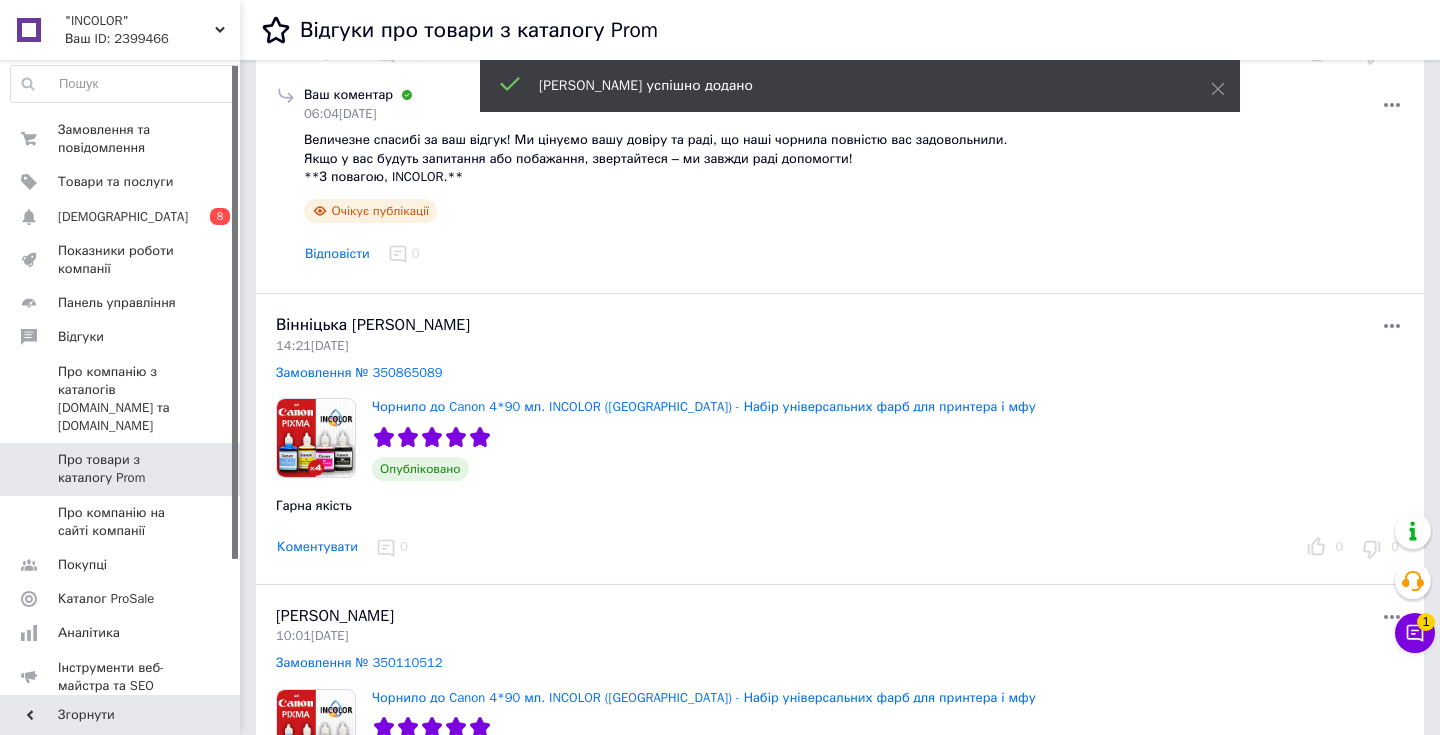 scroll, scrollTop: 505, scrollLeft: 0, axis: vertical 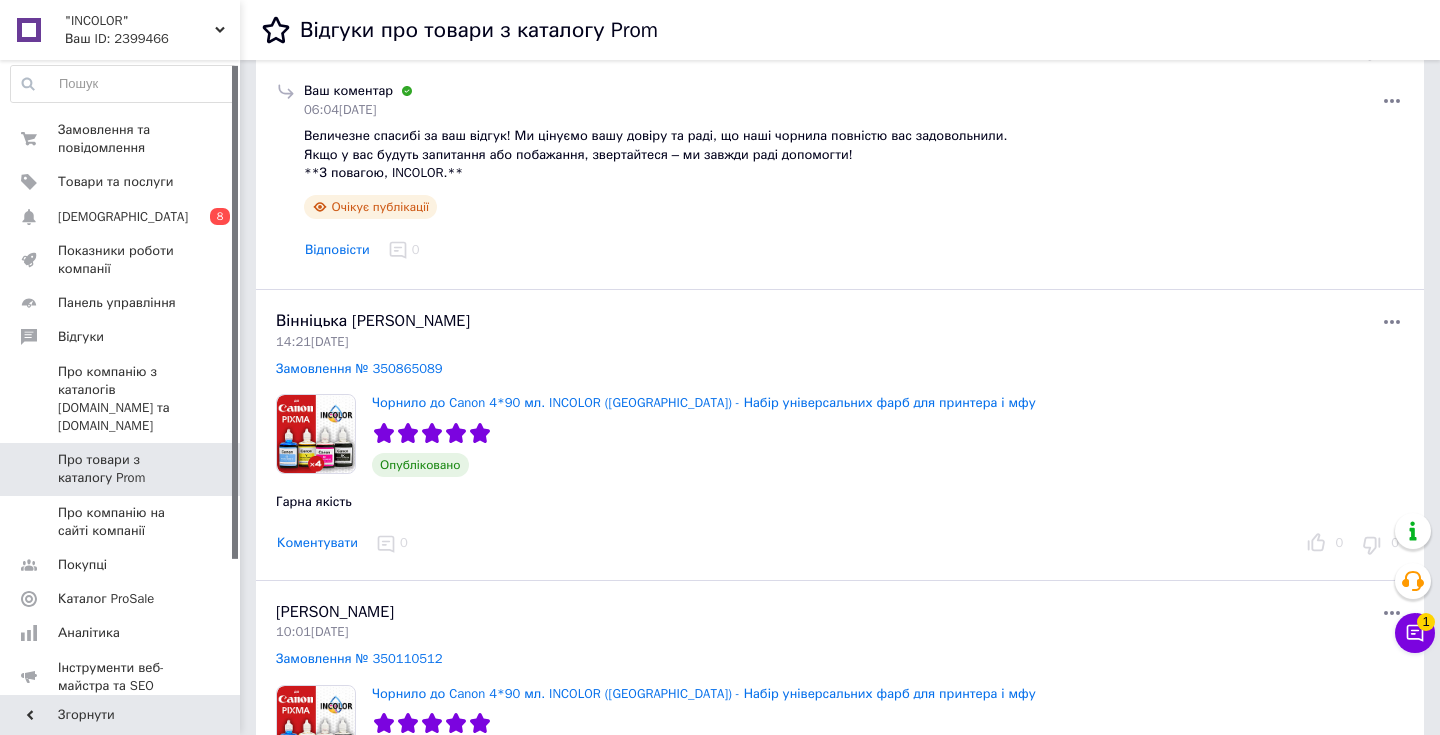 click on "Коментувати" at bounding box center [317, 543] 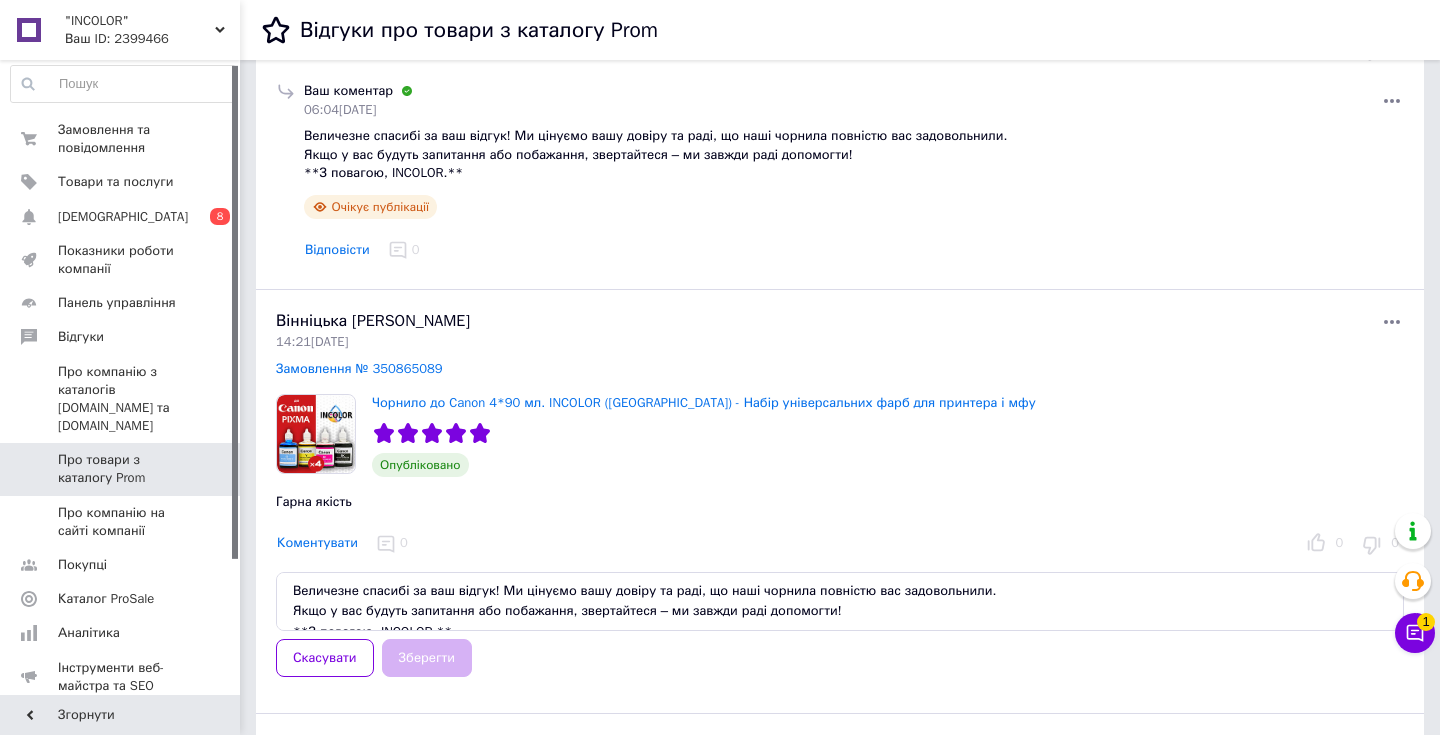 scroll, scrollTop: 9, scrollLeft: 0, axis: vertical 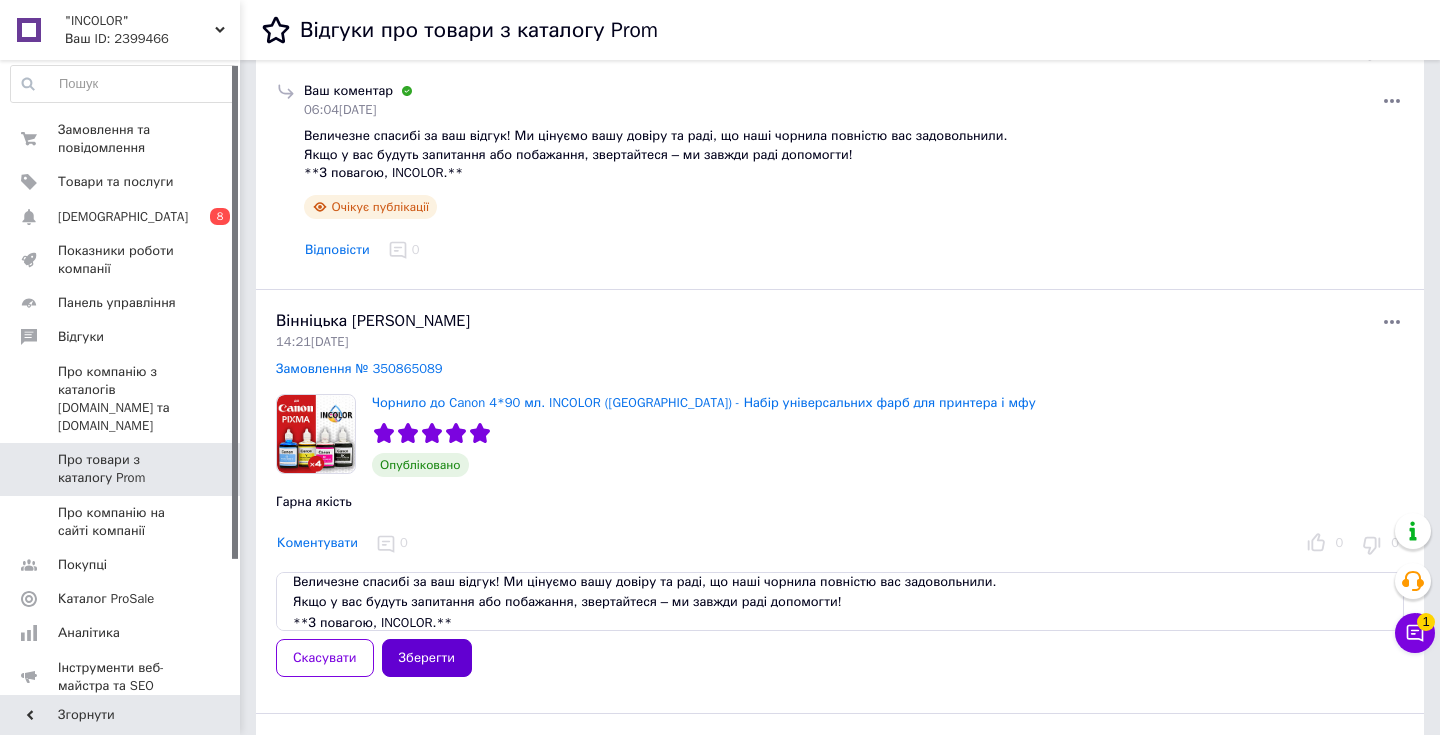 type on "Величезне спасибі за ваш відгук! Ми цінуємо вашу довіру та раді, що наші чорнила повністю вас задовольнили.
Якщо у вас будуть запитання або побажання, звертайтеся – ми завжди раді допомогти!
**З повагою, INCOLOR.**" 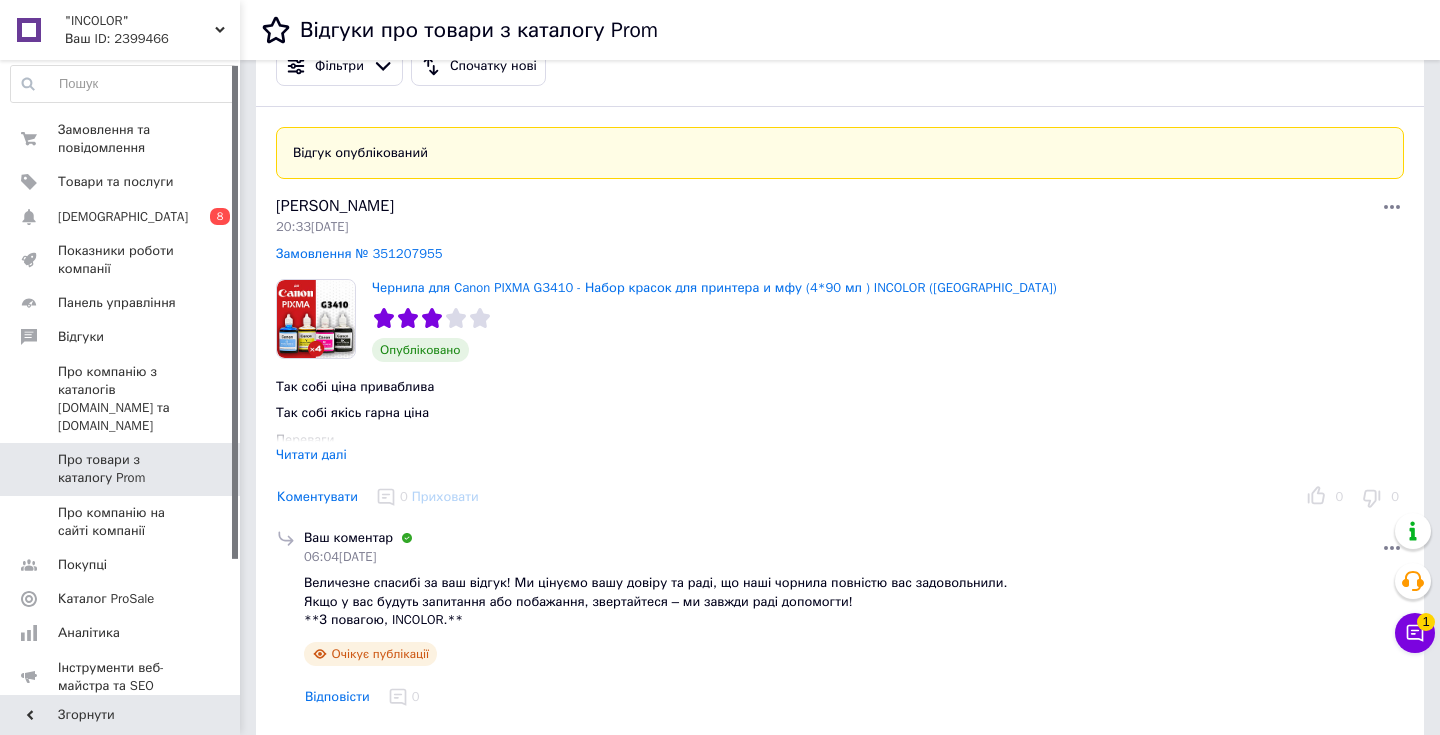 scroll, scrollTop: 58, scrollLeft: 0, axis: vertical 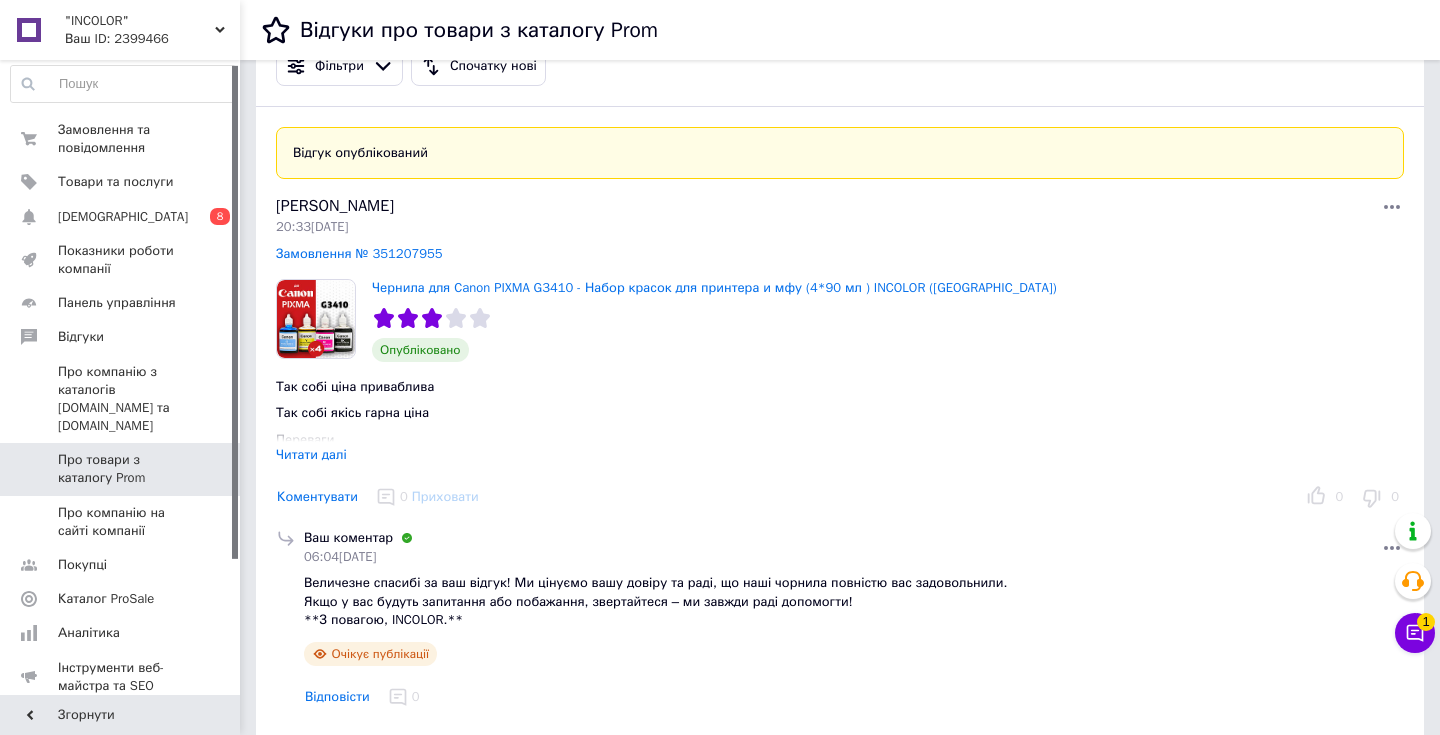 click on "Читати далі" at bounding box center (311, 454) 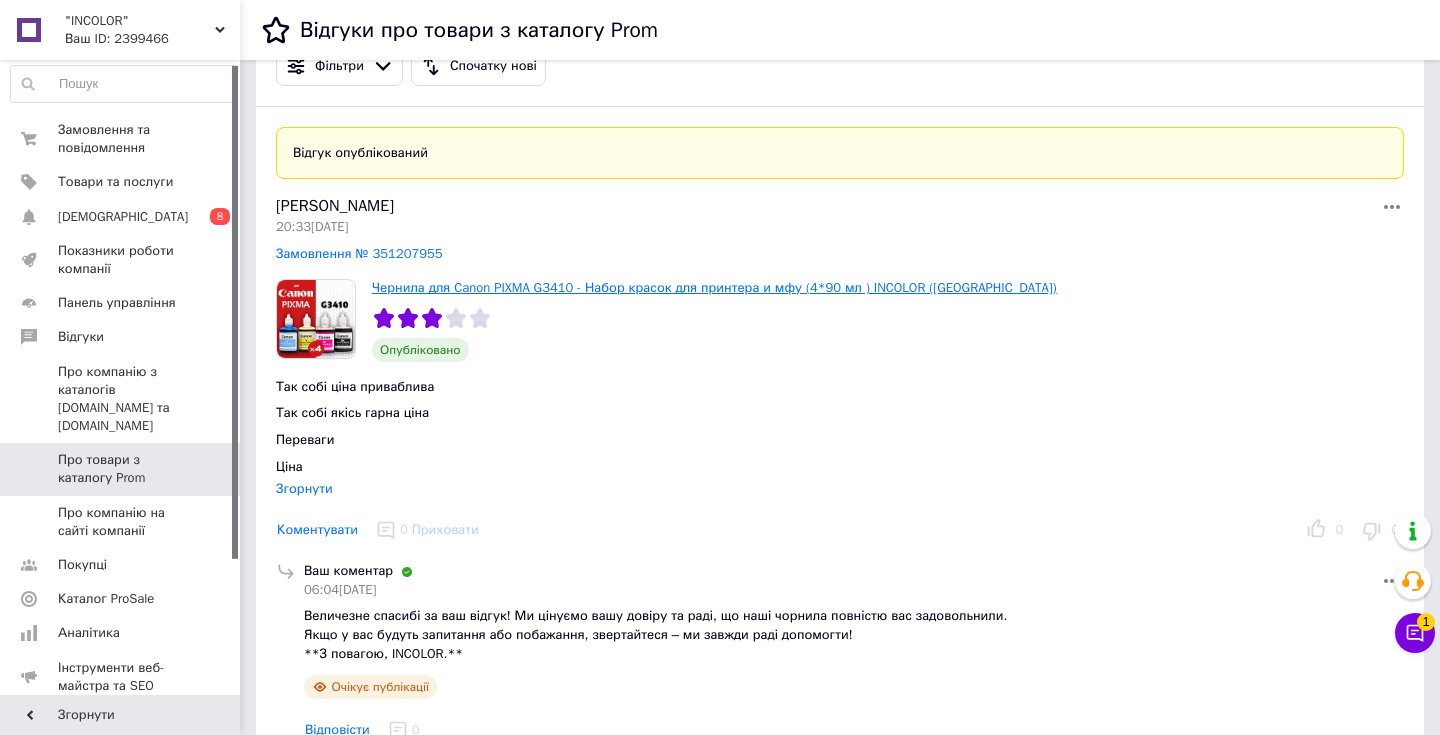 click on "Чернила для Canon PIXMA G3410  - Набор красок для принтера и мфу (4*90 мл ) INCOLOR ([GEOGRAPHIC_DATA])" at bounding box center (714, 287) 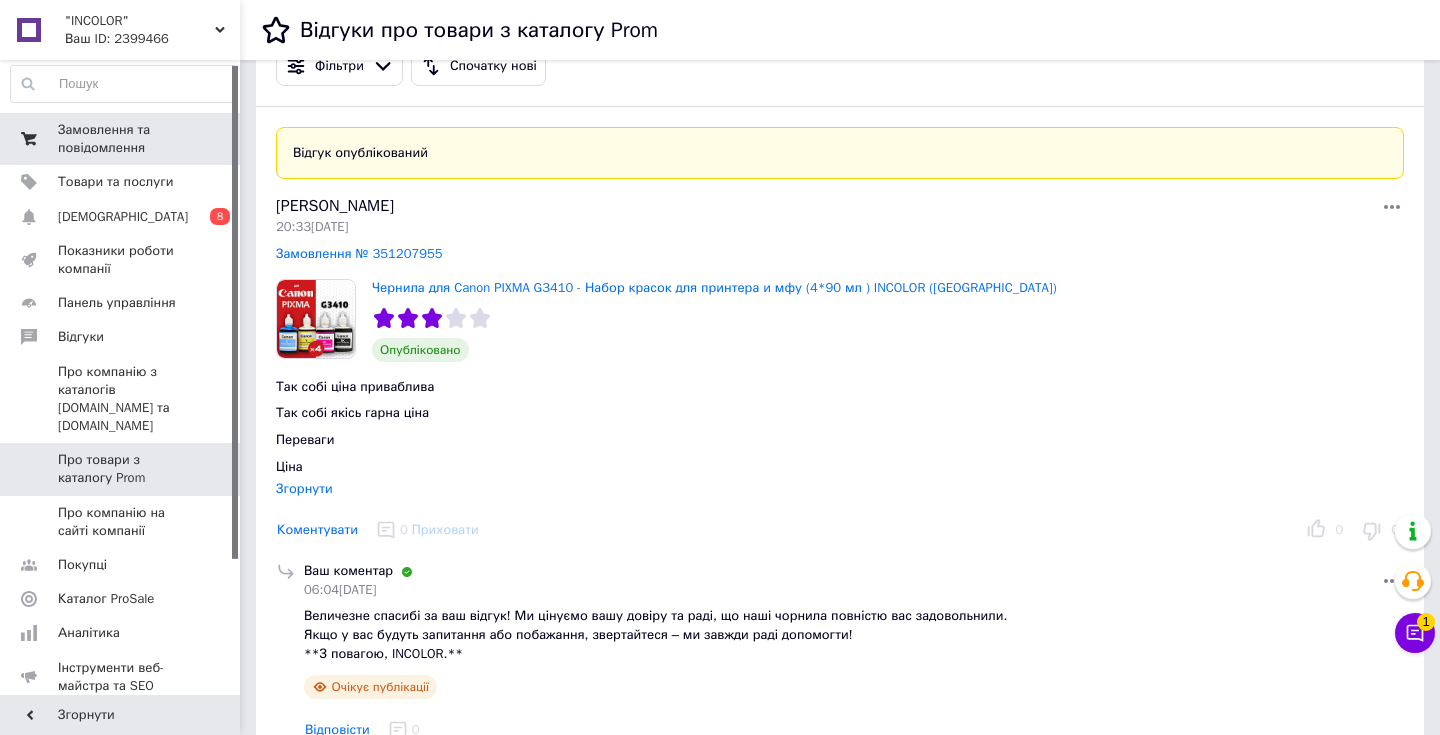 click on "Замовлення та повідомлення" at bounding box center [121, 139] 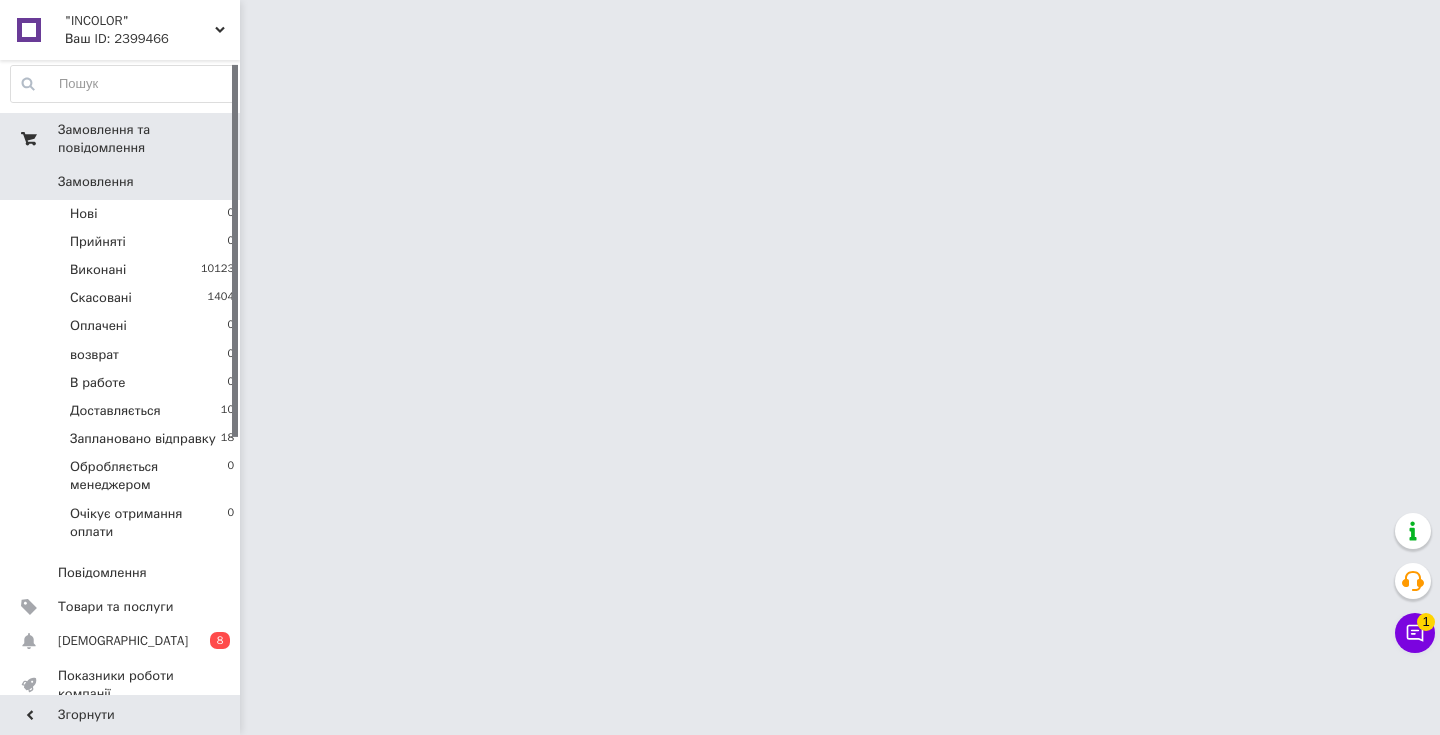 scroll, scrollTop: 0, scrollLeft: 0, axis: both 